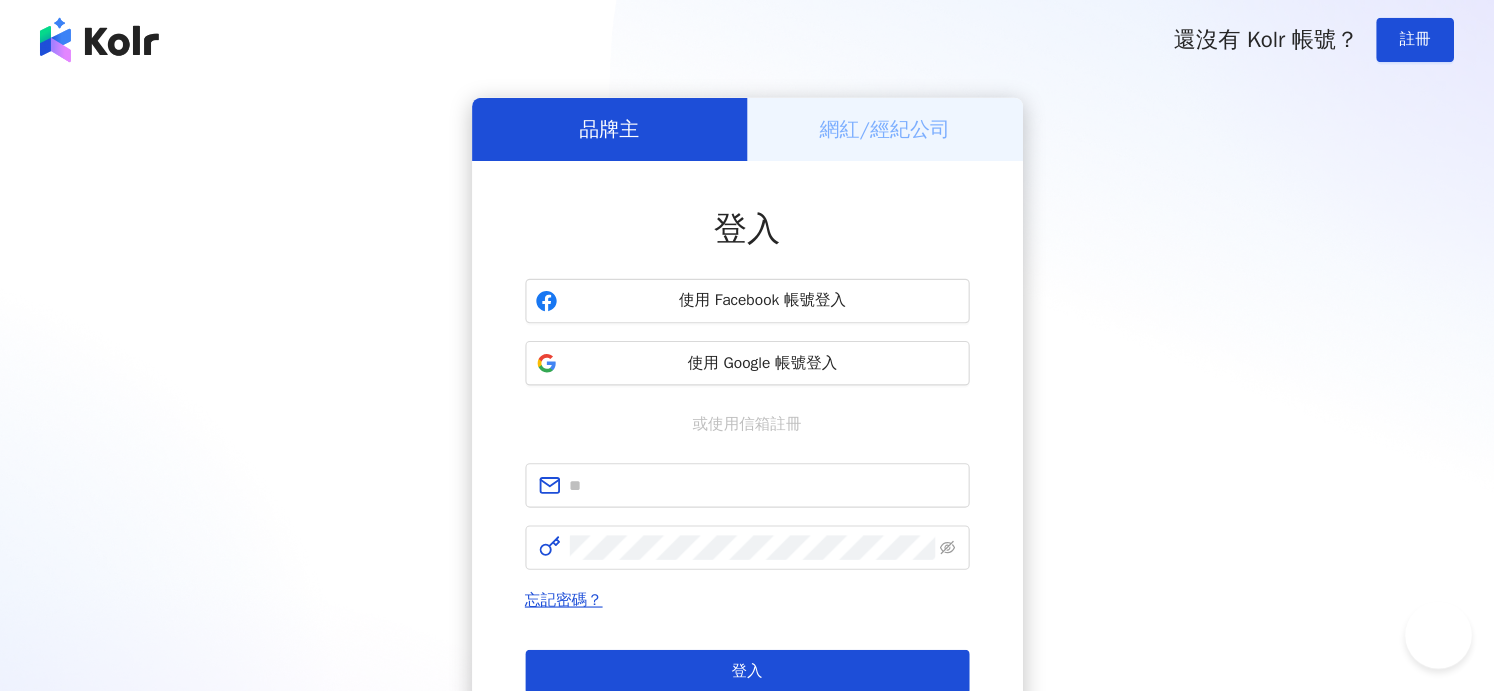 scroll, scrollTop: 0, scrollLeft: 0, axis: both 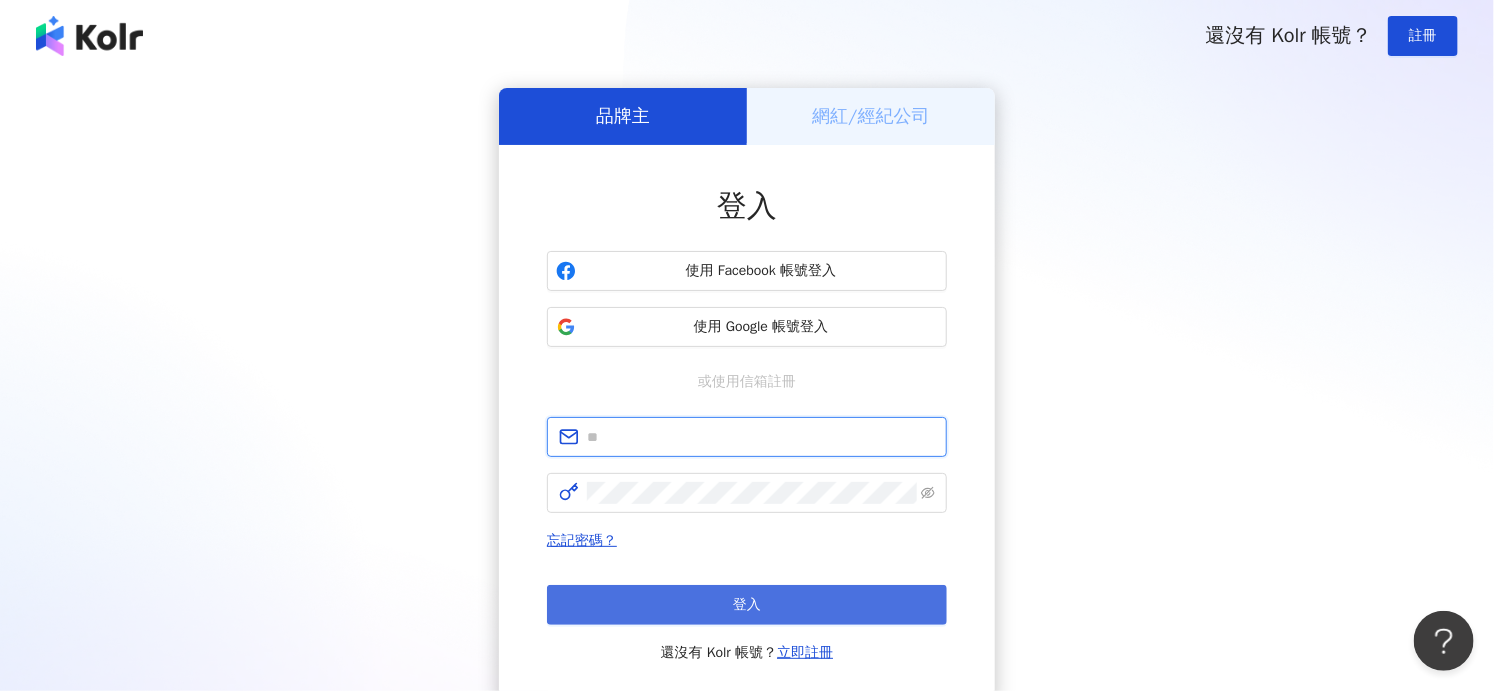 type on "**********" 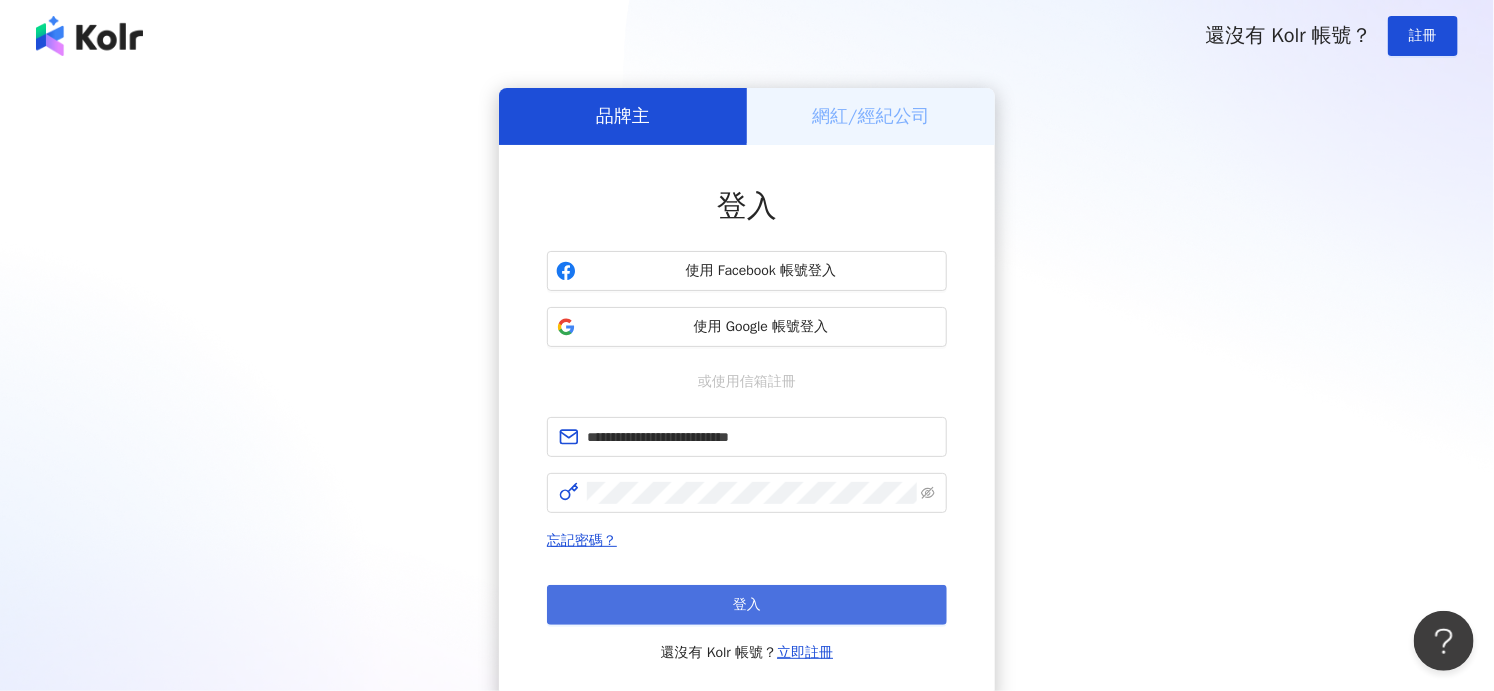 click on "登入" at bounding box center (747, 605) 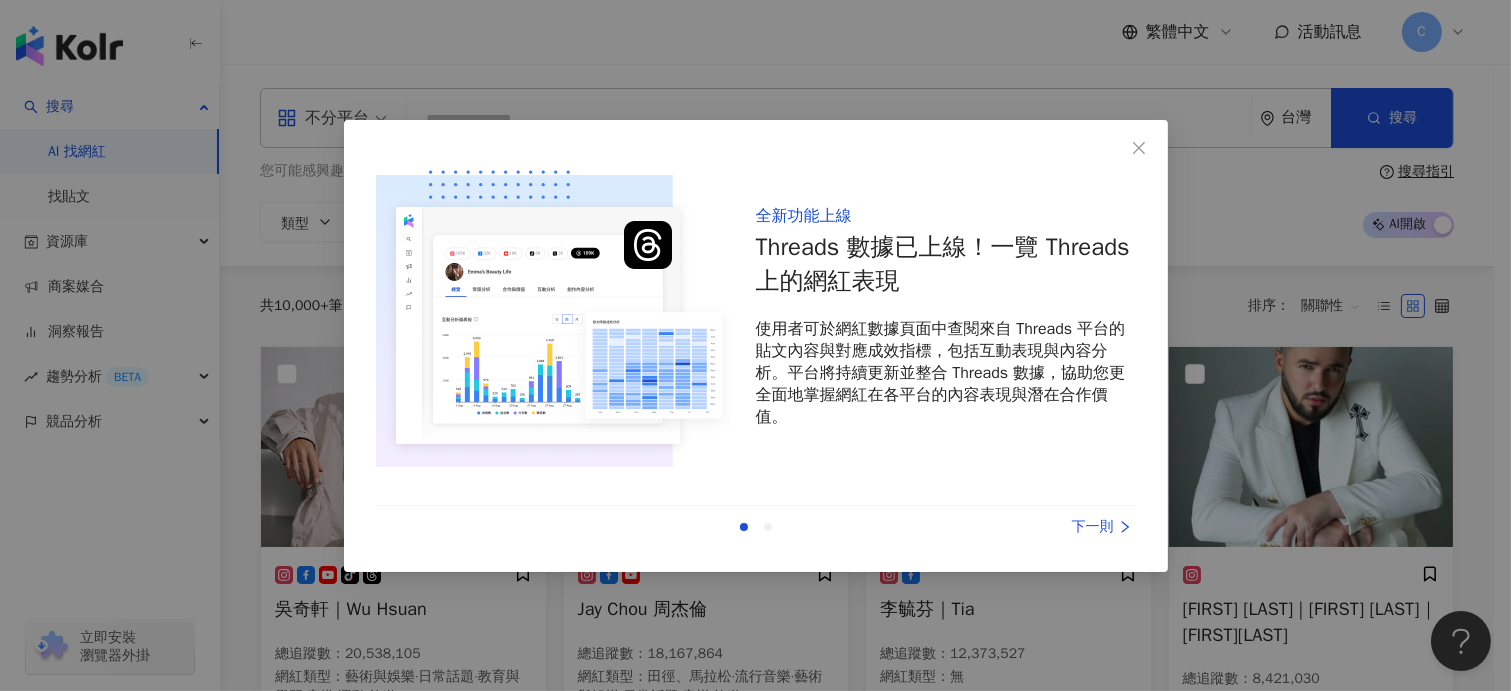click on "全新功能上線 Threads 數據已上線！一覽 Threads 上的網紅表現 使用者可於網紅數據頁面中查閱來自 Threads 平台的貼文內容與對應成效指標，包括互動表現與內容分析。平台將持續更新並整合 Threads 數據，協助您更全面地掌握網紅在各平台的內容表現與潛在合作價值。 上一則 下一則" at bounding box center [755, 345] 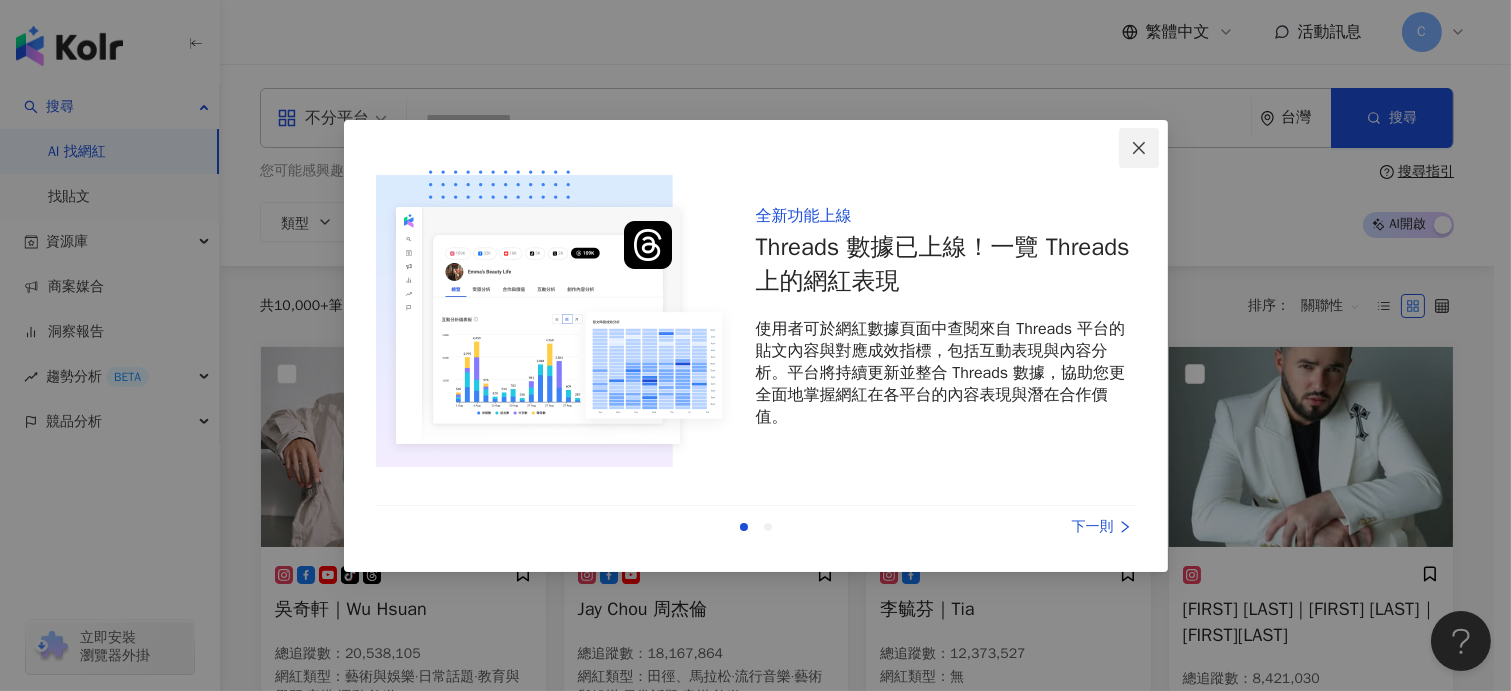 click 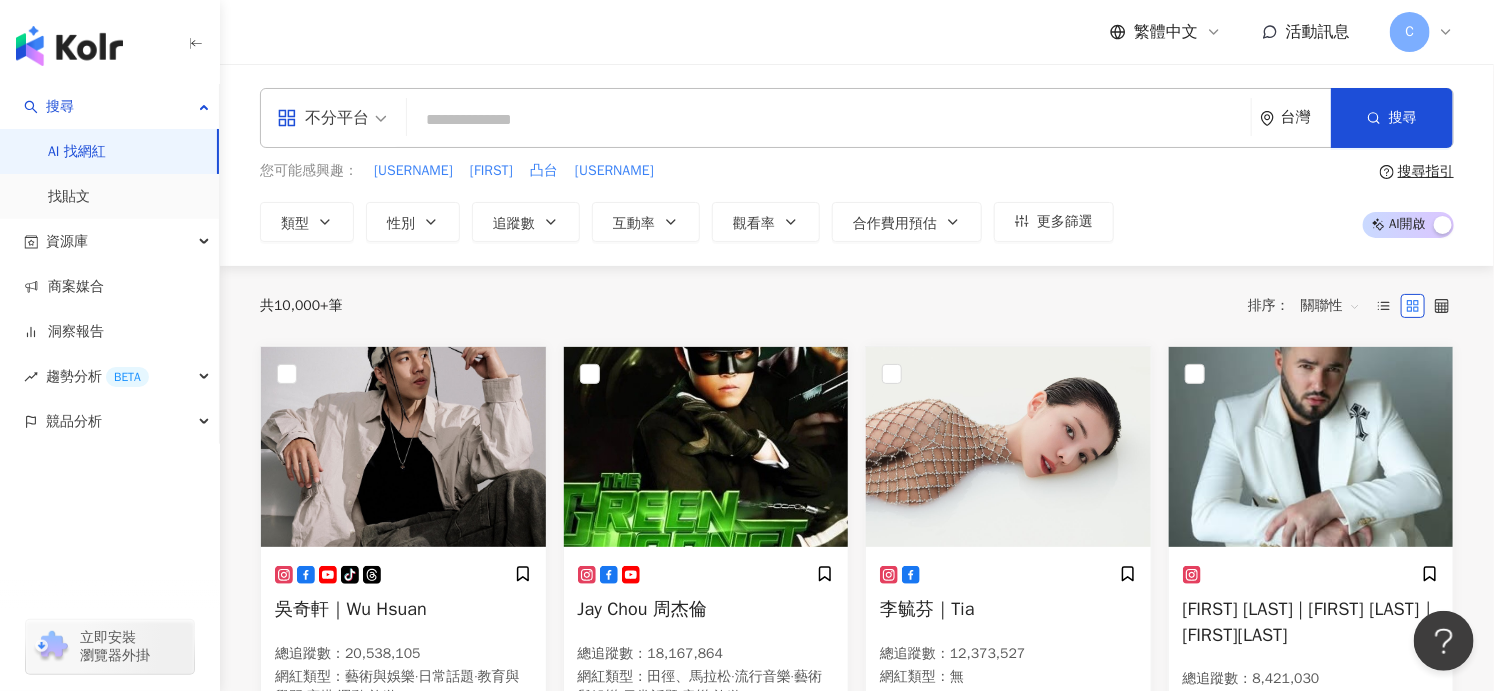 click at bounding box center [829, 120] 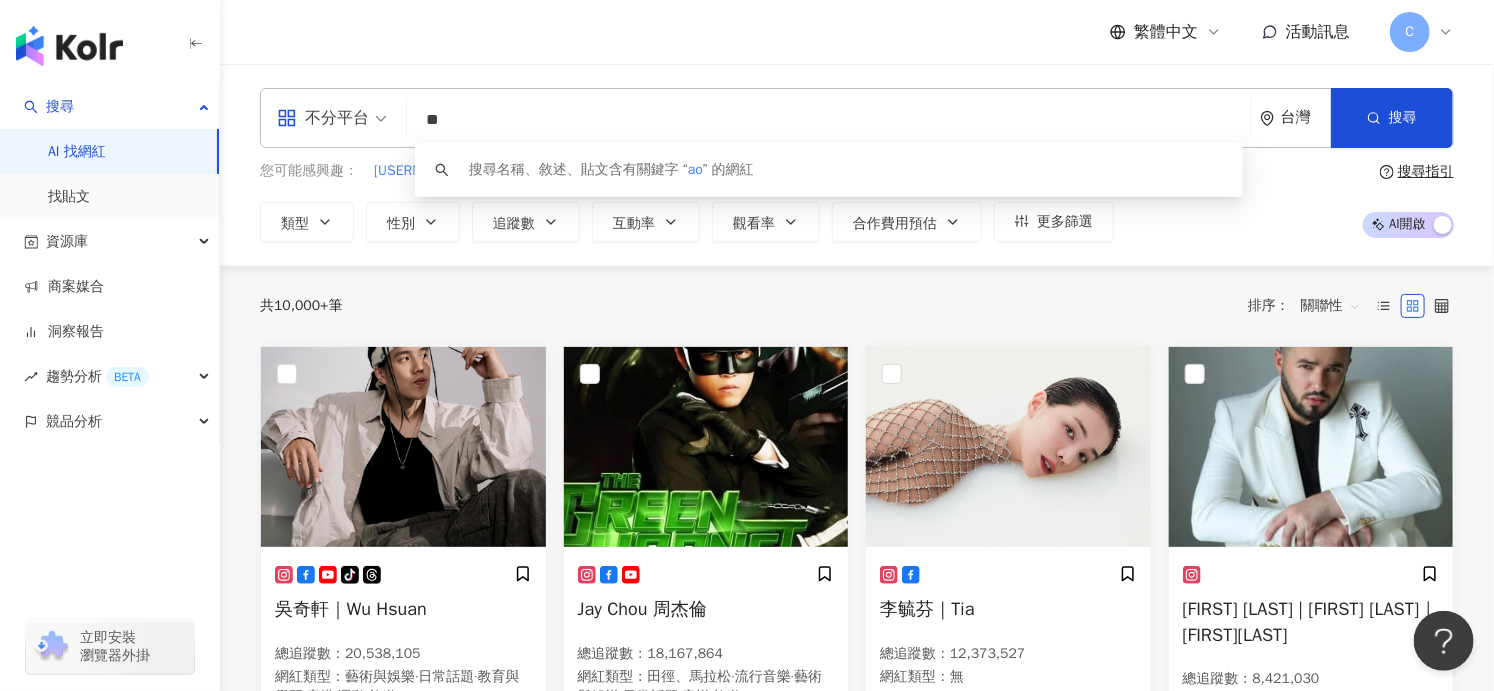 type on "*" 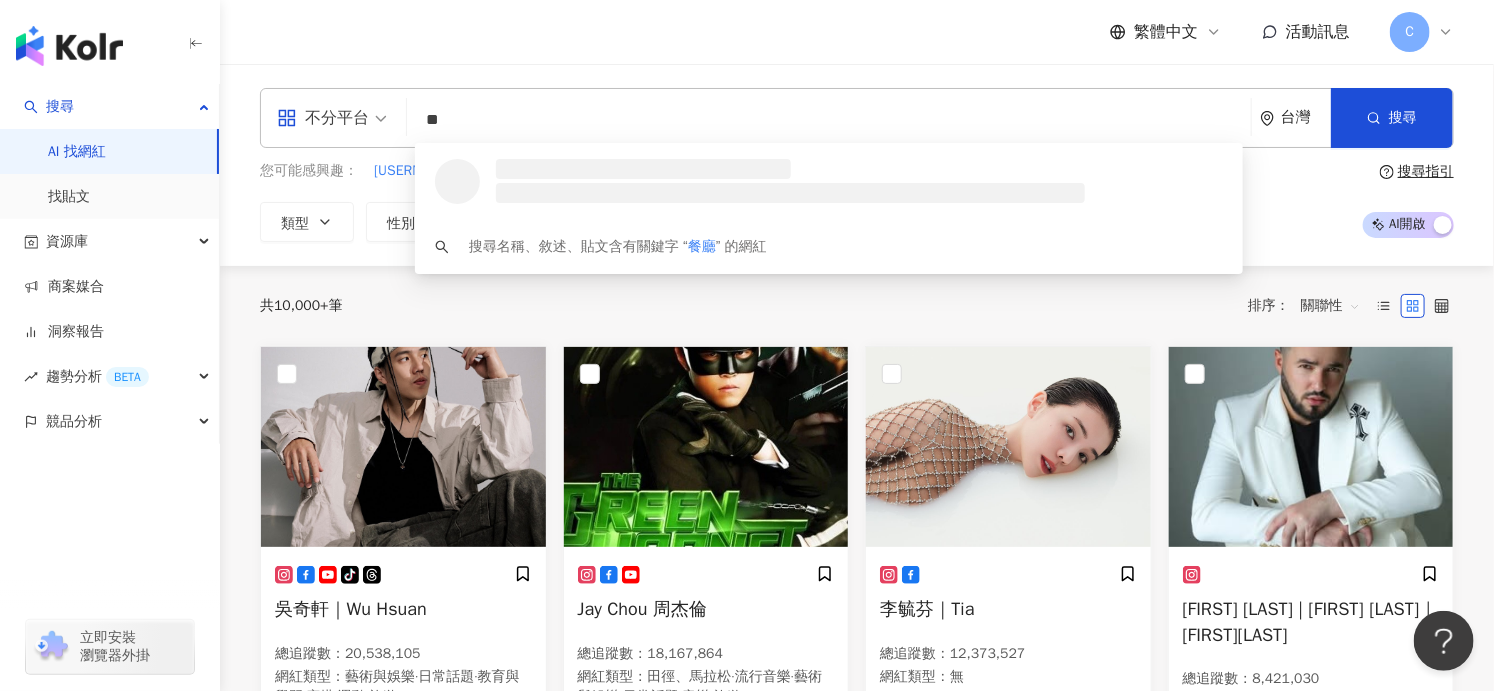 type on "**" 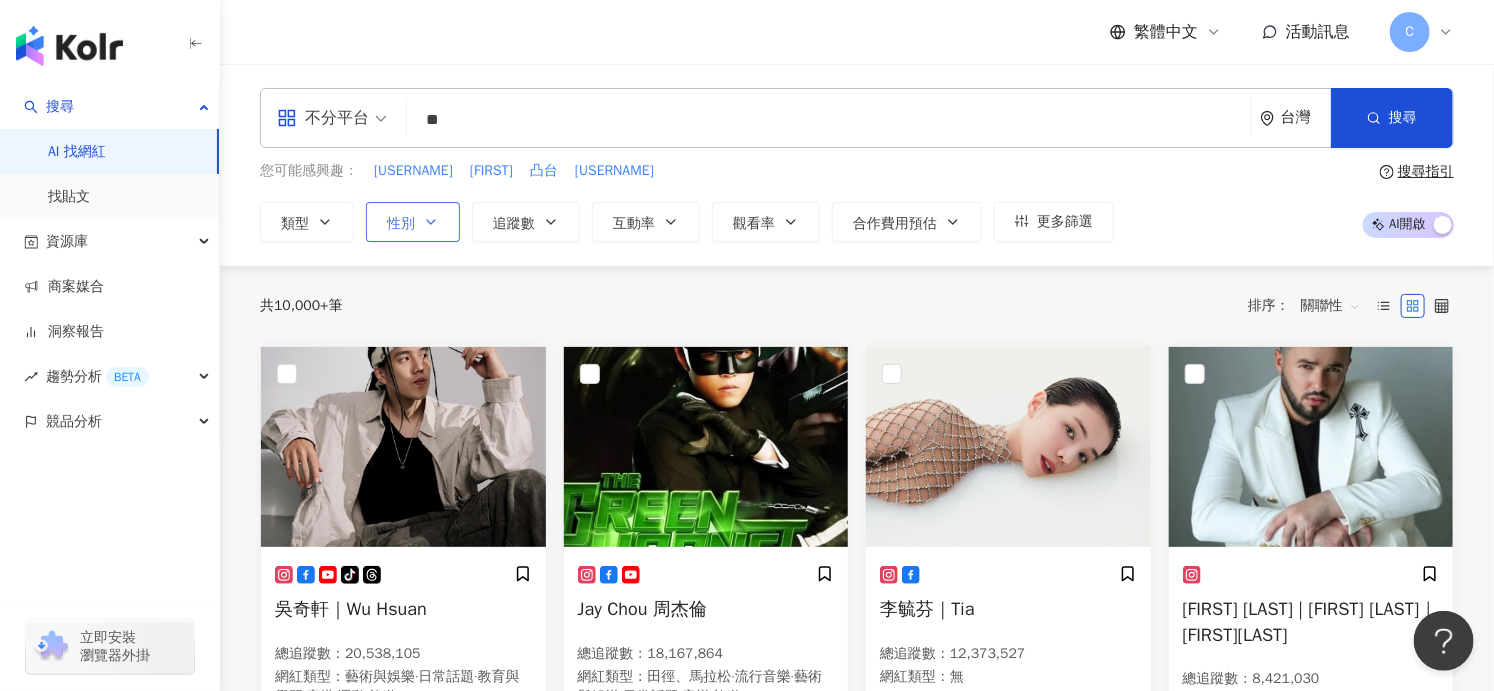 click on "性別" at bounding box center (401, 224) 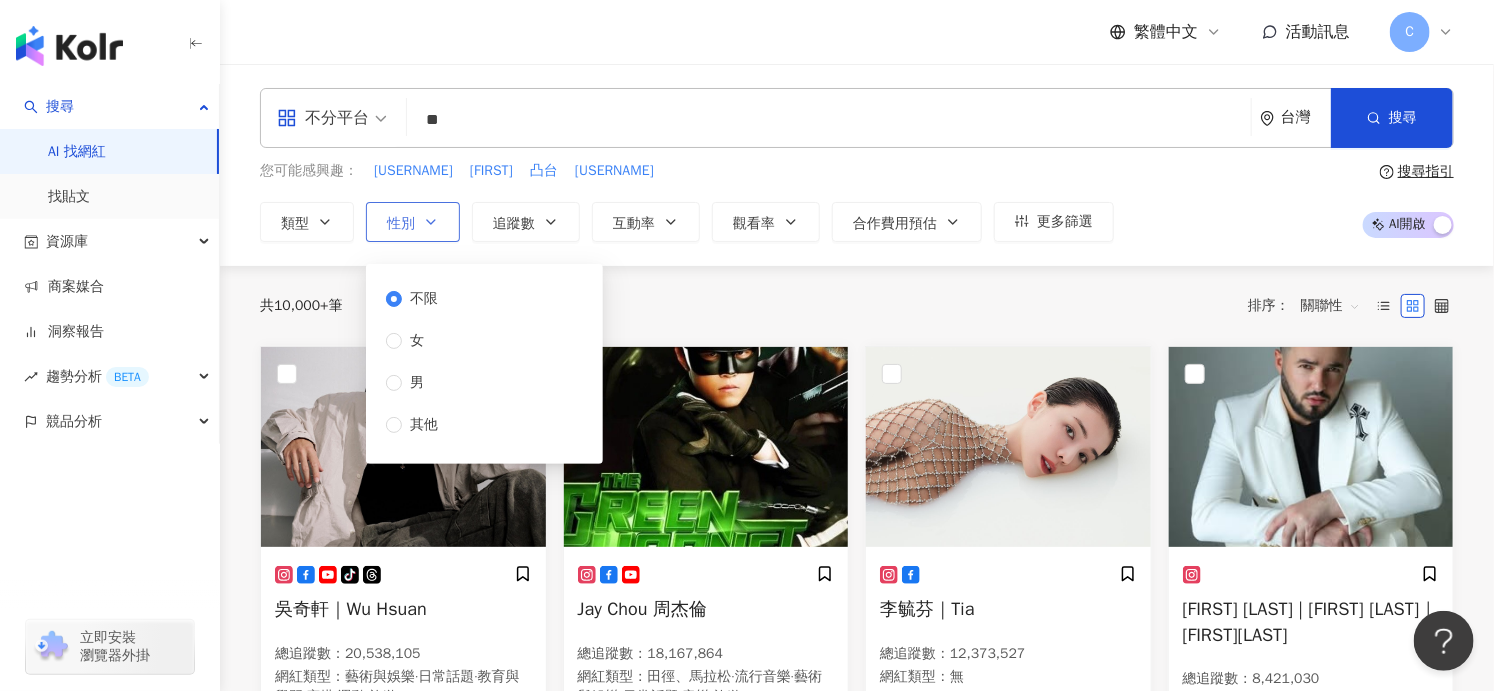 click on "性別" at bounding box center (401, 224) 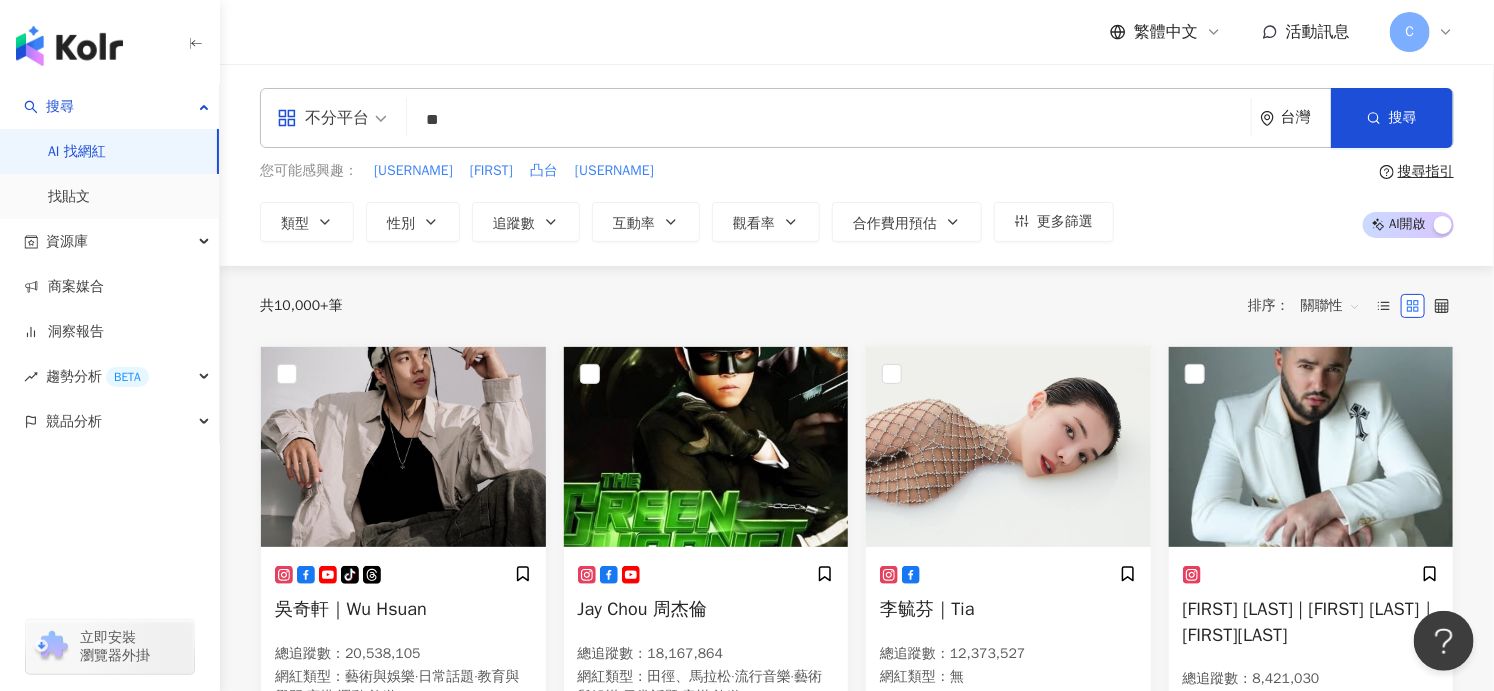 click on "類型 性別 追蹤數 互動率 觀看率 合作費用預估  更多篩選 不限 女 男 其他" at bounding box center (687, 222) 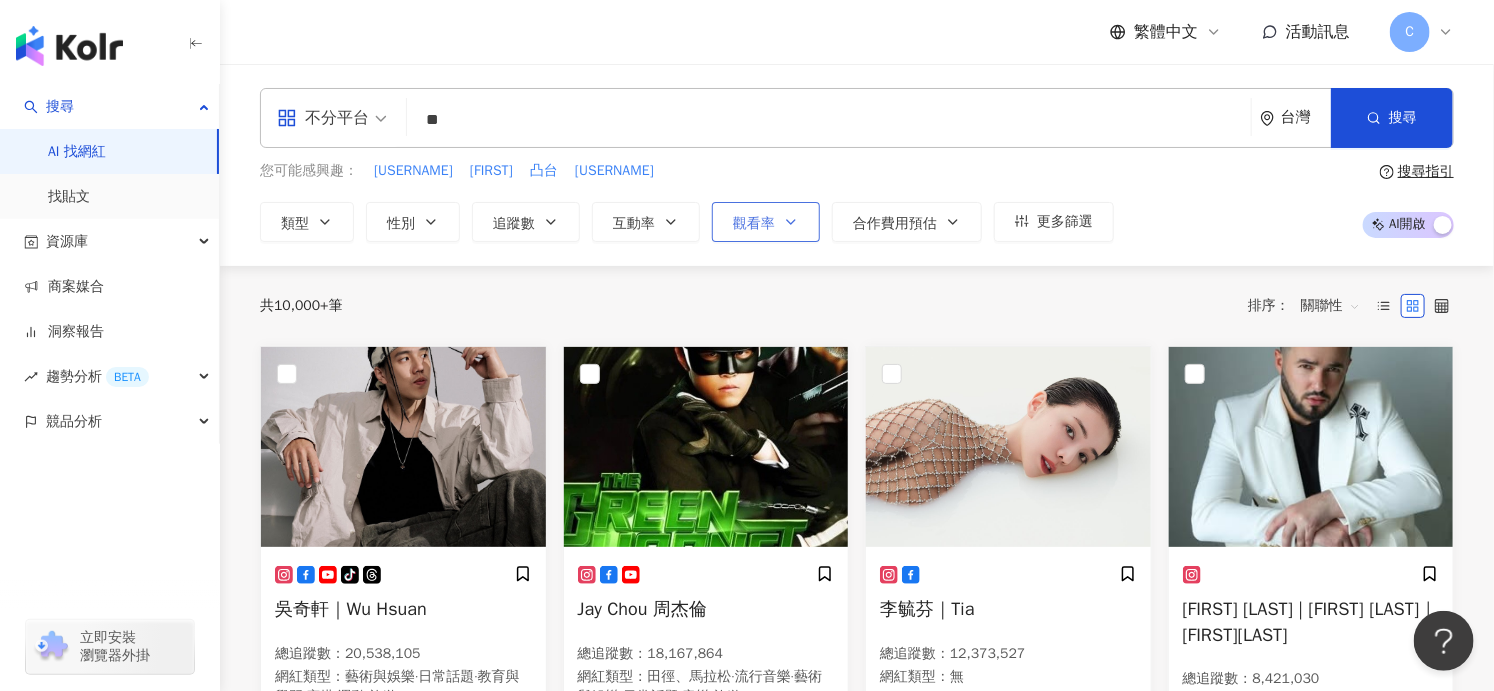click 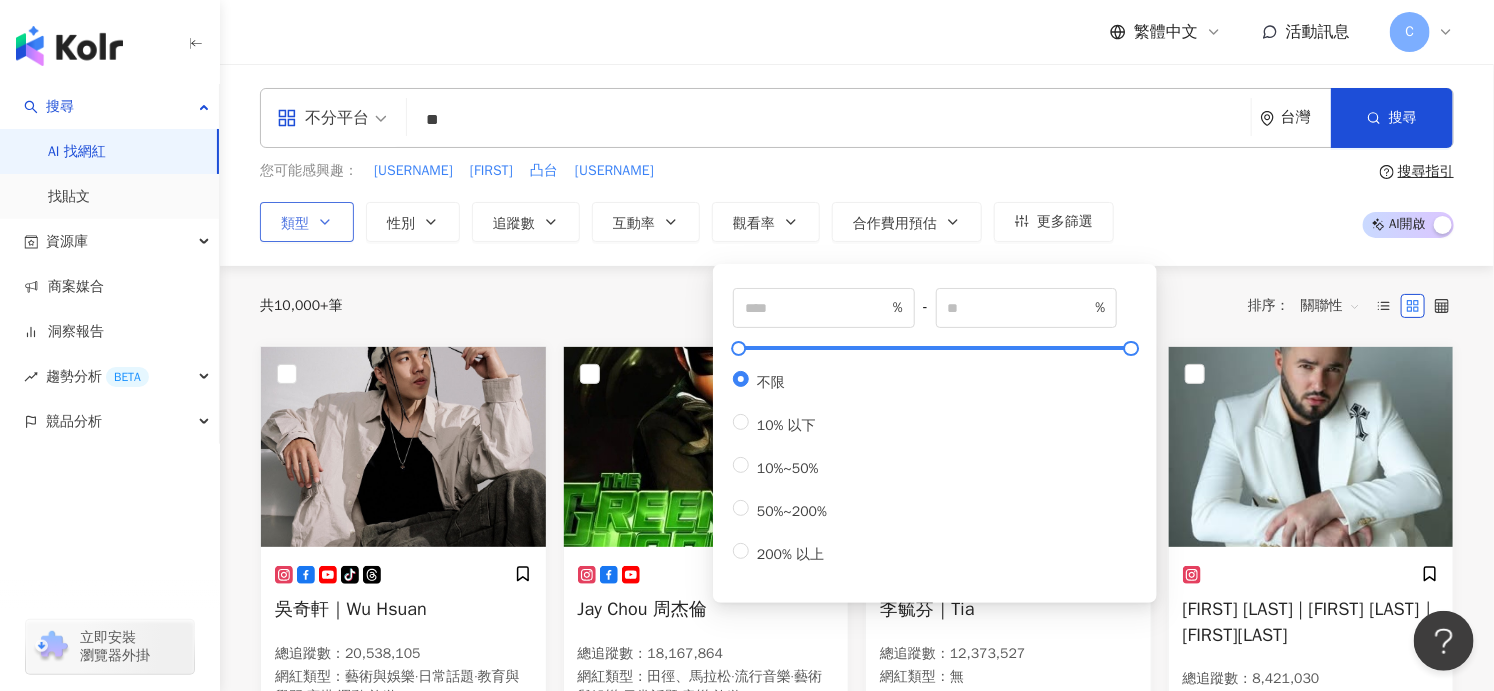 click on "類型" at bounding box center [295, 224] 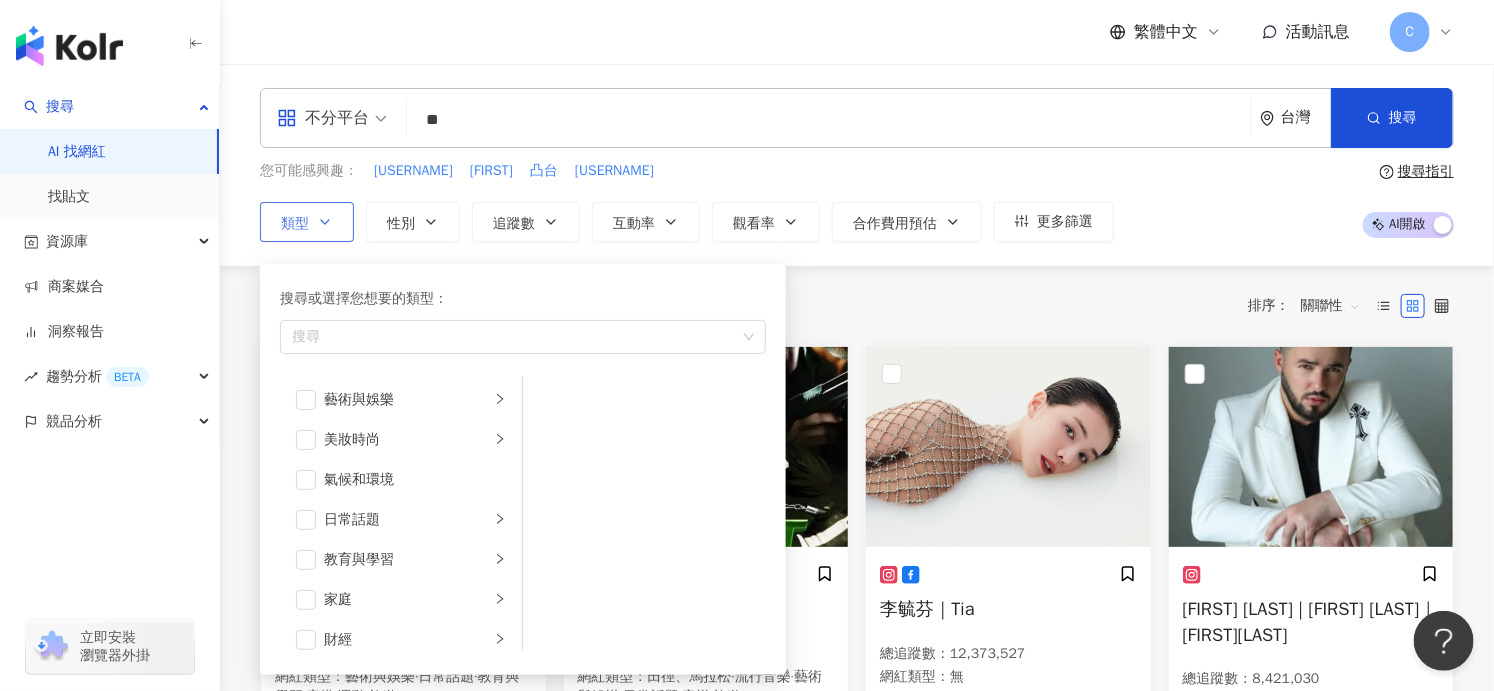 click on "類型" at bounding box center (295, 224) 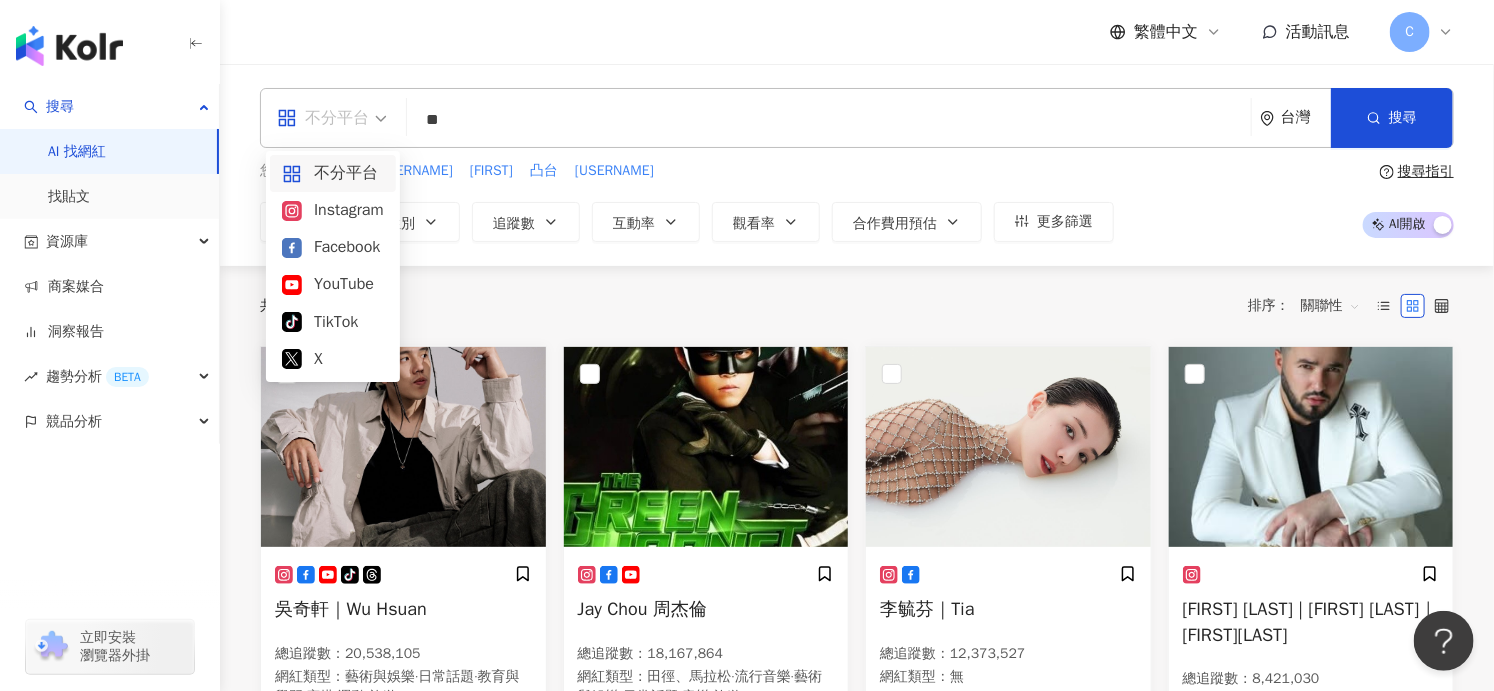 drag, startPoint x: 359, startPoint y: 116, endPoint x: 376, endPoint y: 158, distance: 45.310043 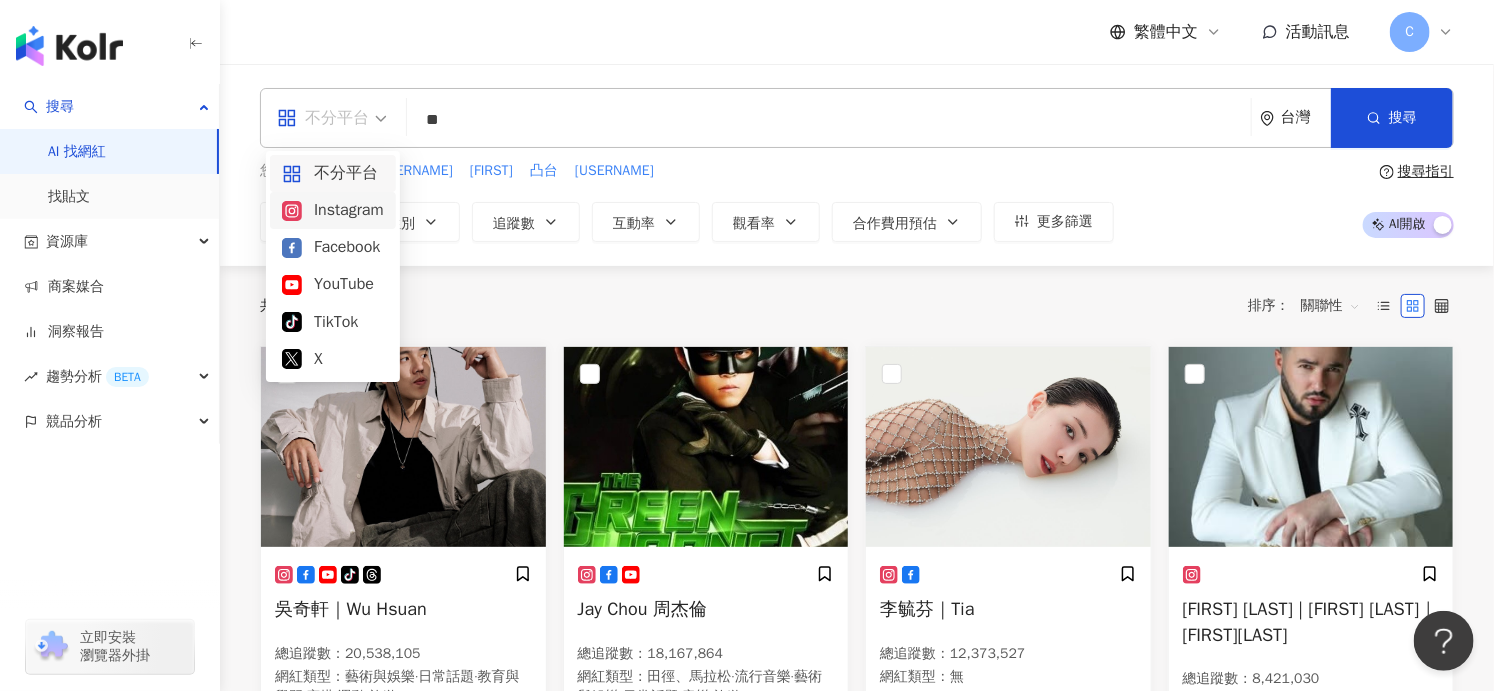 click on "Instagram" at bounding box center (333, 210) 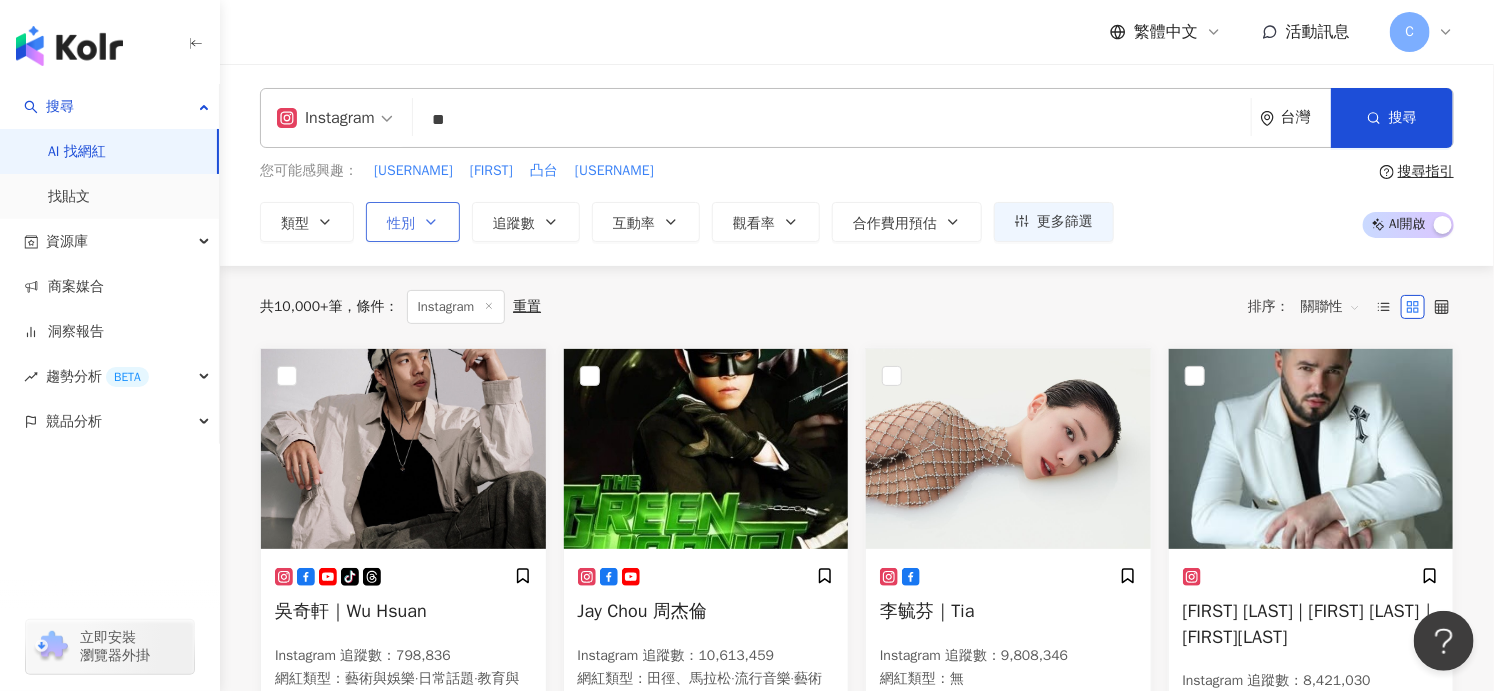 click on "性別" at bounding box center [413, 222] 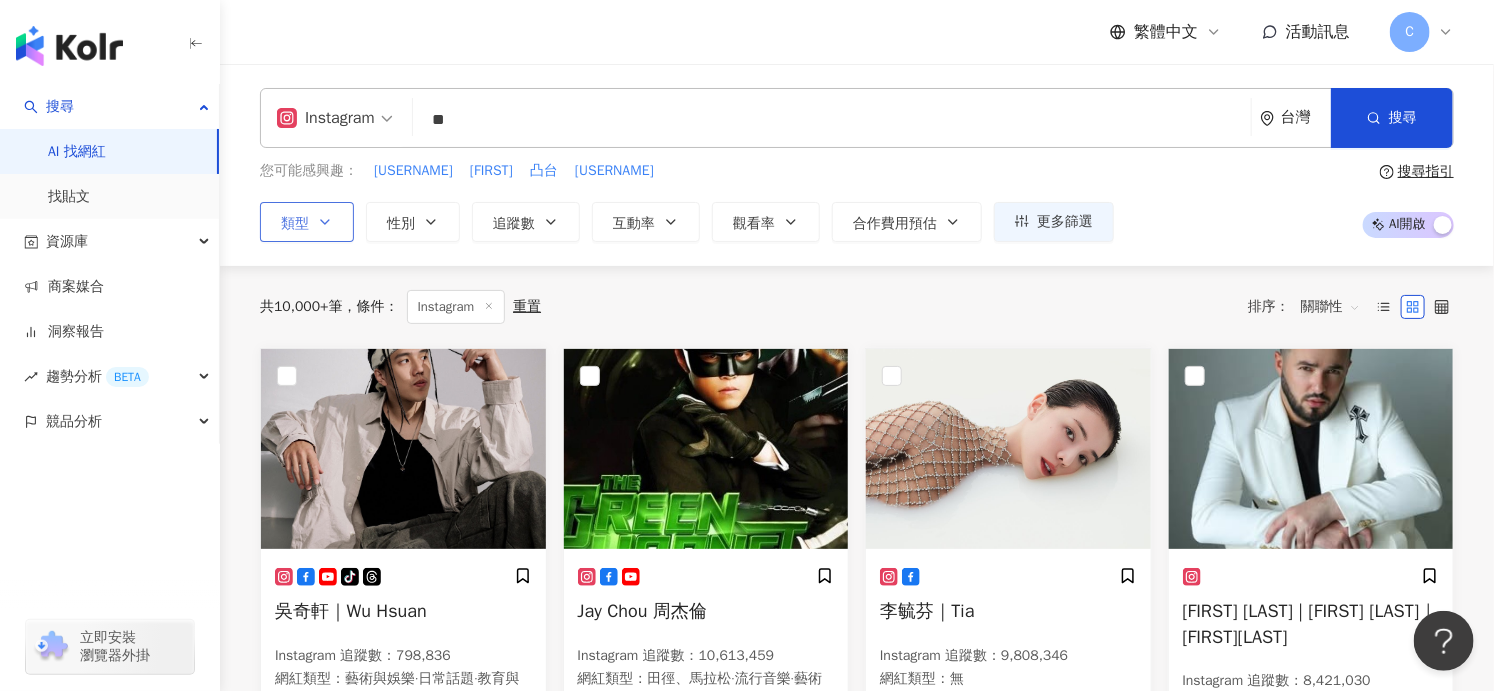 click on "類型" at bounding box center [307, 222] 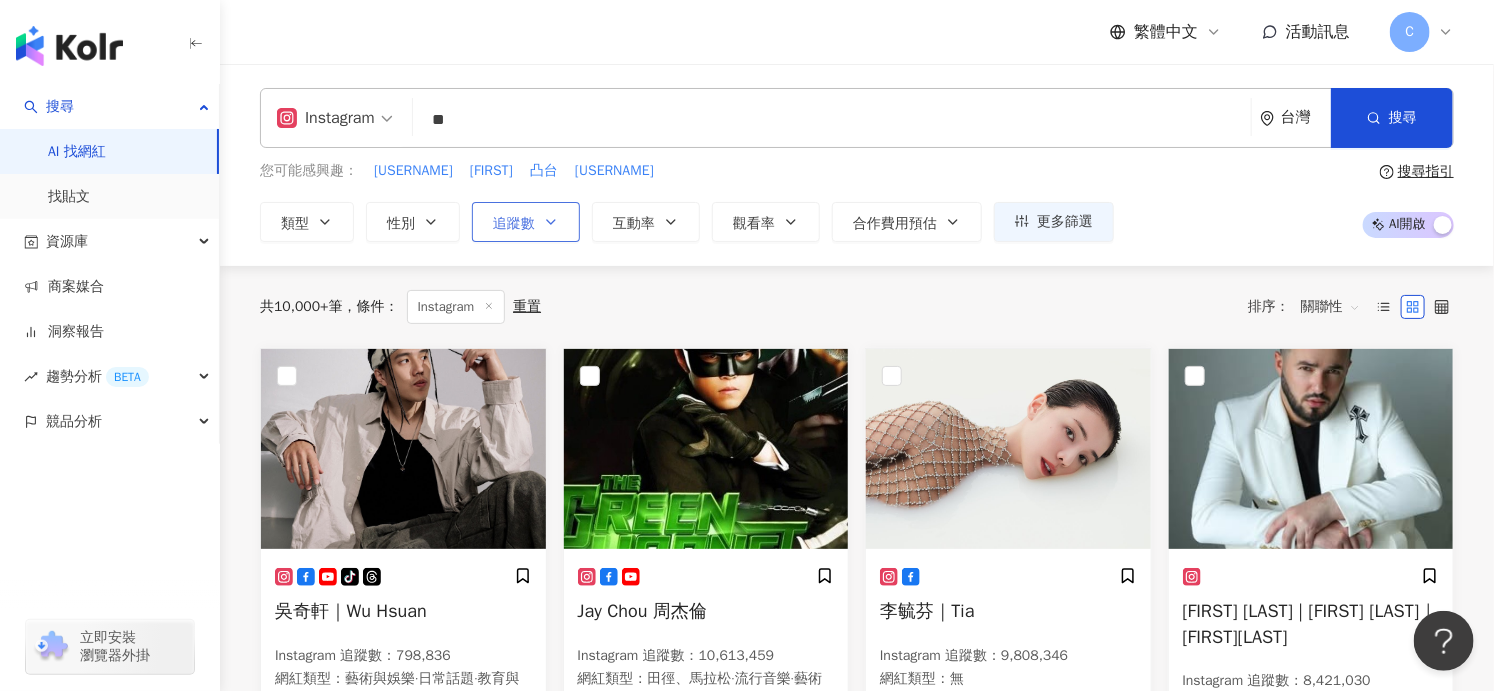 click on "追蹤數" at bounding box center (514, 224) 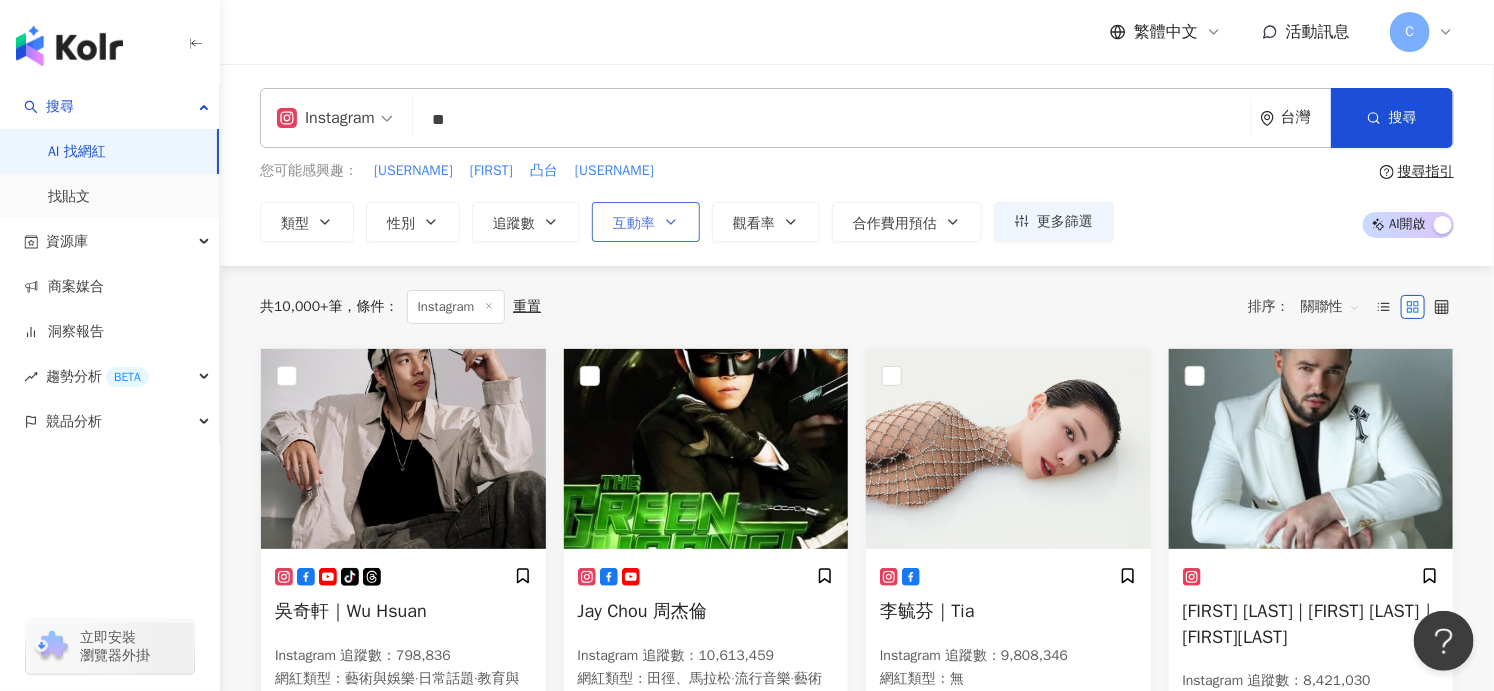 click on "互動率" at bounding box center (634, 224) 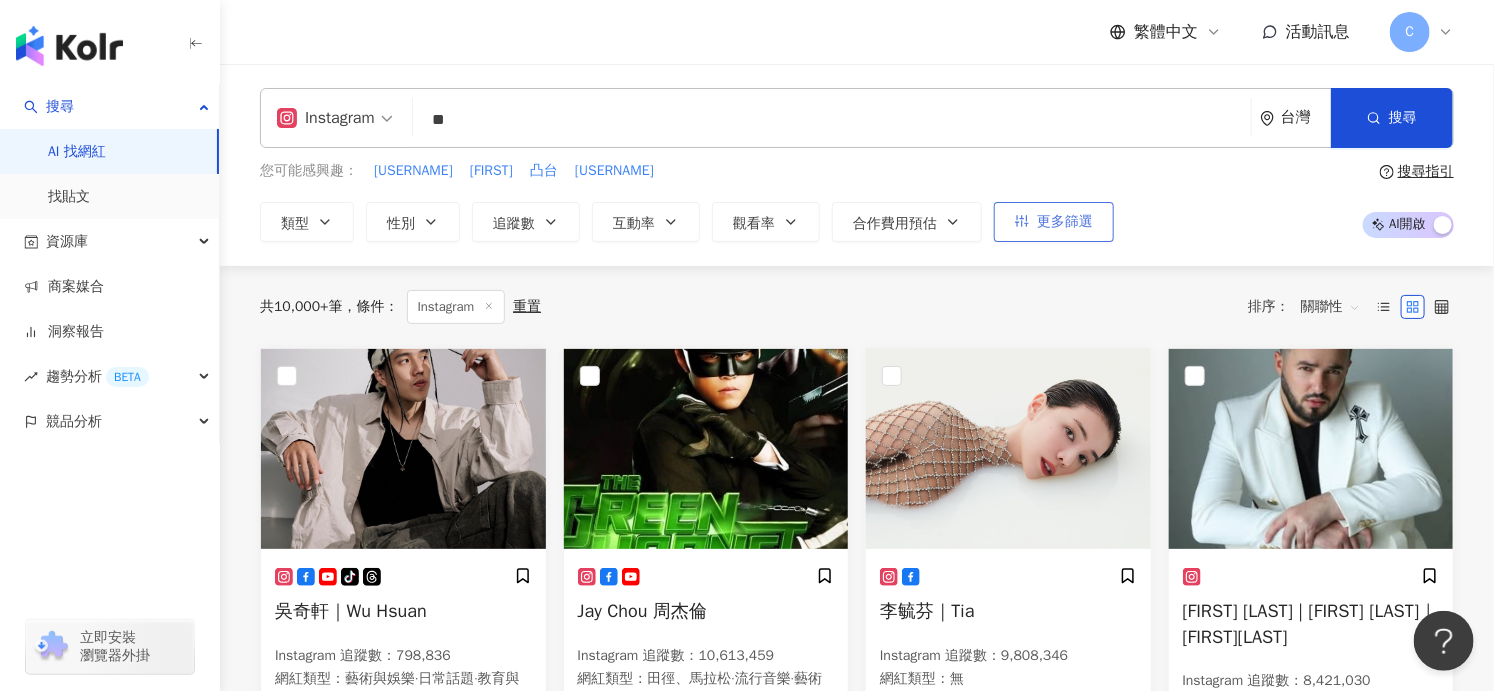click on "更多篩選" at bounding box center (1065, 222) 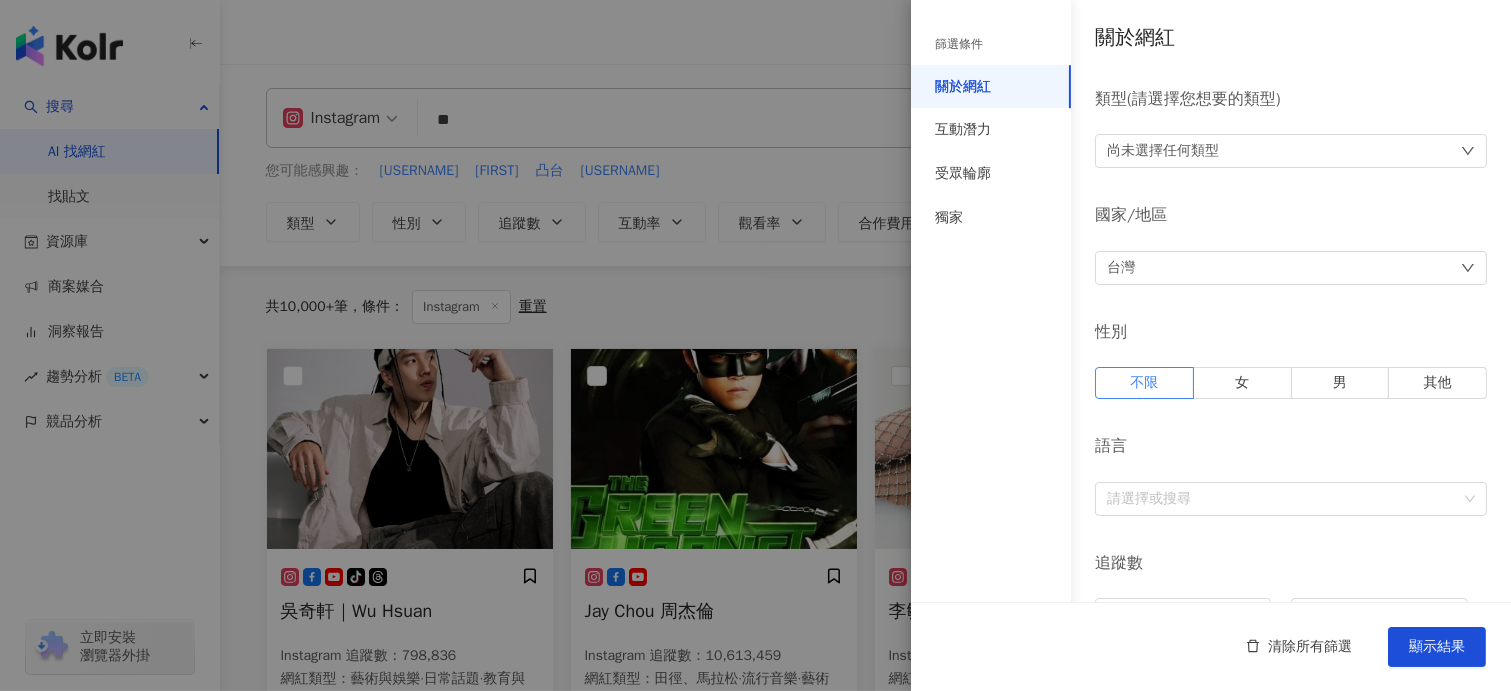 click at bounding box center (755, 345) 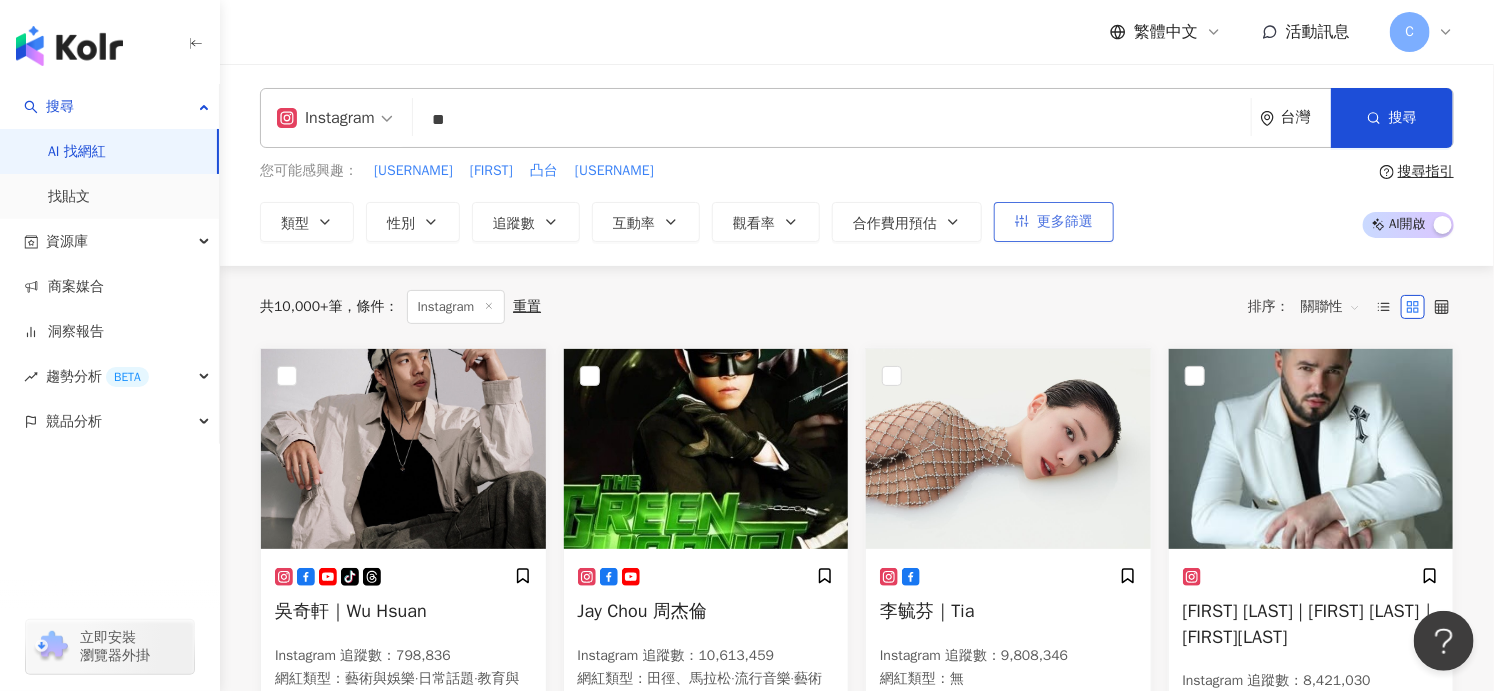 click on "更多篩選" at bounding box center [1054, 222] 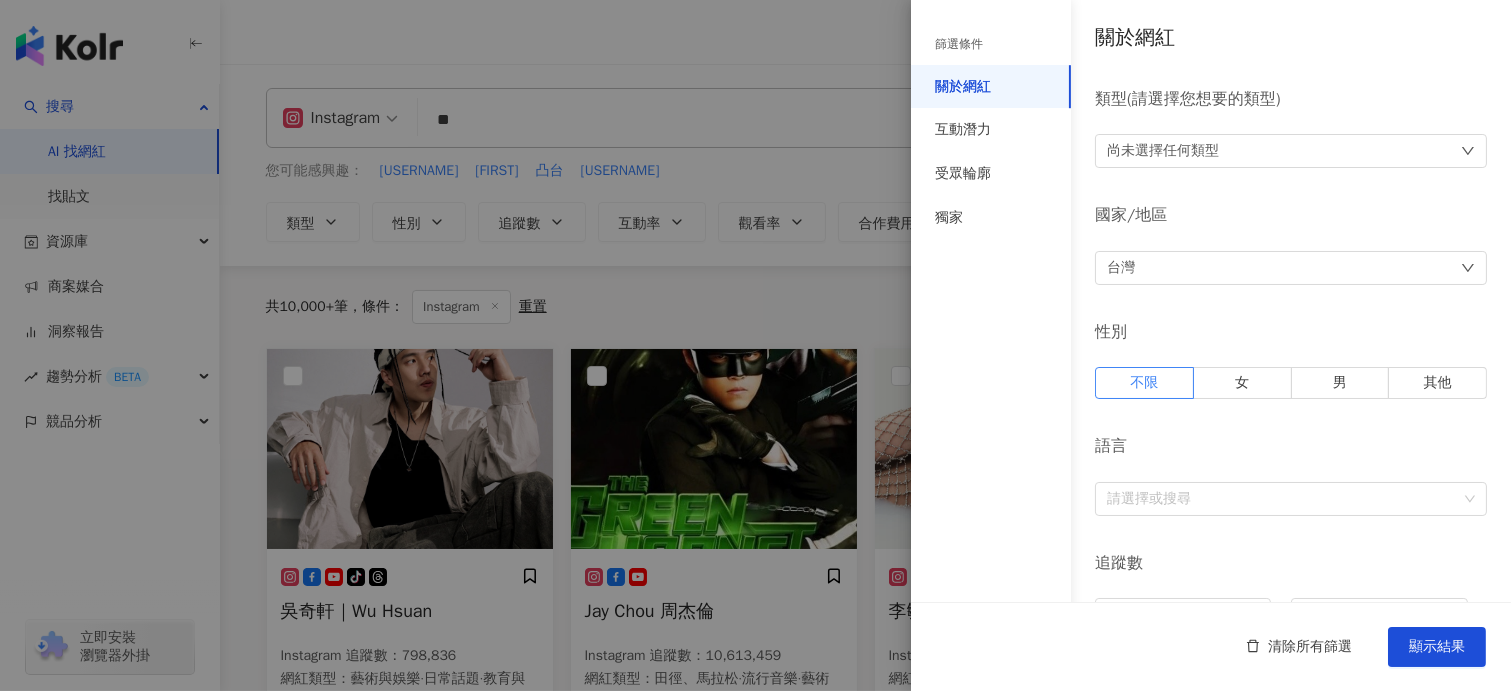 click at bounding box center [755, 345] 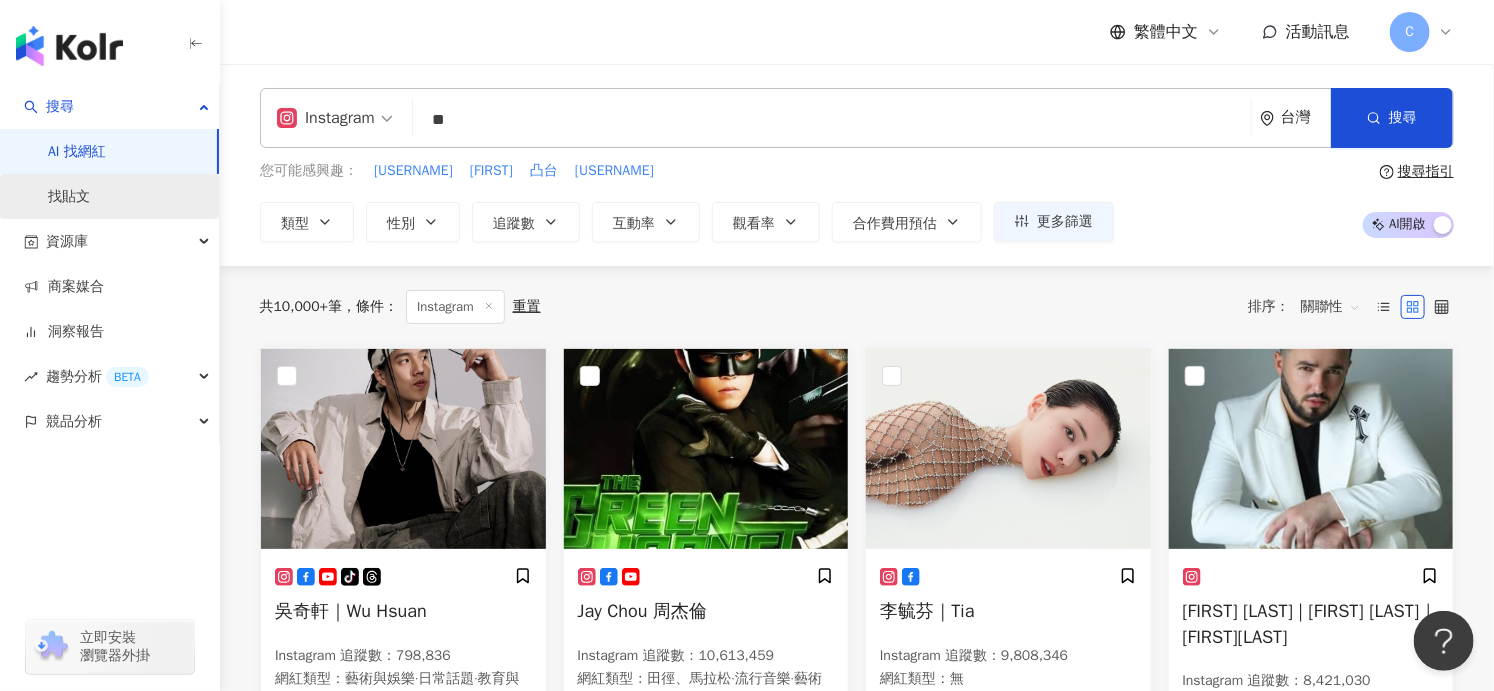 click on "找貼文" at bounding box center [69, 197] 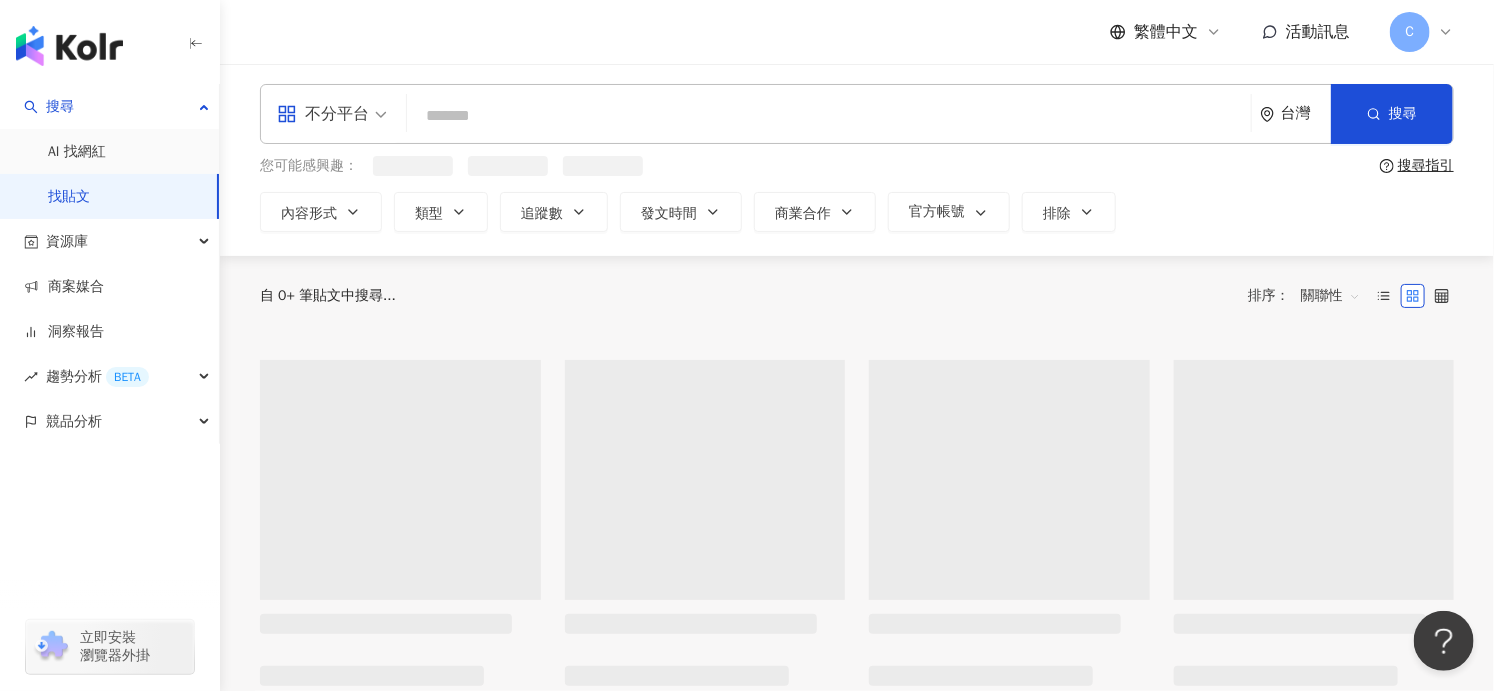 scroll, scrollTop: 1, scrollLeft: 0, axis: vertical 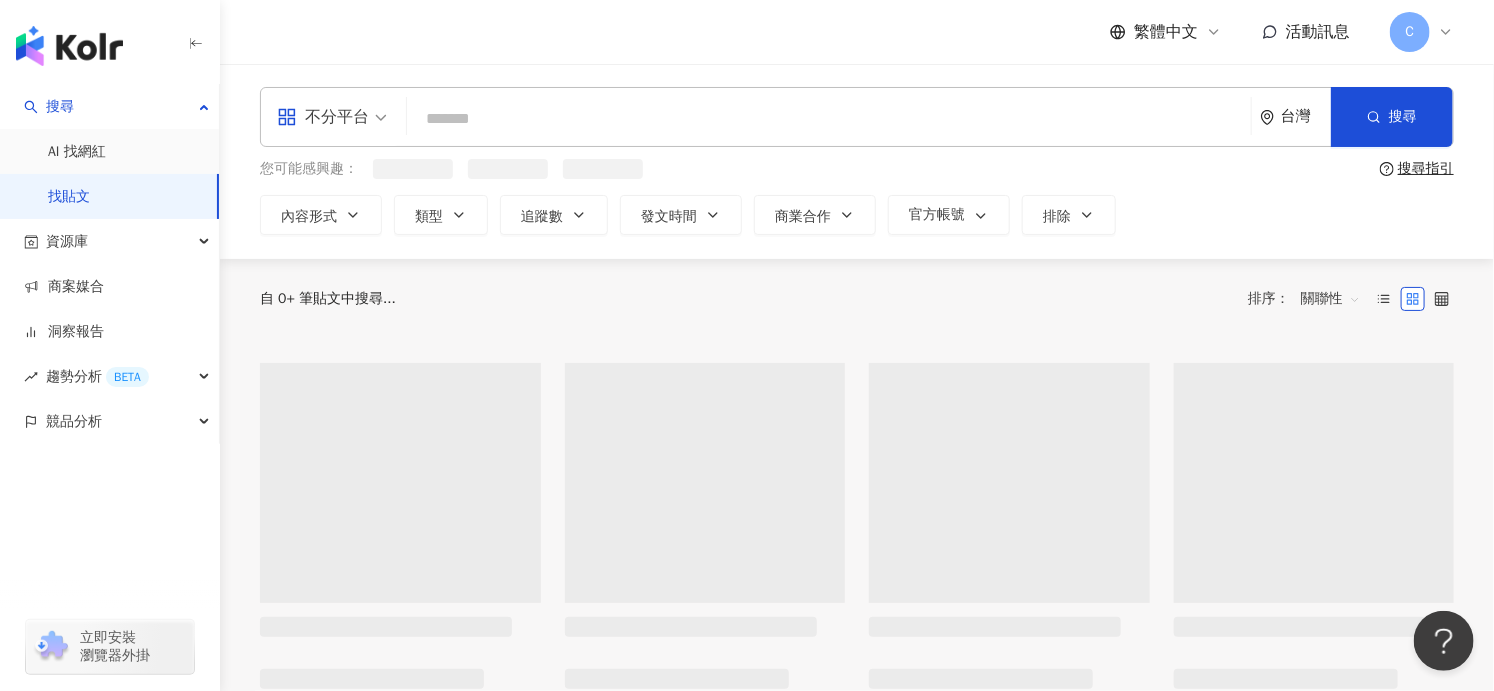 click at bounding box center (829, 118) 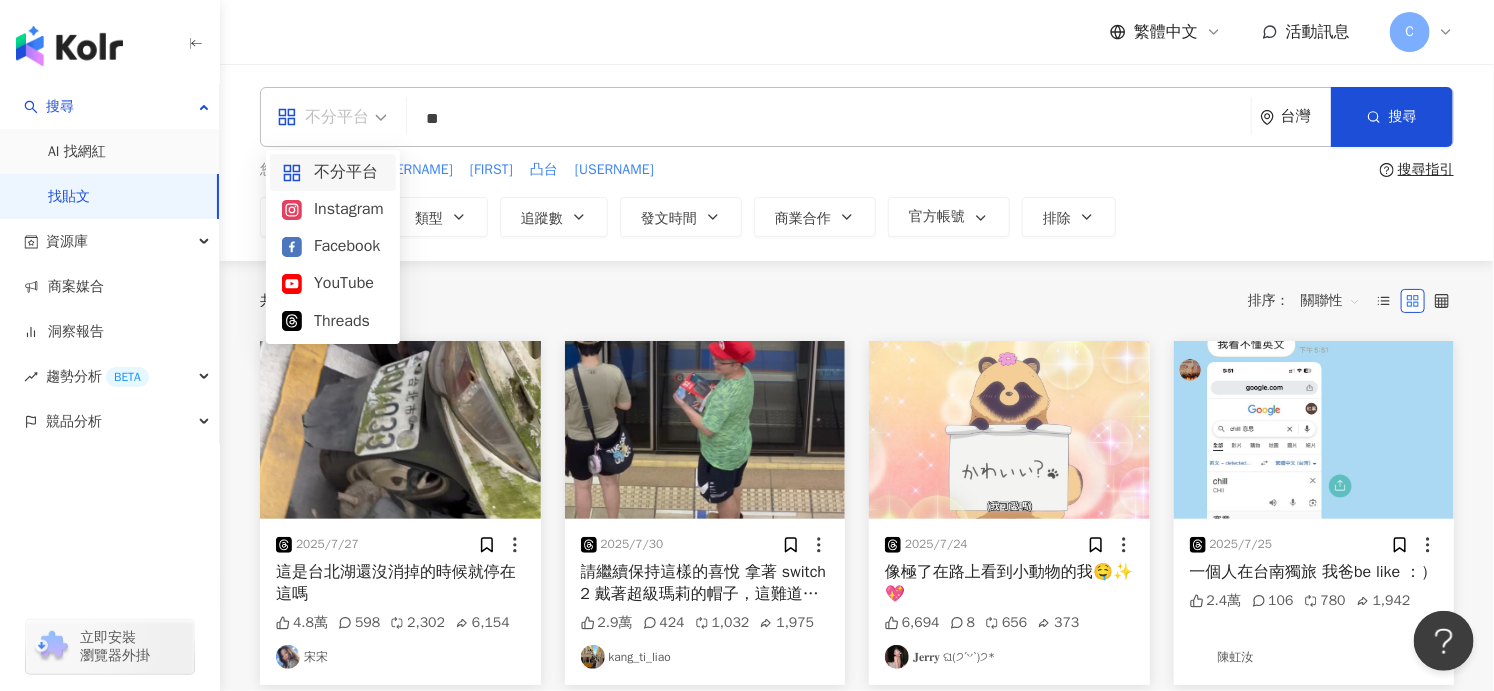 click on "不分平台" at bounding box center [323, 117] 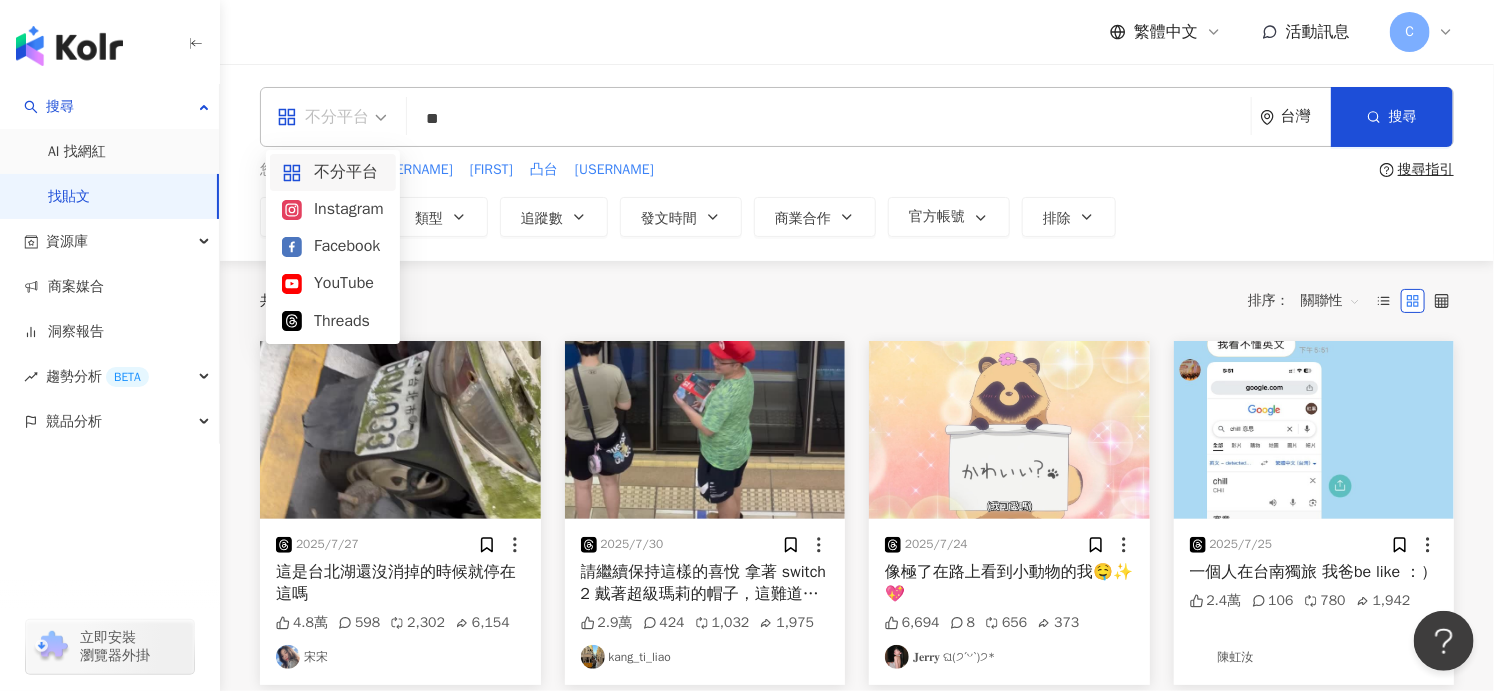 type on "**" 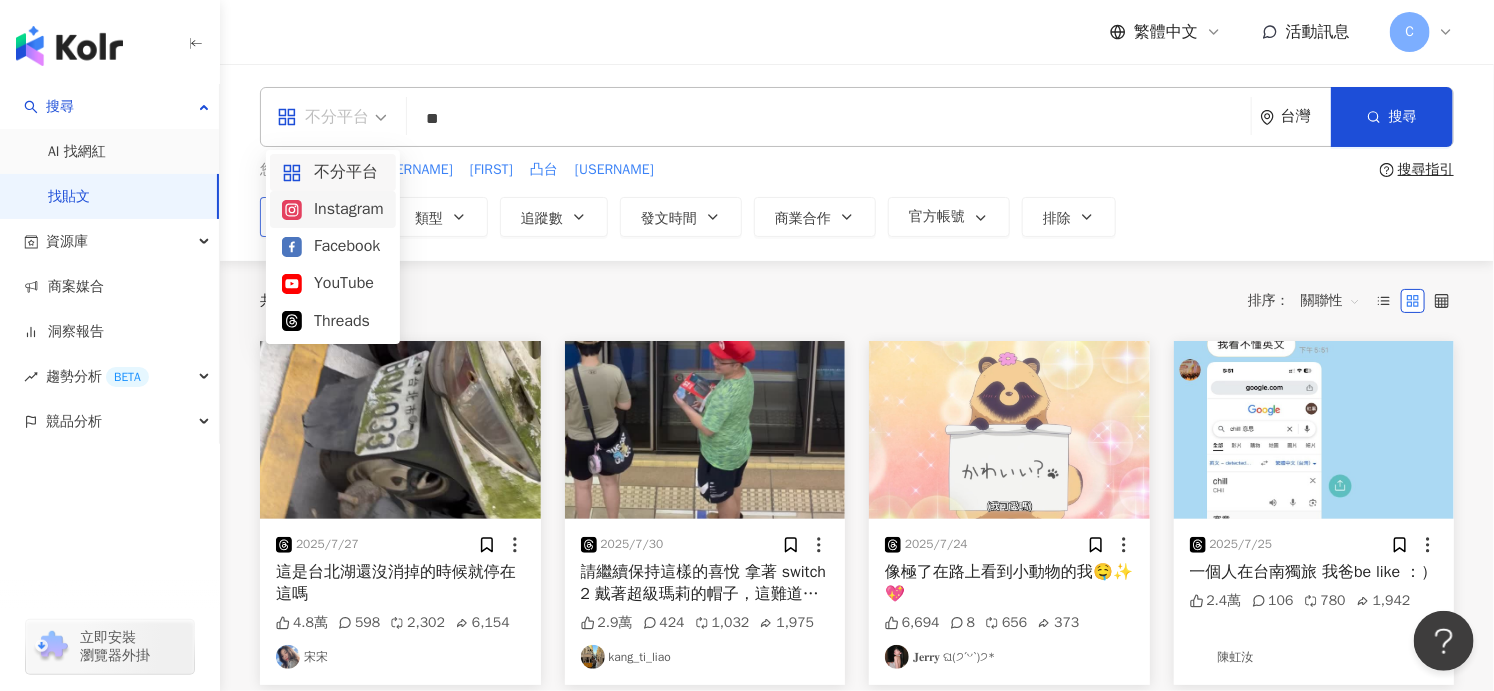 click on "Instagram" at bounding box center (333, 209) 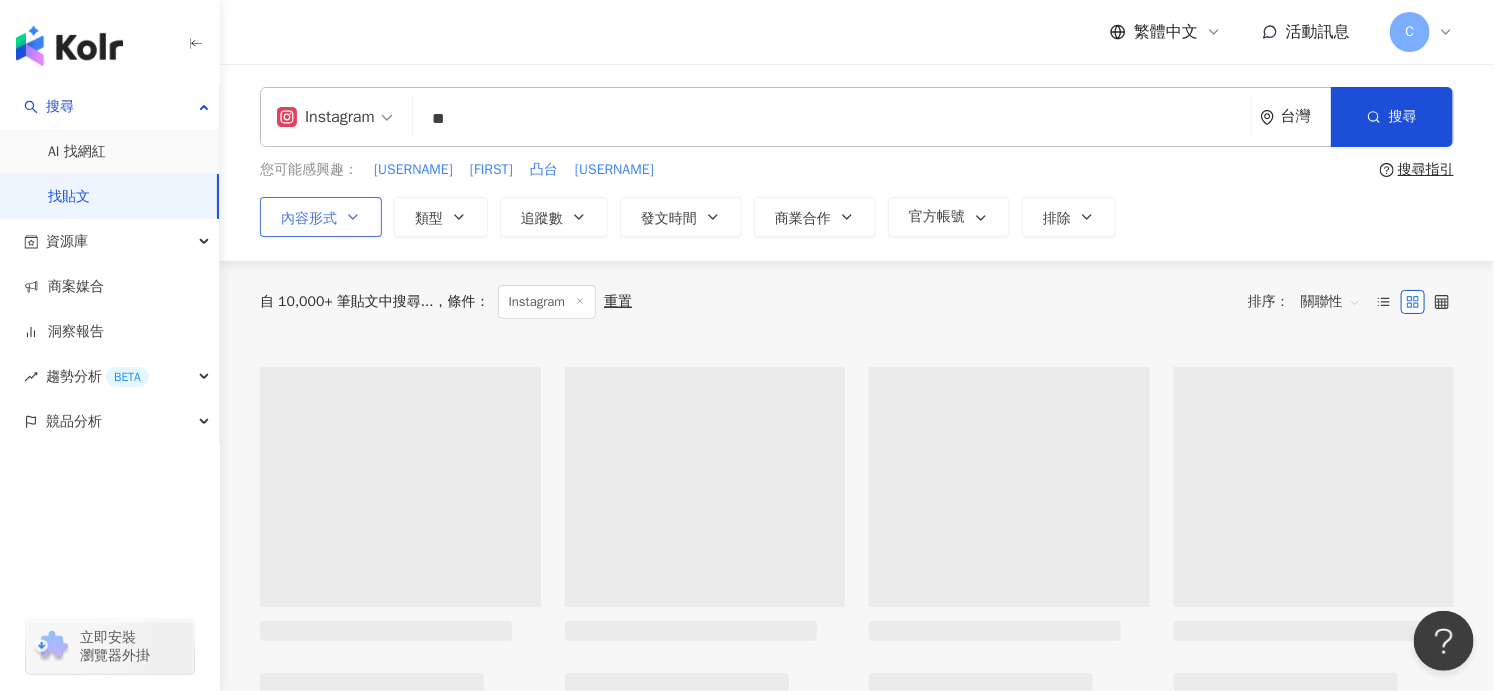 scroll, scrollTop: 0, scrollLeft: 0, axis: both 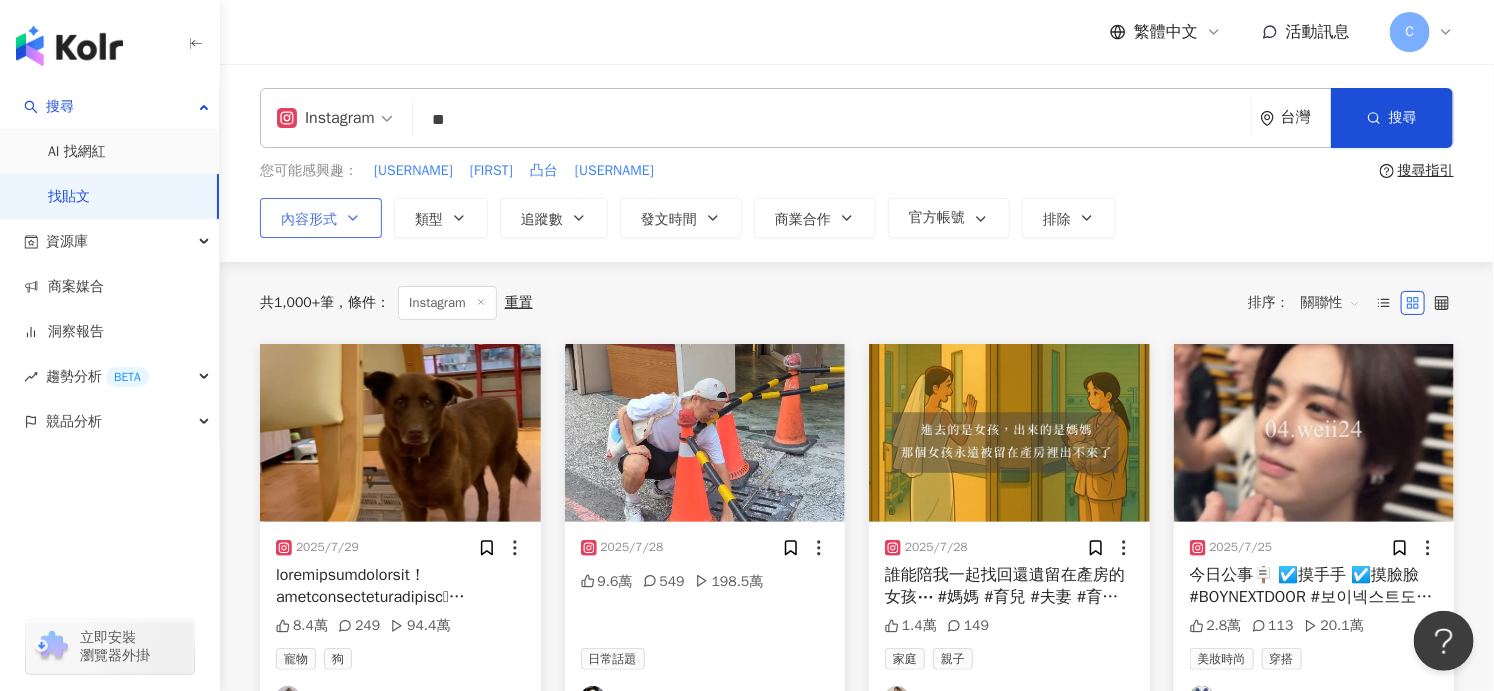 click 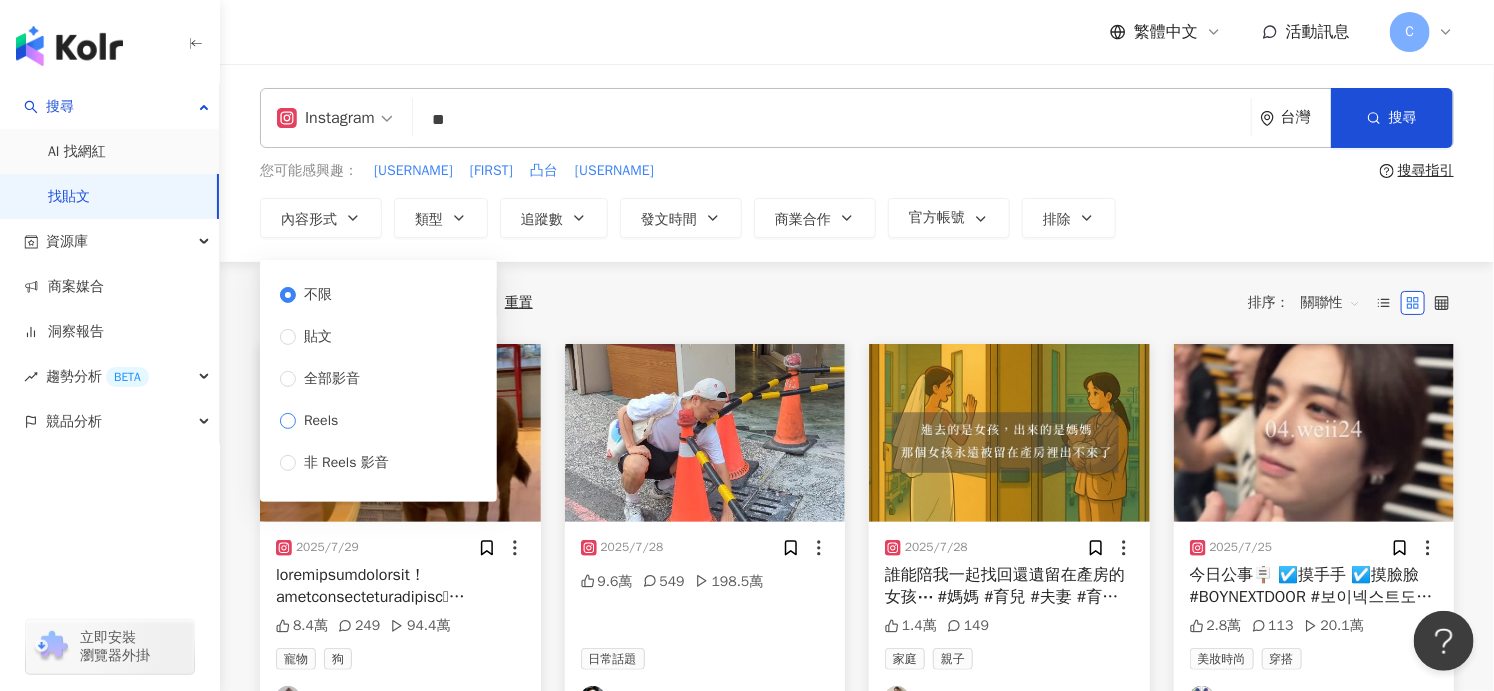 click on "Reels" at bounding box center (338, 421) 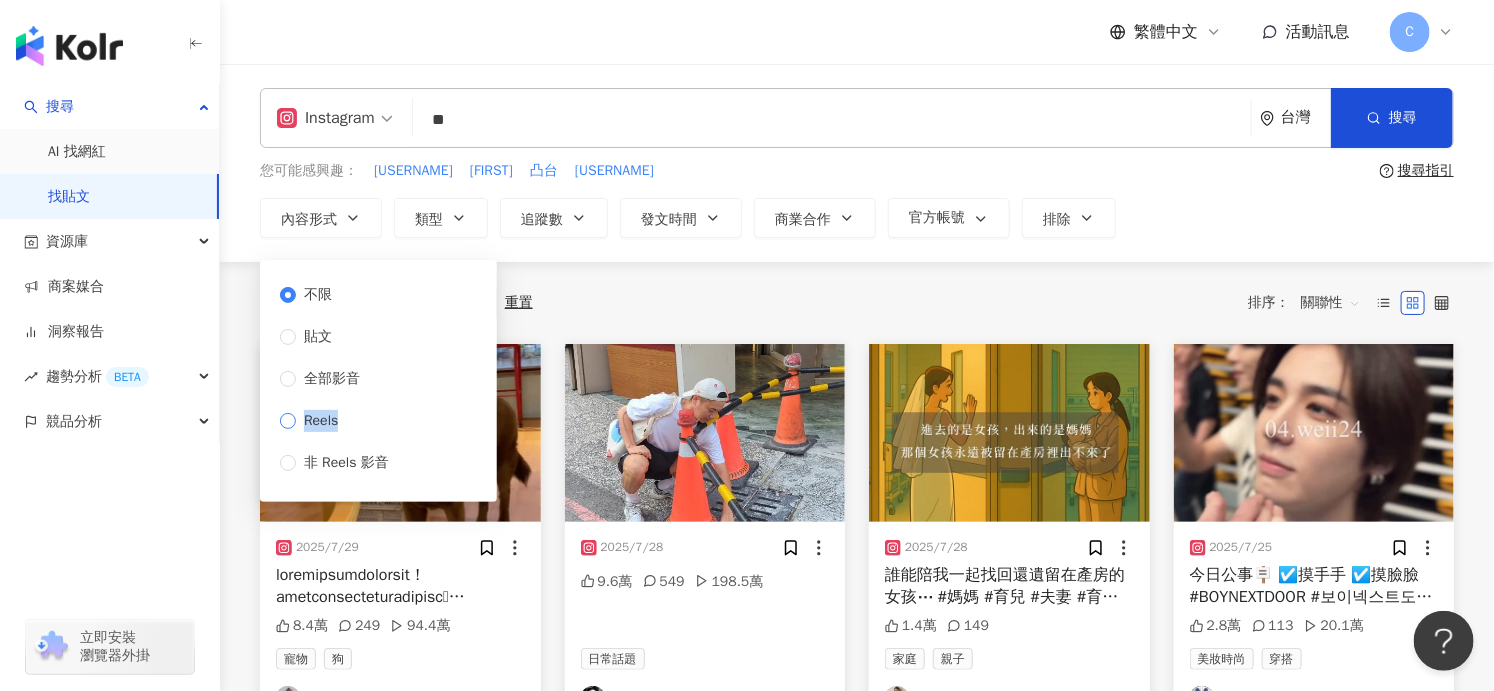 click on "Reels" at bounding box center [321, 421] 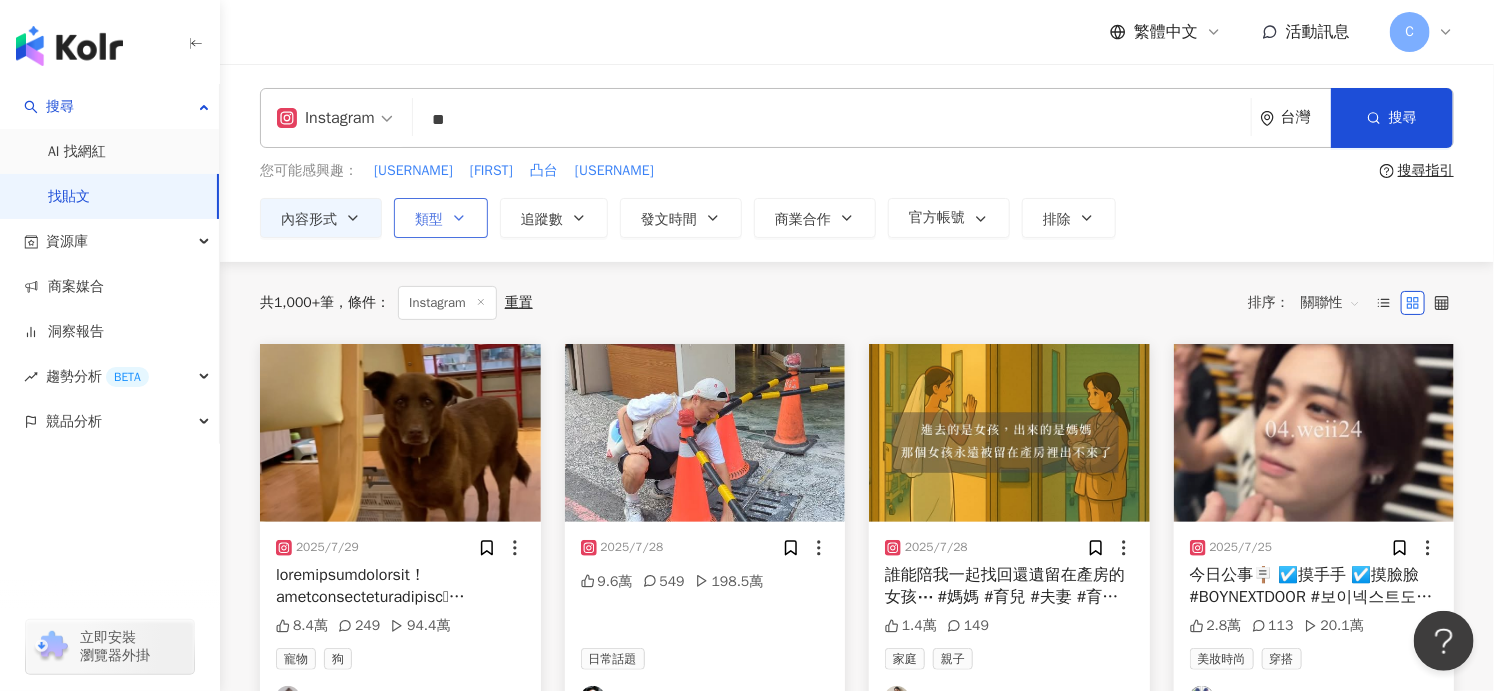 click on "類型" at bounding box center (441, 218) 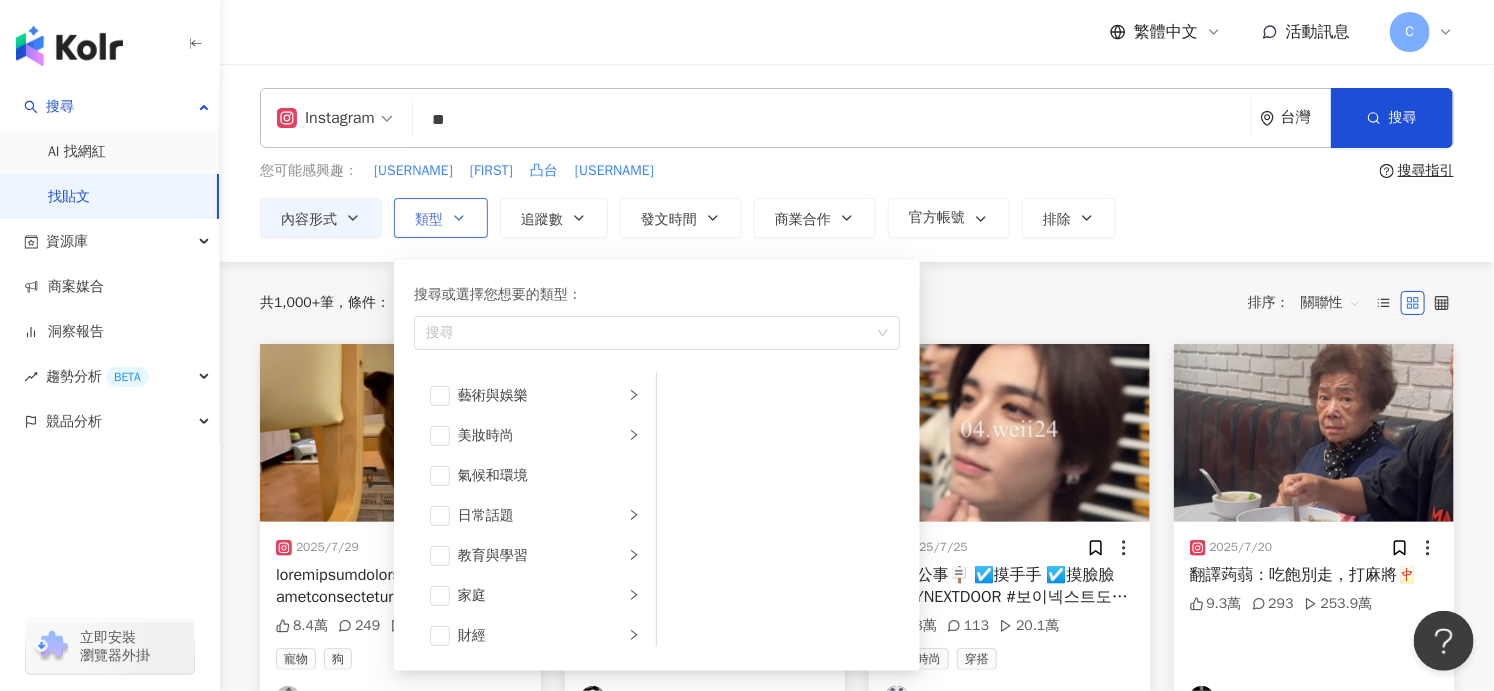click 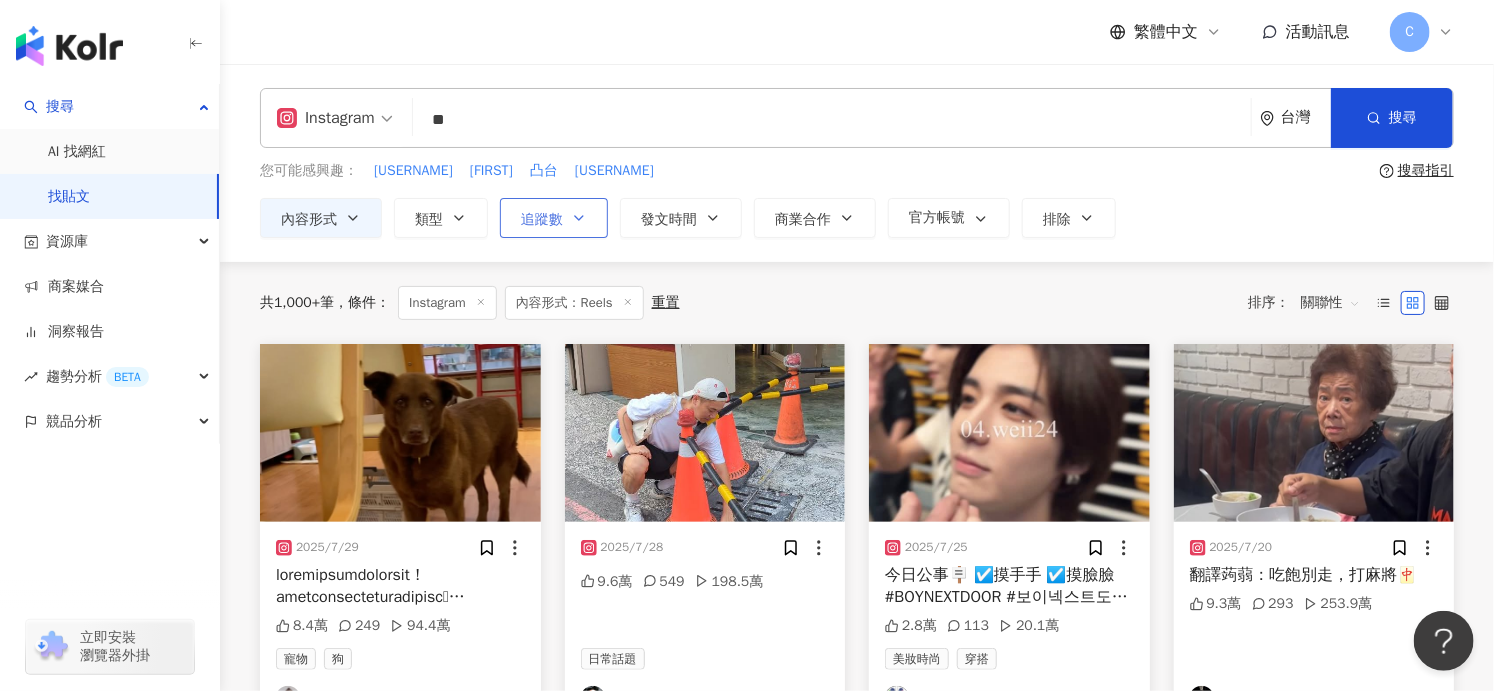 click 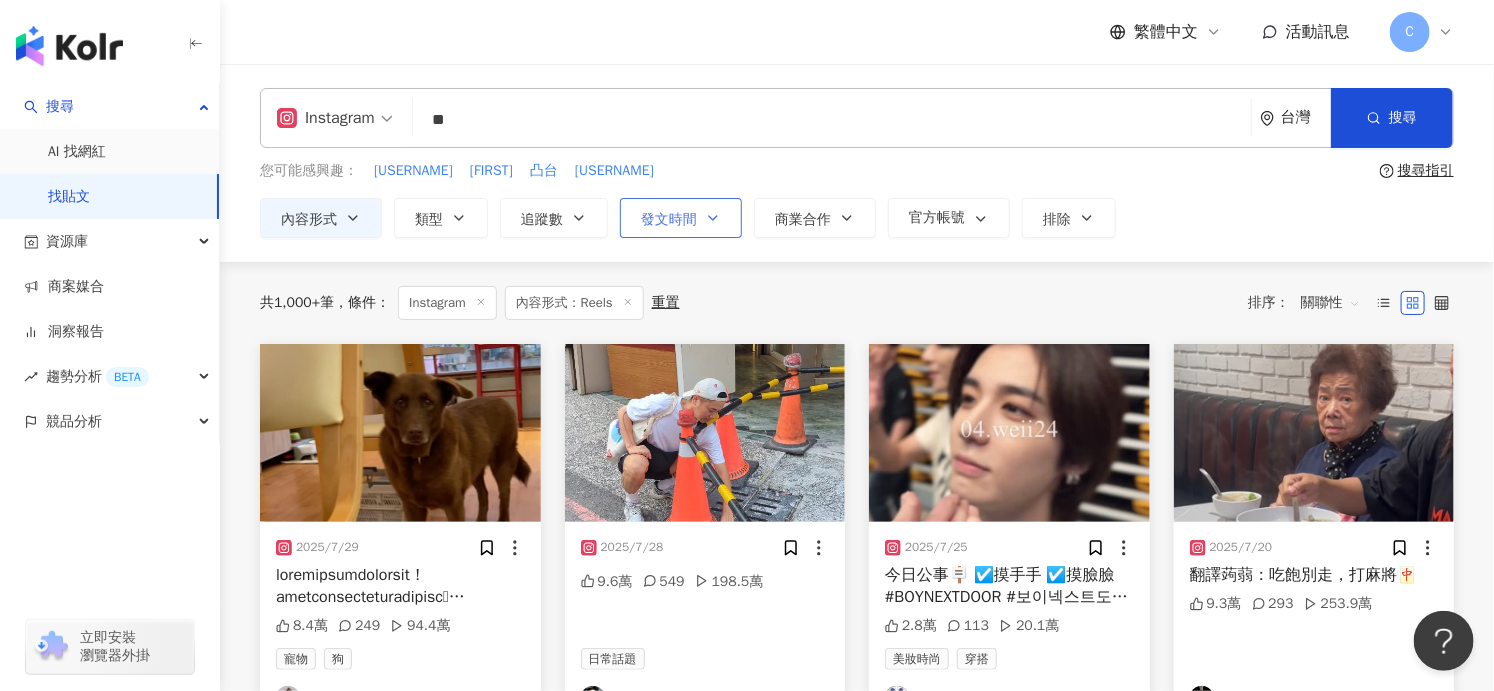 click on "發文時間" at bounding box center [669, 220] 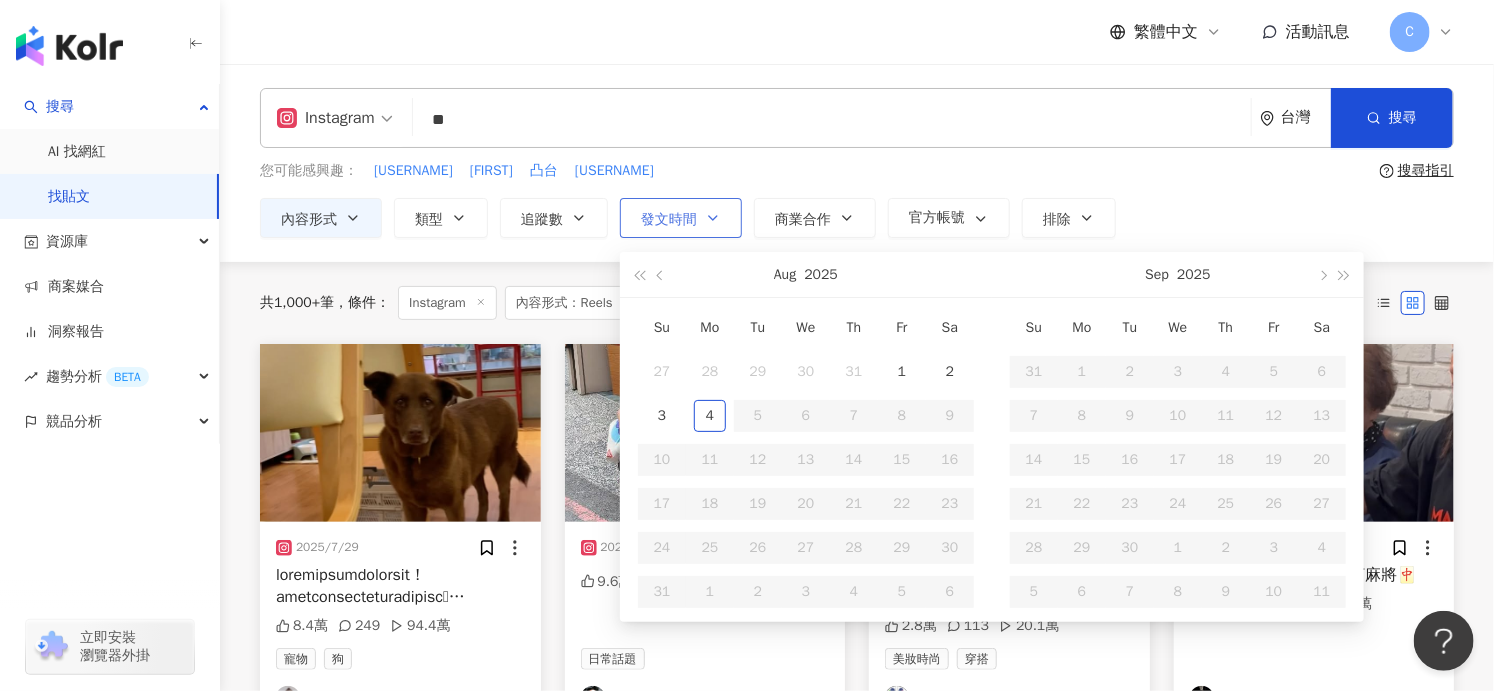 click on "發文時間" at bounding box center (669, 220) 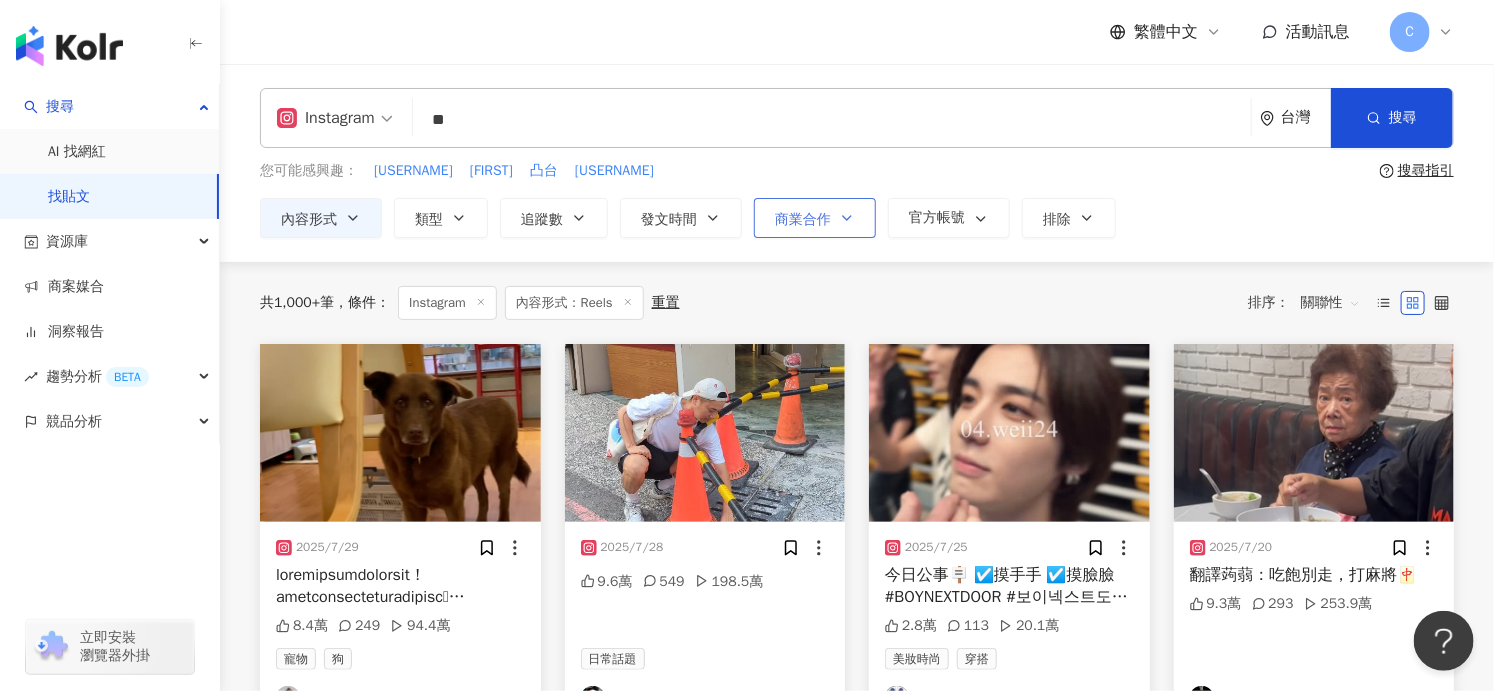 click on "商業合作" at bounding box center (815, 218) 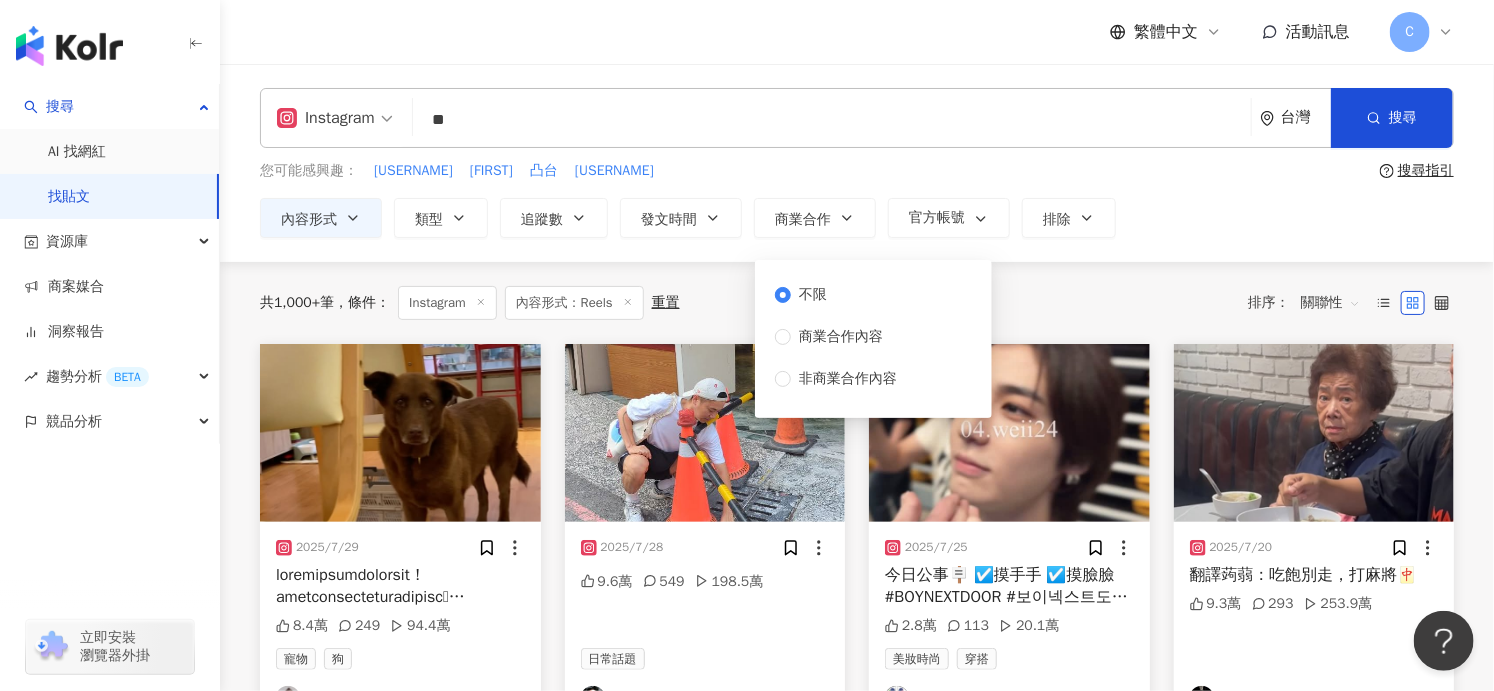 drag, startPoint x: 826, startPoint y: 331, endPoint x: 875, endPoint y: 304, distance: 55.946404 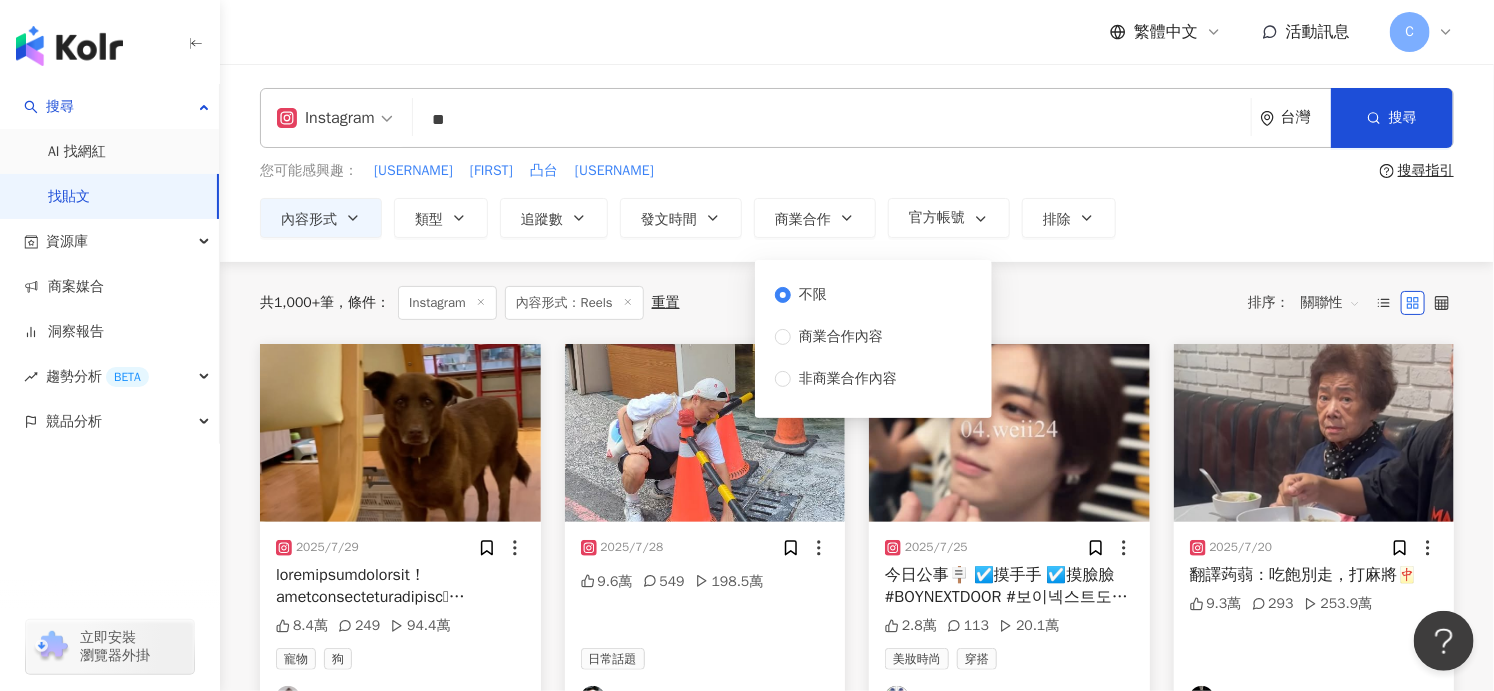 click on "商業合作內容" at bounding box center [841, 337] 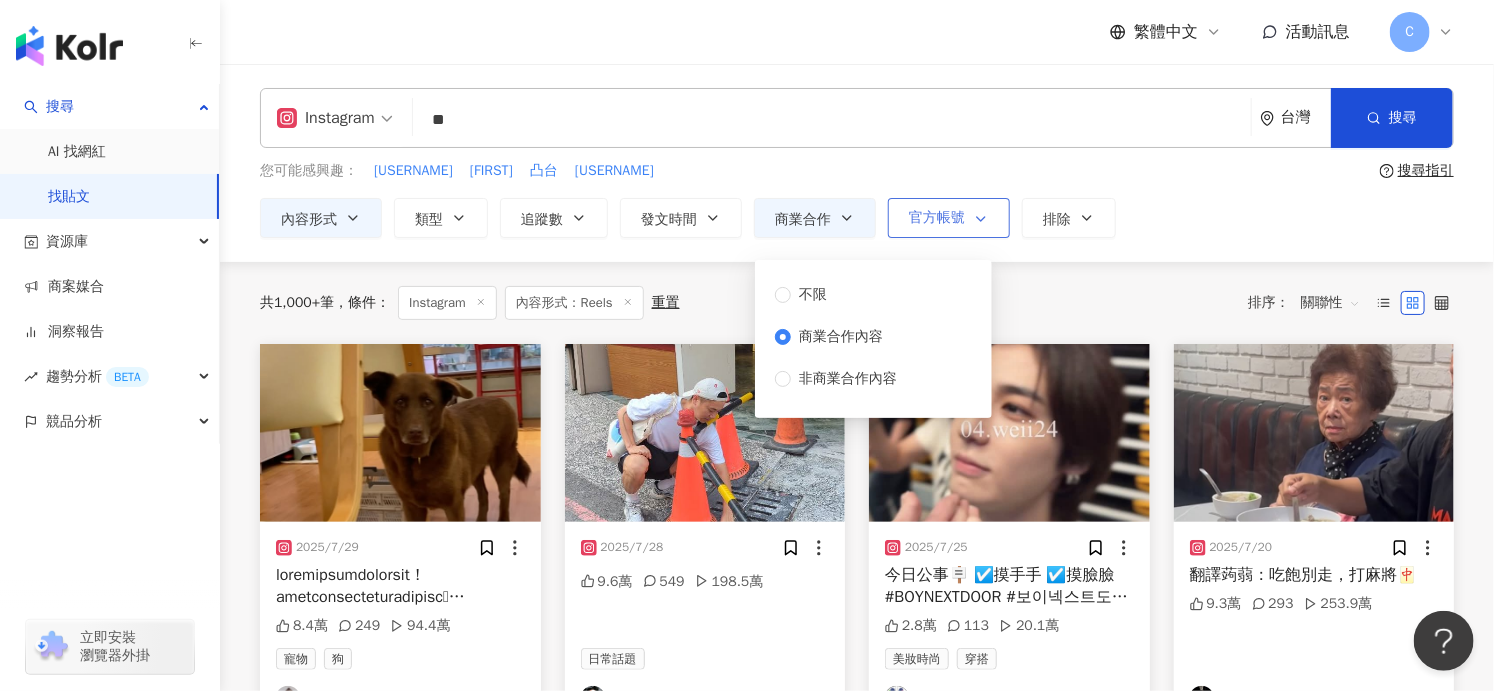 click on "官方帳號" at bounding box center [937, 218] 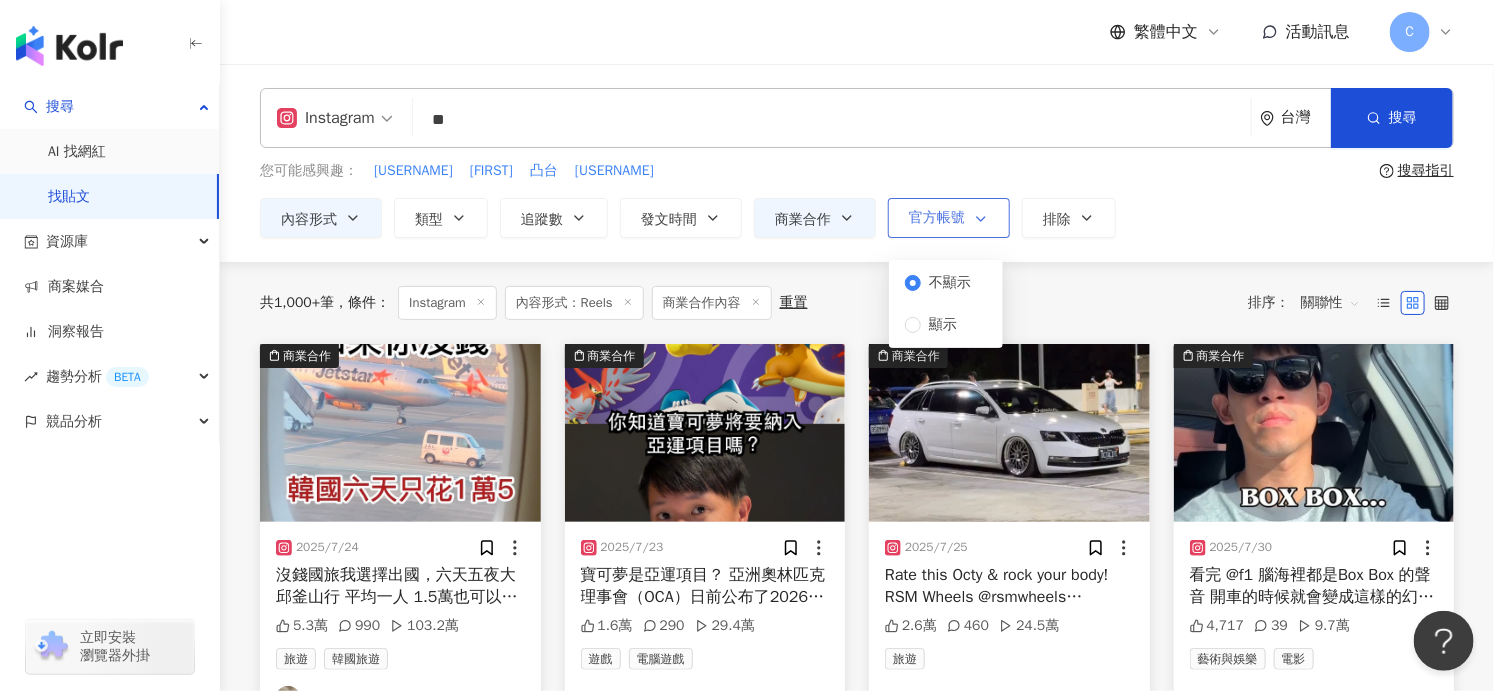 click on "官方帳號" at bounding box center [937, 218] 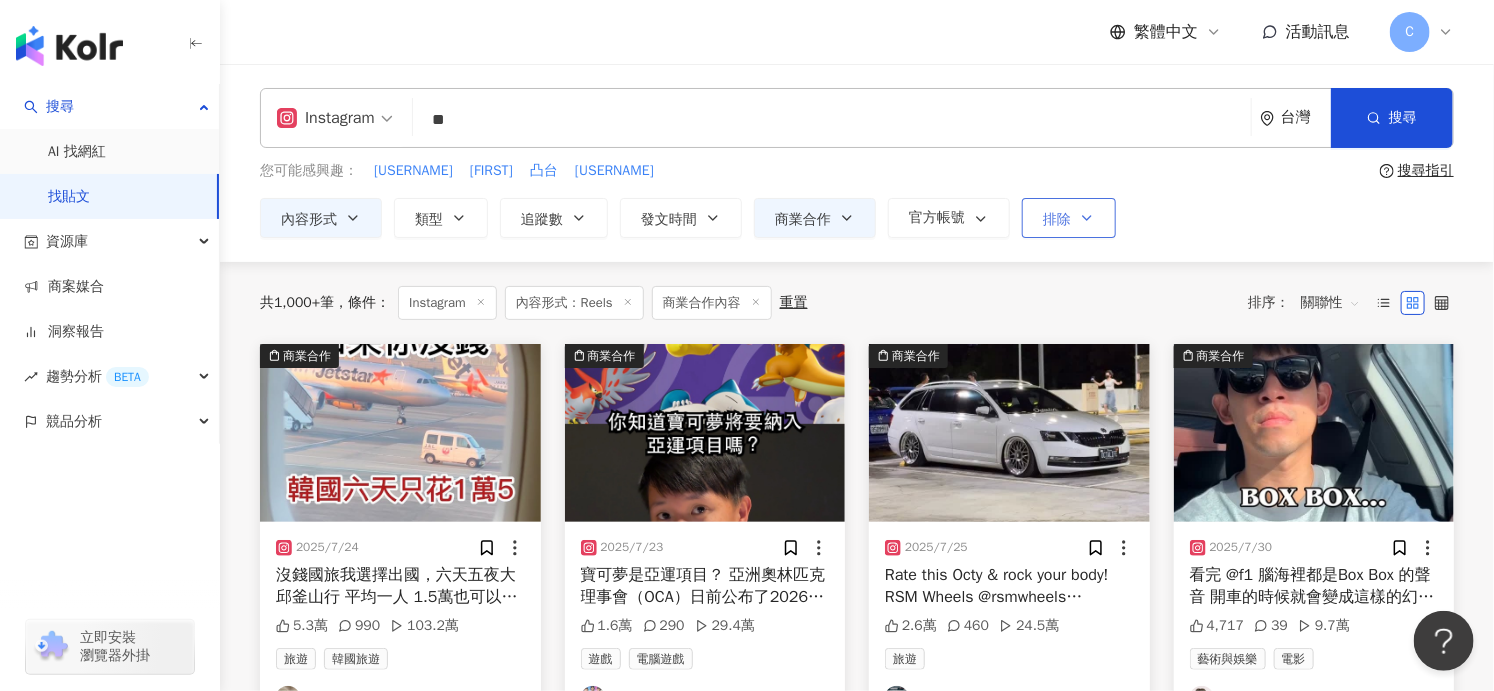 click on "排除" at bounding box center [1057, 220] 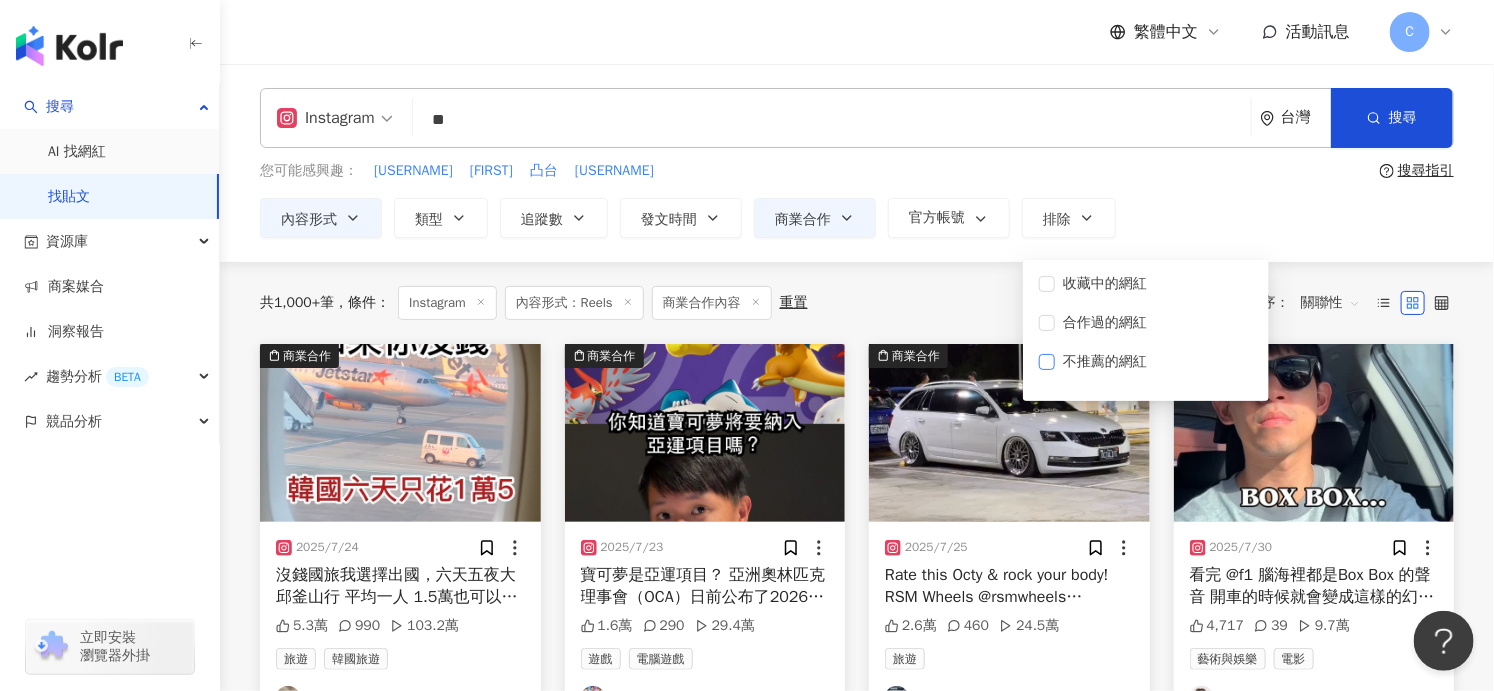 click on "不推薦的網紅" at bounding box center (1105, 362) 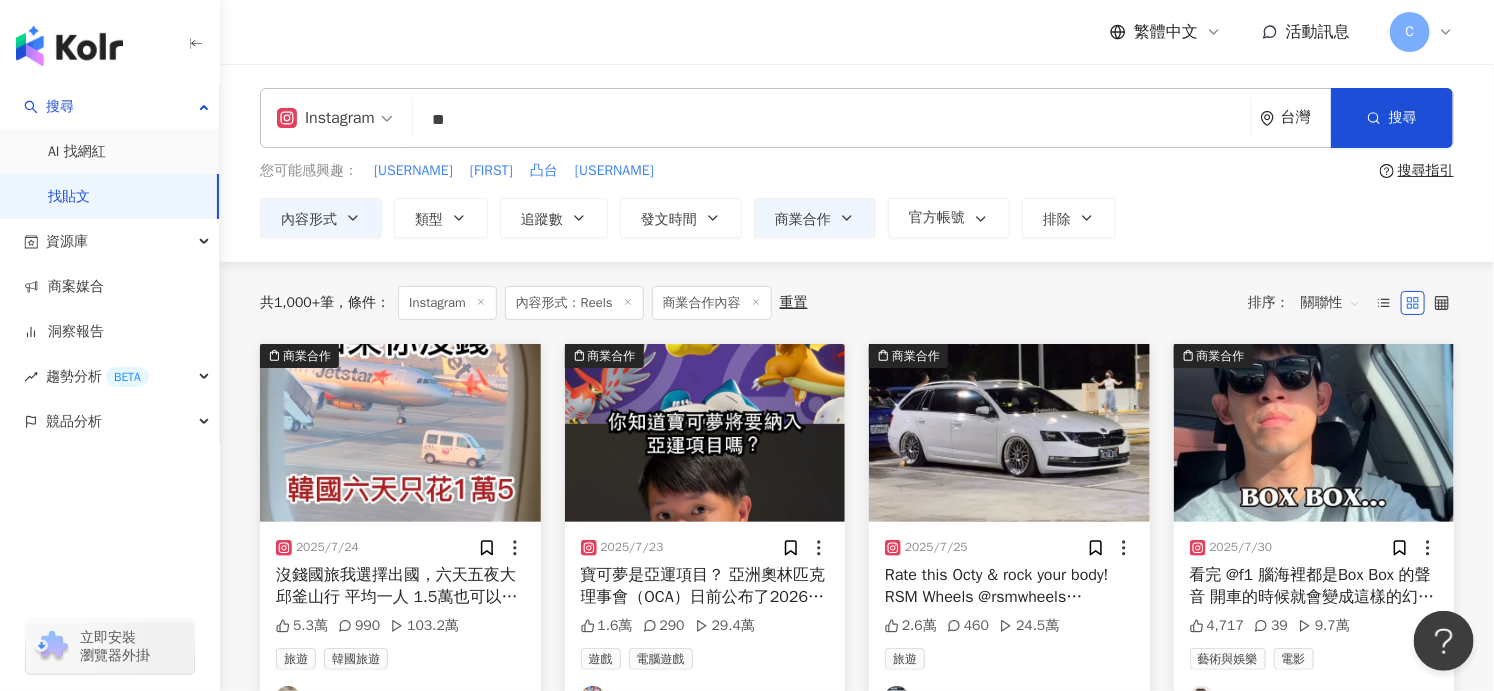 click on "內容形式 類型 追蹤數 發文時間 Aug 2025 Su Mo Tu We Th Fr Sa 27 28 29 30 31 1 2 3 4 5 6 7 8 9 10 11 12 13 14 15 16 17 18 19 20 21 22 23 24 25 26 27 28 29 30 31 1 2 3 4 5 6 Sep 2025 Su Mo Tu We Th Fr Sa 31 1 2 3 4 5 6 7 8 9 10 11 12 13 14 15 16 17 18 19 20 21 22 23 24 25 26 27 28 29 30 1 2 3 4 5 6 7 8 9 10 11 商業合作 官方帳號  排除  不限 貼文 全部影音 Reels 非 Reels 影音 *  -  ******* 不限 小型 奈米網紅 (<1萬) 微型網紅 (1萬-3萬) 小型網紅 (3萬-5萬) 中型 中小型網紅 (5萬-10萬) 中型網紅 (10萬-30萬) 中大型網紅 (30萬-50萬) 大型 大型網紅 (50萬-100萬) 百萬網紅 (>100萬) 不限 商業合作內容 非商業合作內容 不顯示 顯示 收藏中的網紅 合作過的網紅 不推薦的網紅" at bounding box center [857, 218] 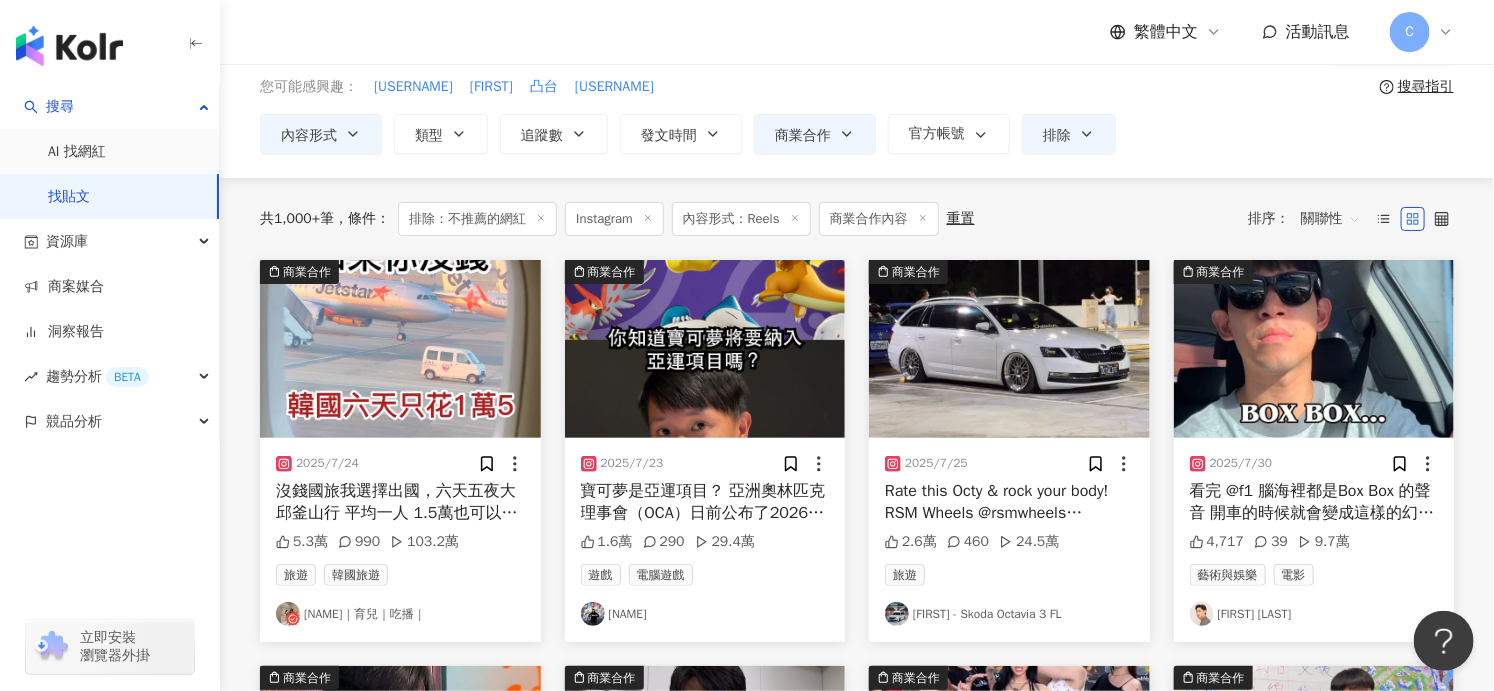 scroll, scrollTop: 88, scrollLeft: 0, axis: vertical 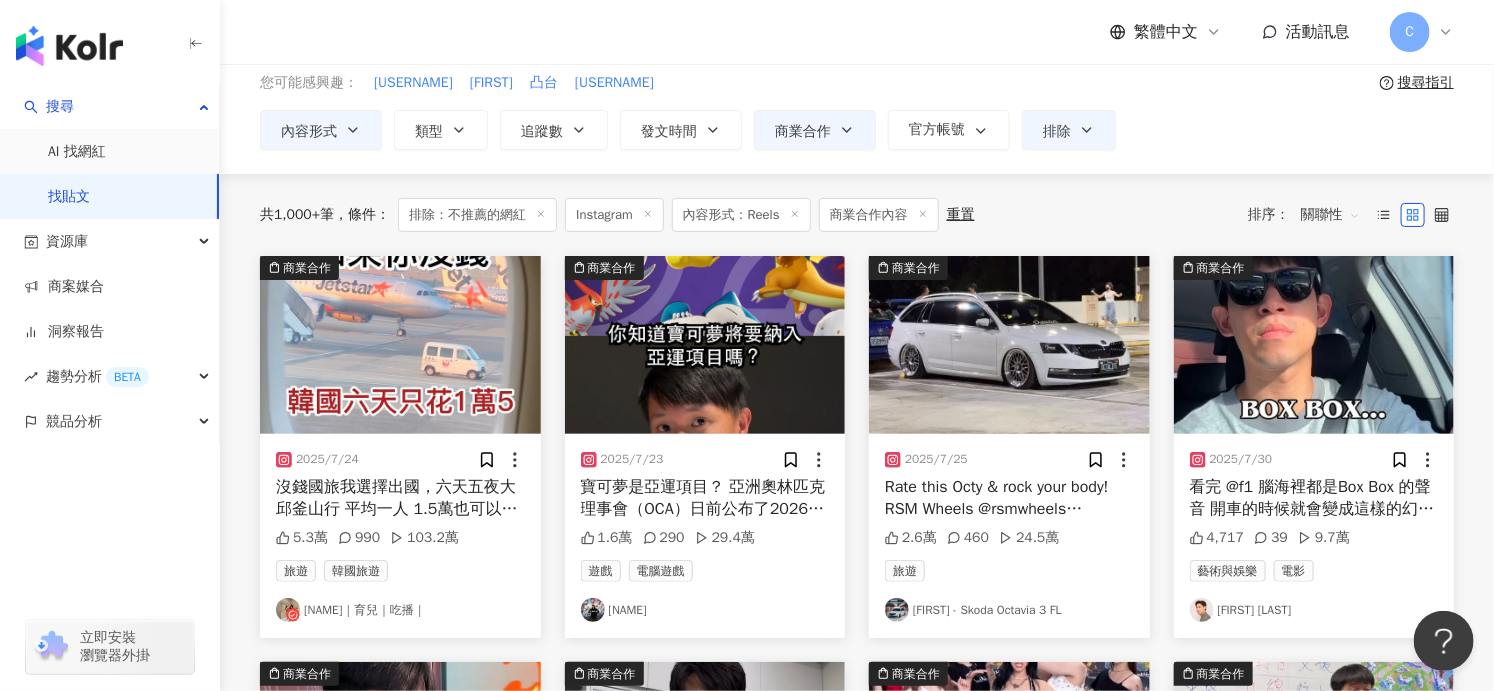 click on "沒錢國旅我選擇出國，六天五夜大邱釜山行
平均一人 1.5萬也可以很滿足
廉航機票真航空、德威航空，來回不到四千元
重點是，住宿我真的超滿足！！！
釜山住宿
Lala Vianco Business Hotel
地點：市中心西面站，走路2分鐘
四天三夜：5700元
大邱住宿（自助型）
Daegu Star B&B DSR Hotel Lily
地點：市中心中央路站，走路2分鐘
三天兩夜：2600元
推薦給有需要的朋友
有人對生蠔粥感到好奇的嗎？
#韓國 #國旅 #旅遊 #釜山 #大邱" at bounding box center [400, 498] 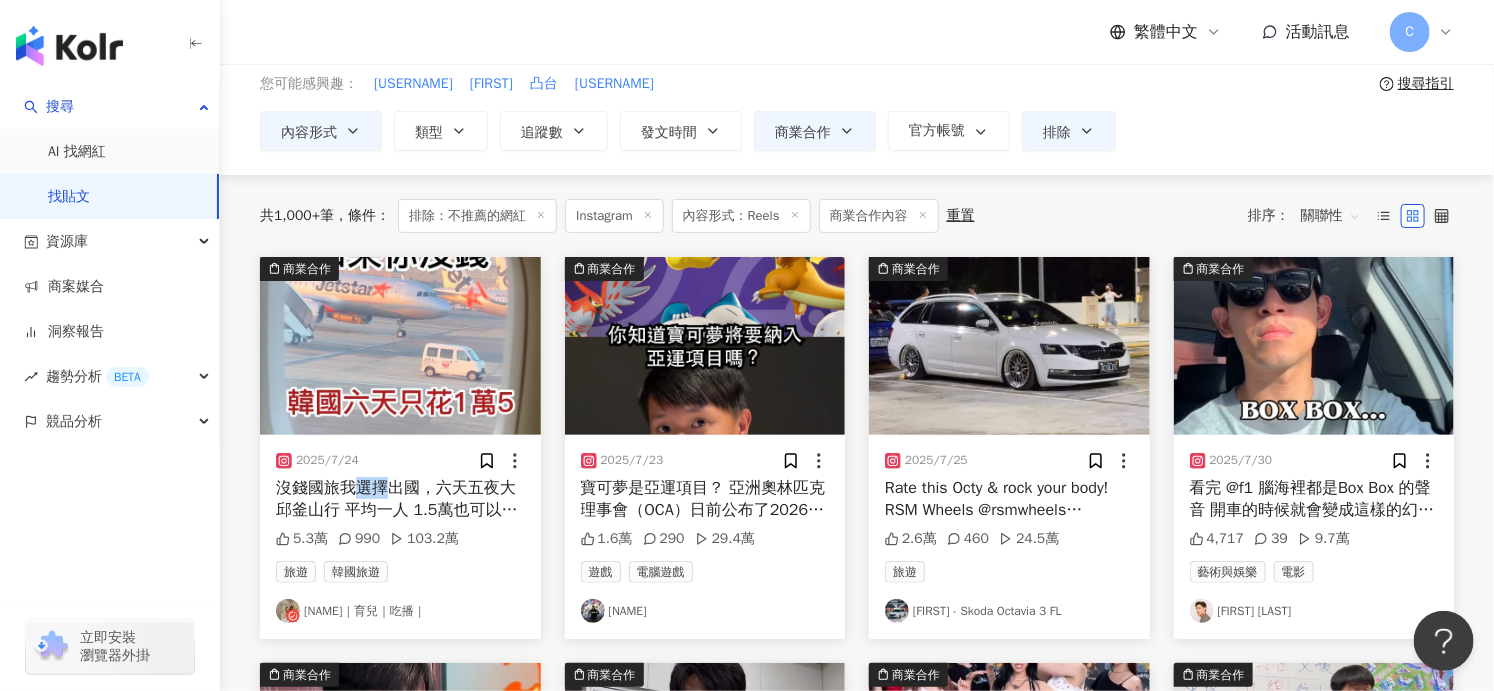 scroll, scrollTop: 92, scrollLeft: 0, axis: vertical 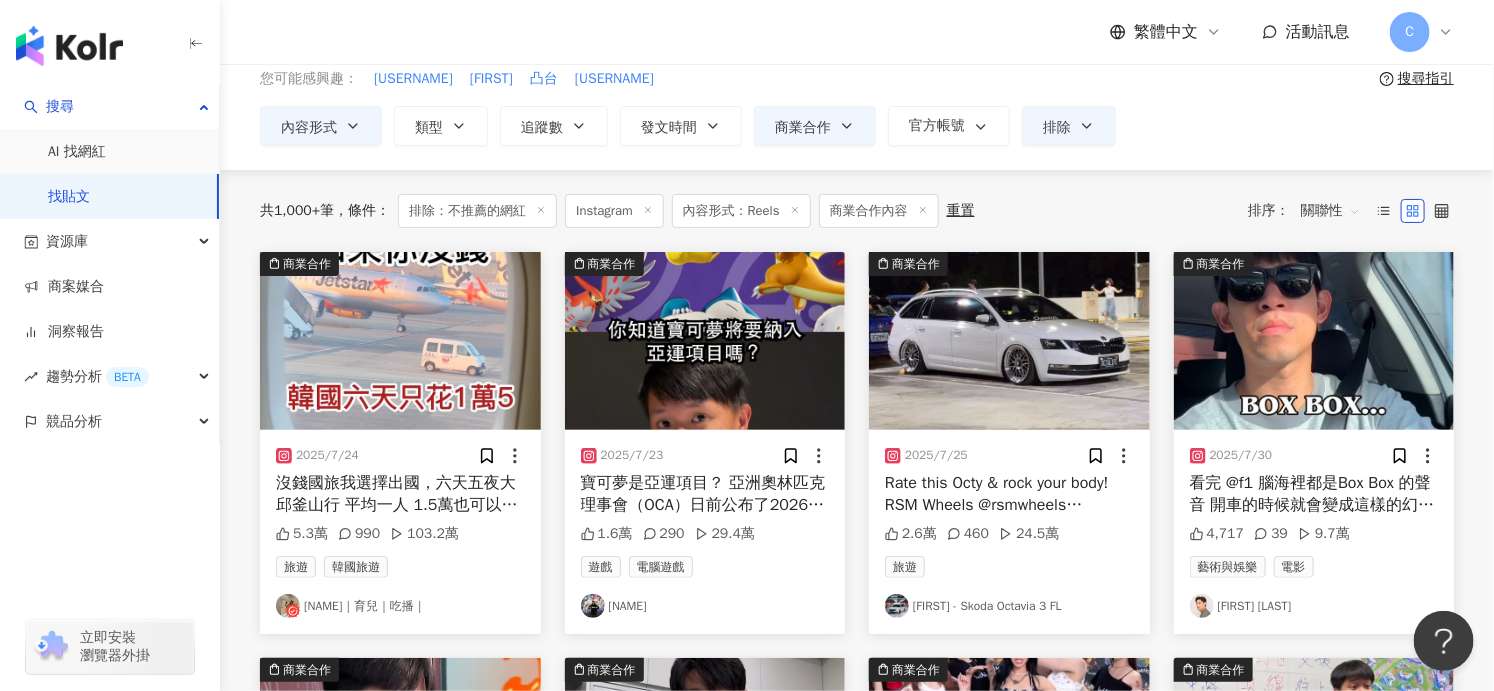 click on "沒錢國旅我選擇出國，六天五夜大邱釜山行
平均一人 1.5萬也可以很滿足
廉航機票真航空、德威航空，來回不到四千元
重點是，住宿我真的超滿足！！！
釜山住宿
Lala Vianco Business Hotel
地點：市中心西面站，走路2分鐘
四天三夜：5700元
大邱住宿（自助型）
Daegu Star B&B DSR Hotel Lily
地點：市中心中央路站，走路2分鐘
三天兩夜：2600元
推薦給有需要的朋友
有人對生蠔粥感到好奇的嗎？
#韓國 #國旅 #旅遊 #釜山 #大邱" at bounding box center (400, 494) 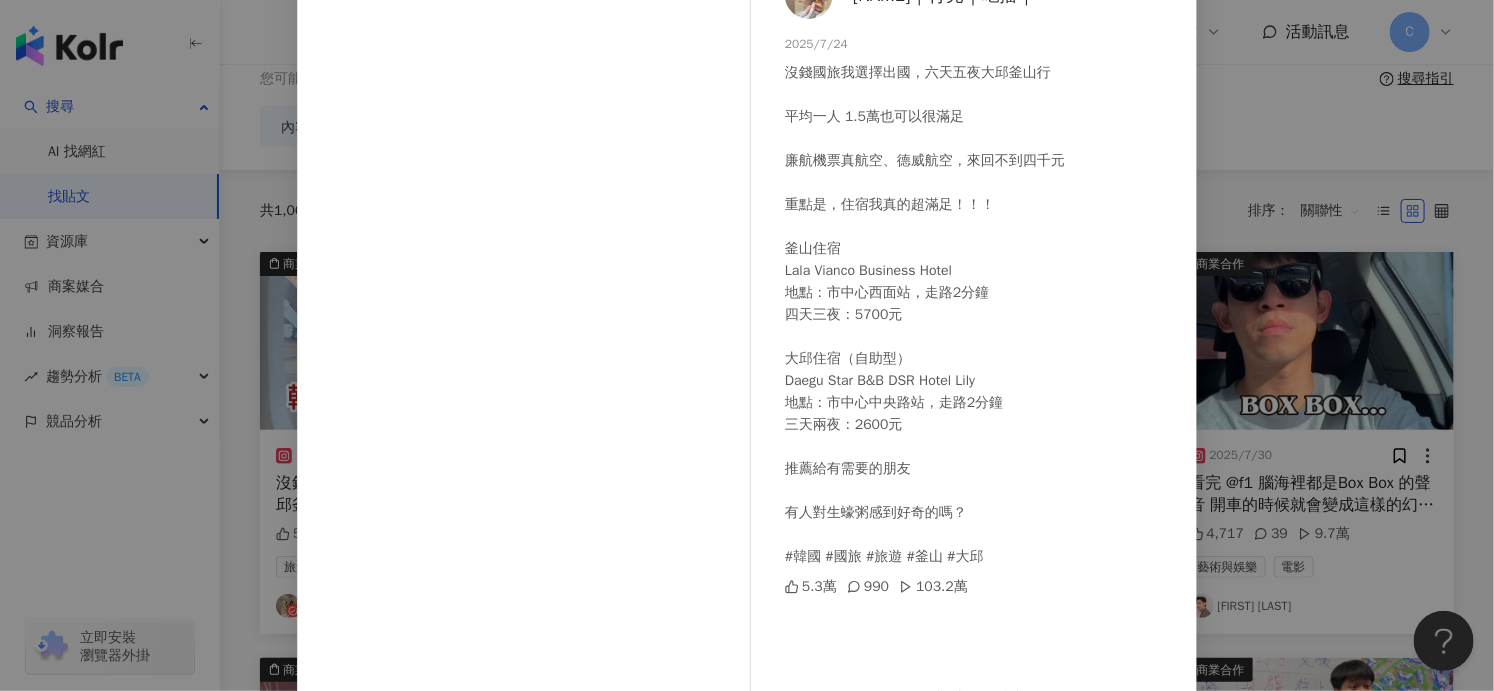 scroll, scrollTop: 205, scrollLeft: 0, axis: vertical 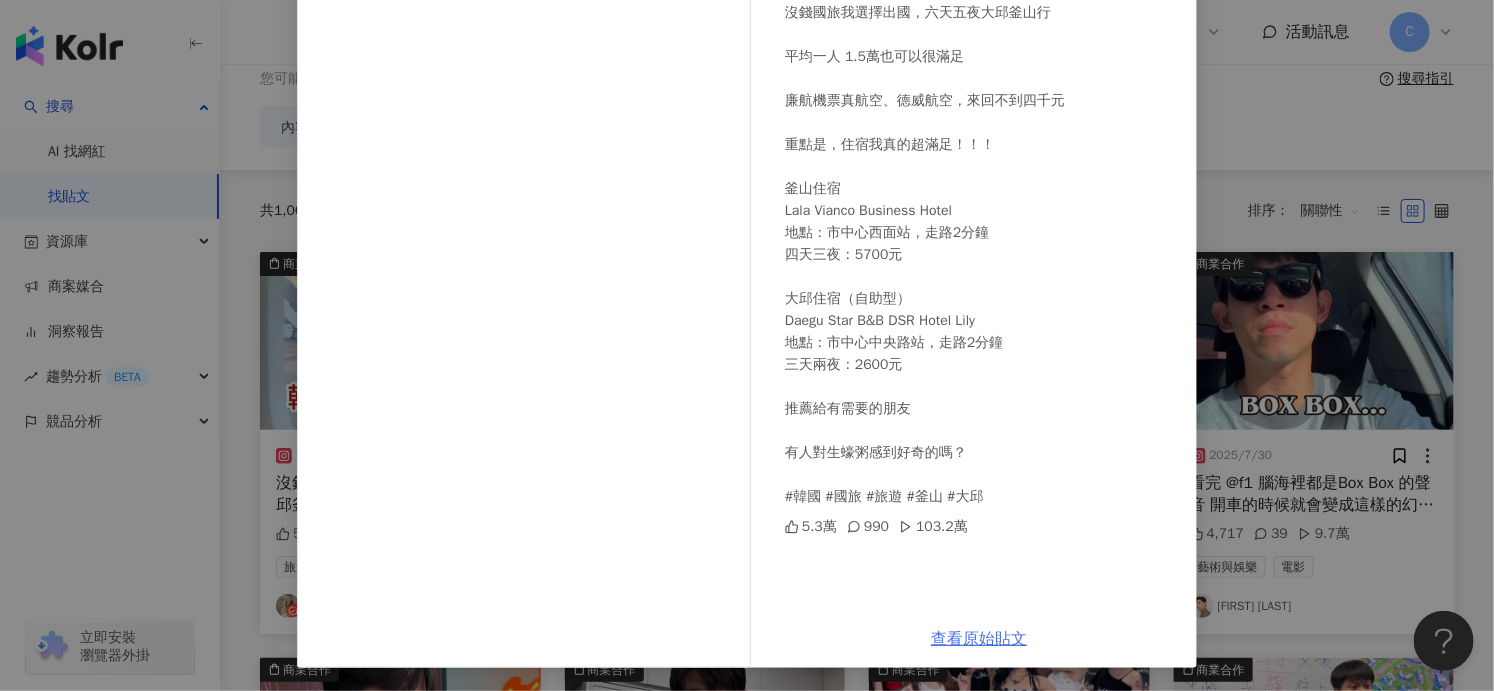 click on "查看原始貼文" at bounding box center (979, 639) 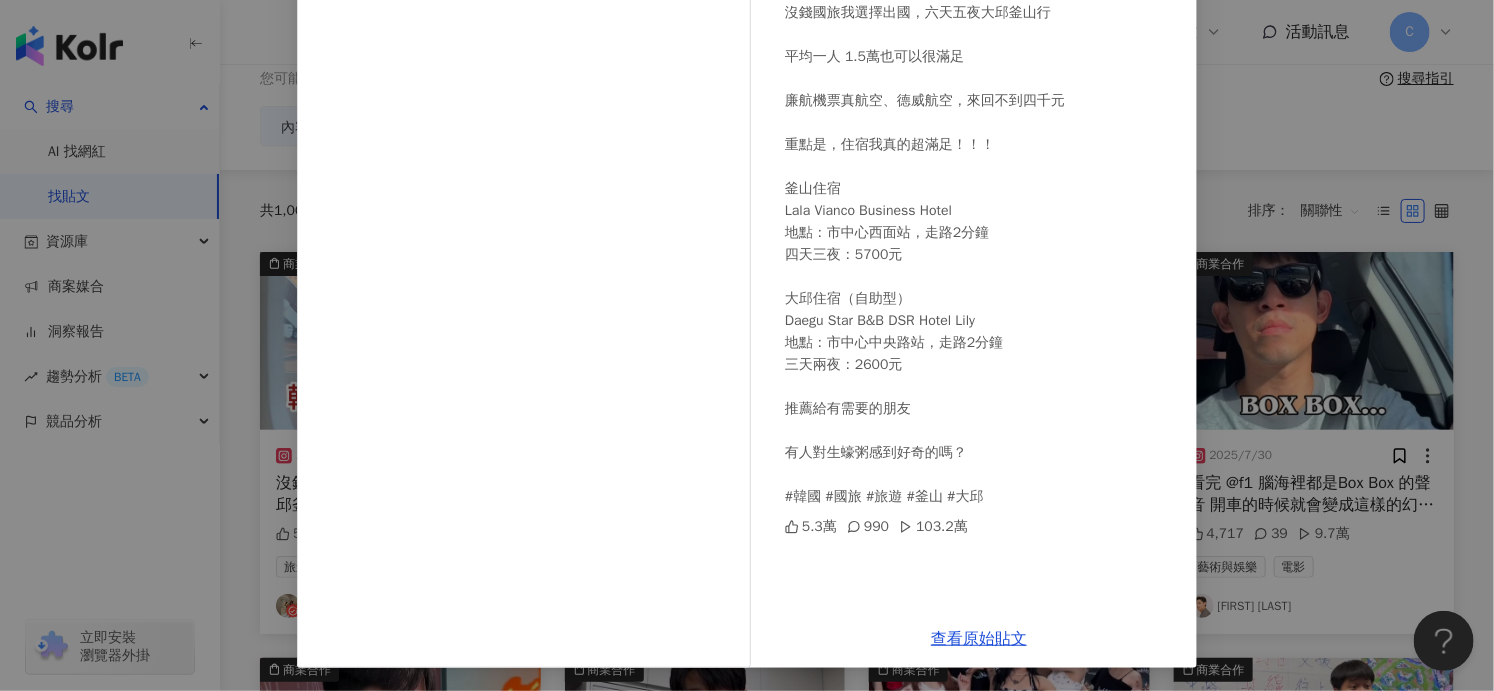click on "蔥蔥｜育兒｜吃播｜ [DATE] 沒錢國旅我選擇出國，六天五夜大邱釜山行
平均一人 1.5萬也可以很滿足
廉航機票真航空、德威航空，來回不到四千元
重點是，住宿我真的超滿足！！！
釜山住宿
Lala Vianco Business Hotel
地點：市中心西面站，走路2分鐘
四天三夜：5700元
大邱住宿（自助型）
Daegu Star B&B DSR Hotel Lily
地點：市中心中央路站，走路2分鐘
三天兩夜：2600元
推薦給有需要的朋友
有人對生蠔粥感到好奇的嗎？
#韓國 #國旅 #旅遊 #釜山 #大邱 5.3萬 990 103.2萬 查看原始貼文" at bounding box center (747, 345) 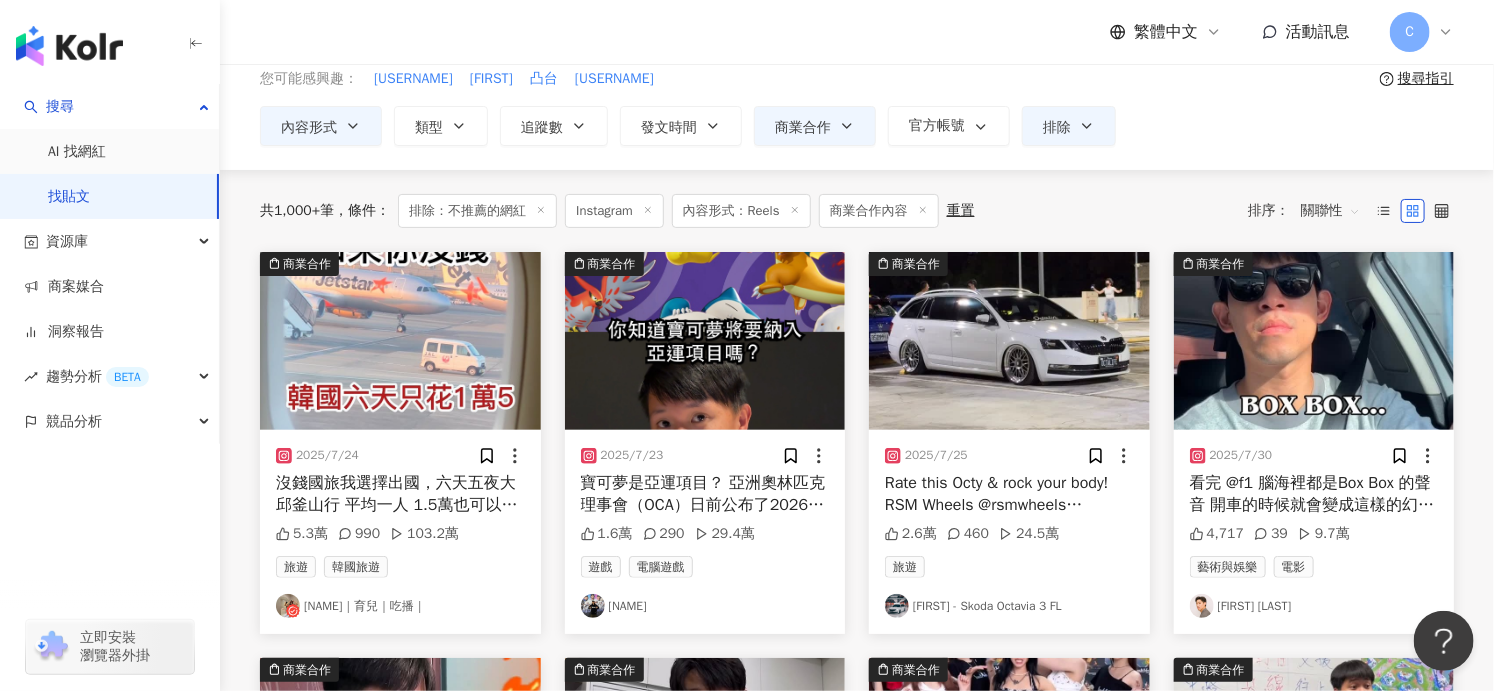 click on "看完 @f1 腦海裡都是Box Box 的聲音
開車的時候就會變成這樣的幻想🤣🤣
究竟我會不會飛呢？ 看到最後吧！
Source: F1
影片皆為固定相機拍攝 雙手都在方向盤上喔🤩
#flying #臭直男日常 #電影 #搞笑 #f1 #[LAST NAME]" at bounding box center [1314, 494] 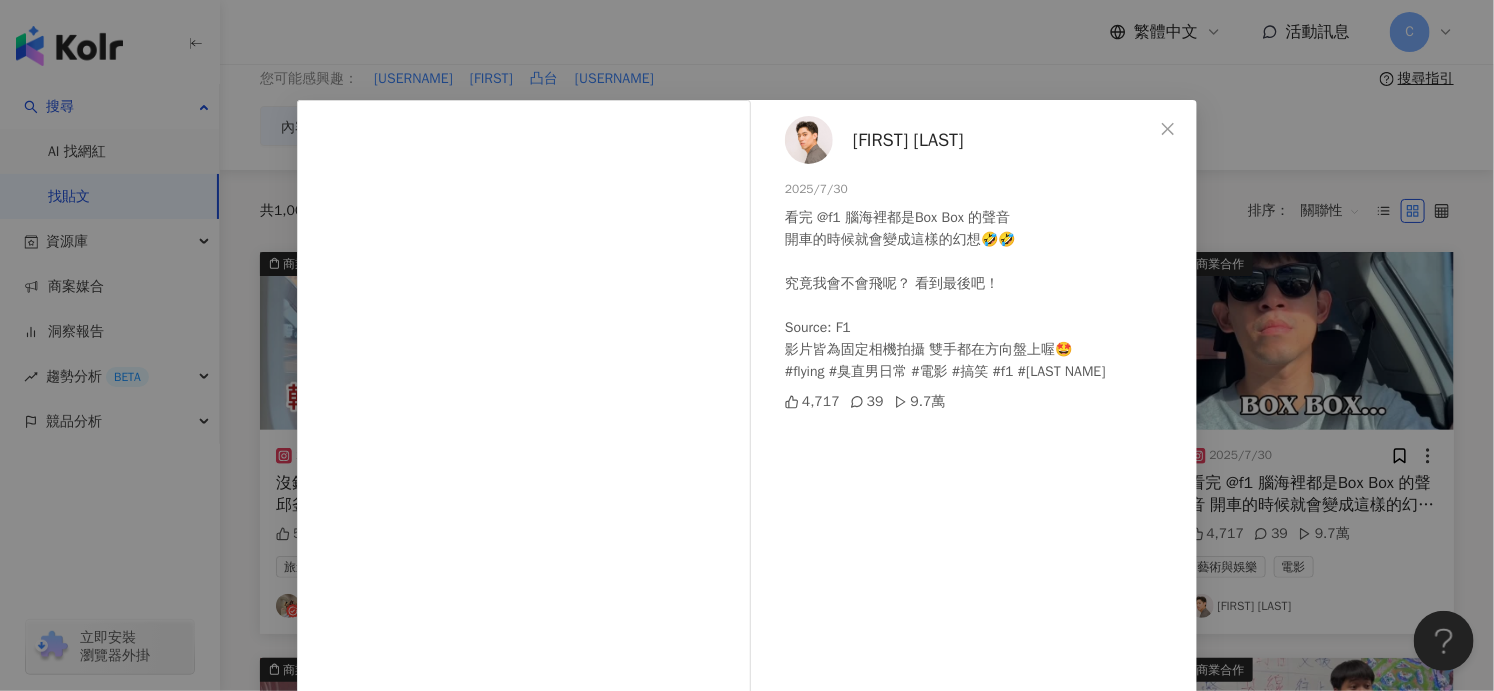 click on "劉宇昕 Ethan [DATE] 看完 @f1 腦海裡都是Box Box 的聲音
開車的時候就會變成這樣的幻想🤣🤣
究竟我會不會飛呢？ 看到最後吧！
Source: F1
影片皆為固定相機拍攝 雙手都在方向盤上喔🤩
#flying #臭直男日常 #電影 #搞笑 #f1 #布萊德彼特 4,717 39 9.7萬" at bounding box center [979, 458] 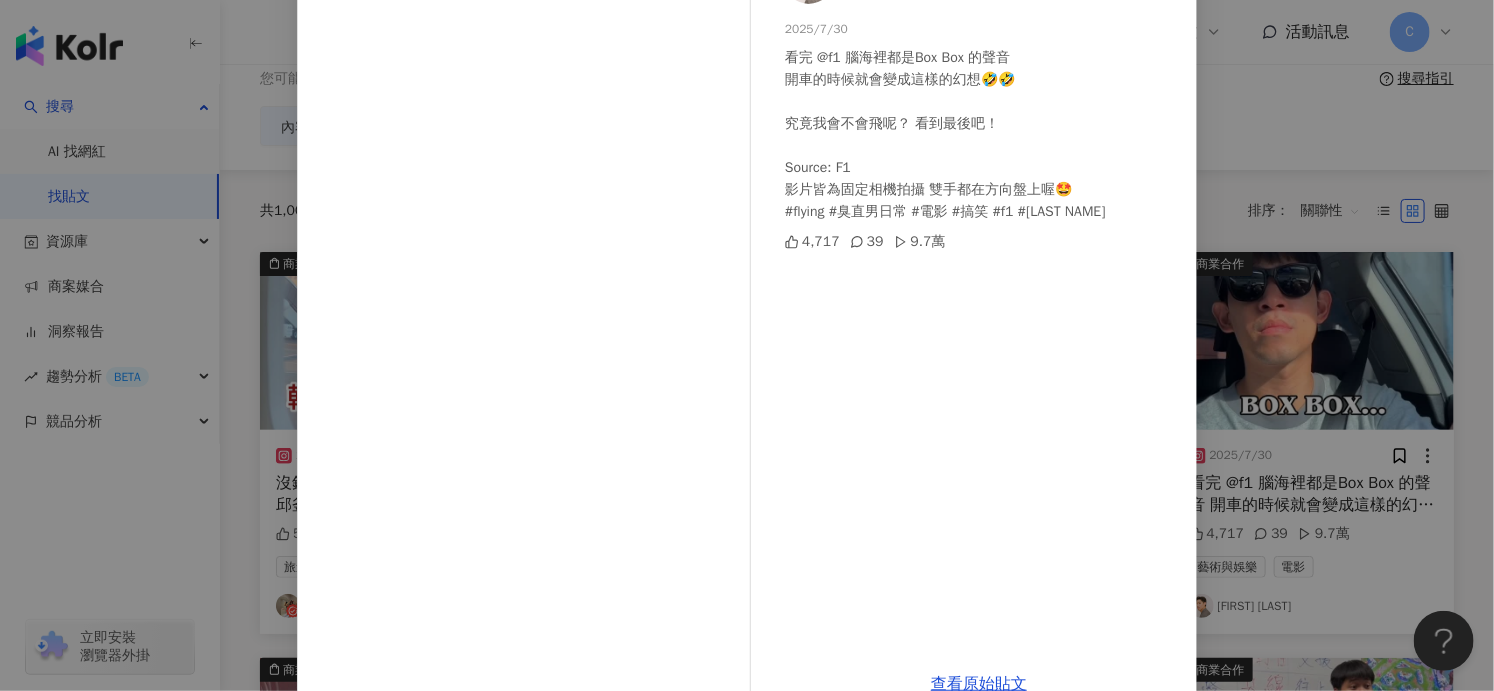 scroll, scrollTop: 205, scrollLeft: 0, axis: vertical 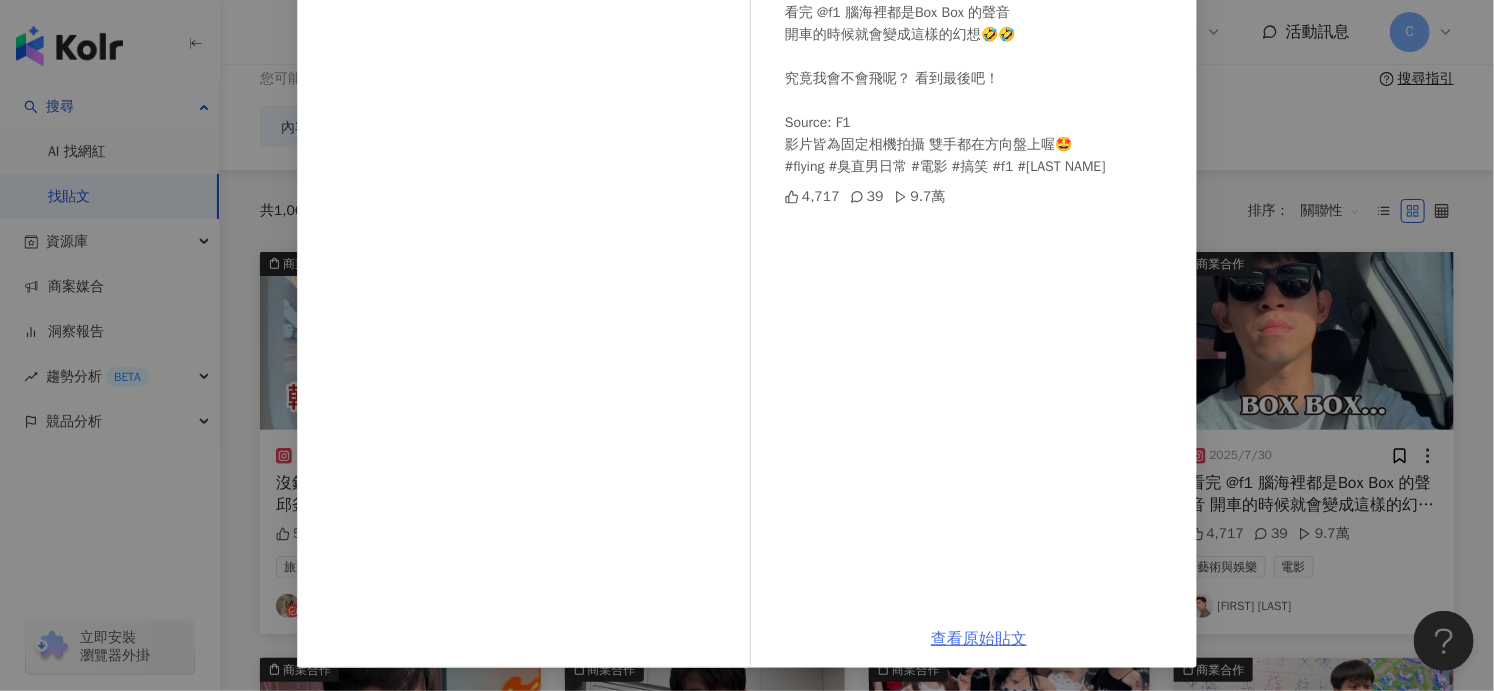 click on "查看原始貼文" at bounding box center [979, 639] 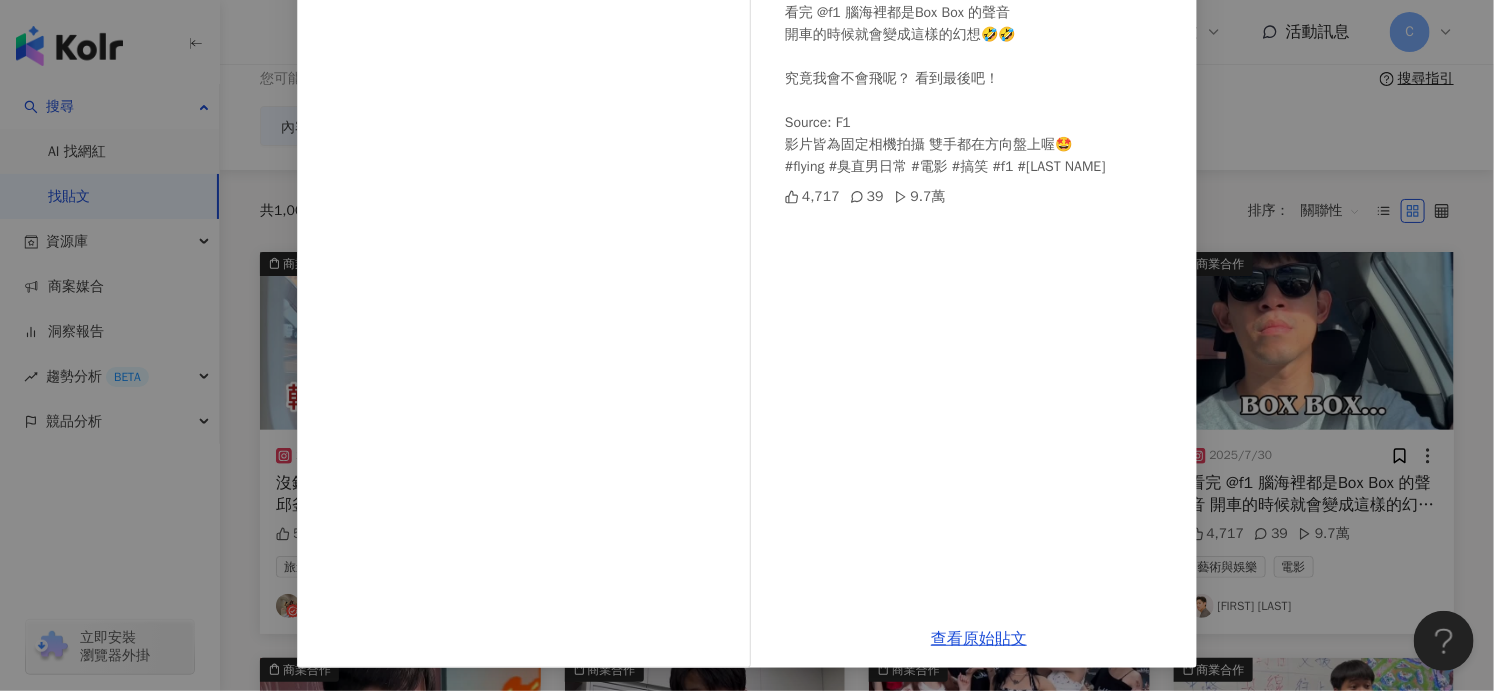 click on "[NAME] [NAME] [DATE] 看完 @f1 腦海裡都是Box Box 的聲音
開車的時候就會變成這樣的幻想🤣🤣
究竟我會不會飛呢？ 看到最後吧！
Source: F1
影片皆為固定相機拍攝 雙手都在方向盤上喔🤩
#flying #臭直男日常 #電影 #搞笑 #f1 #[LAST NAME] 4,717 39 9.7萬 查看原始貼文" at bounding box center [747, 345] 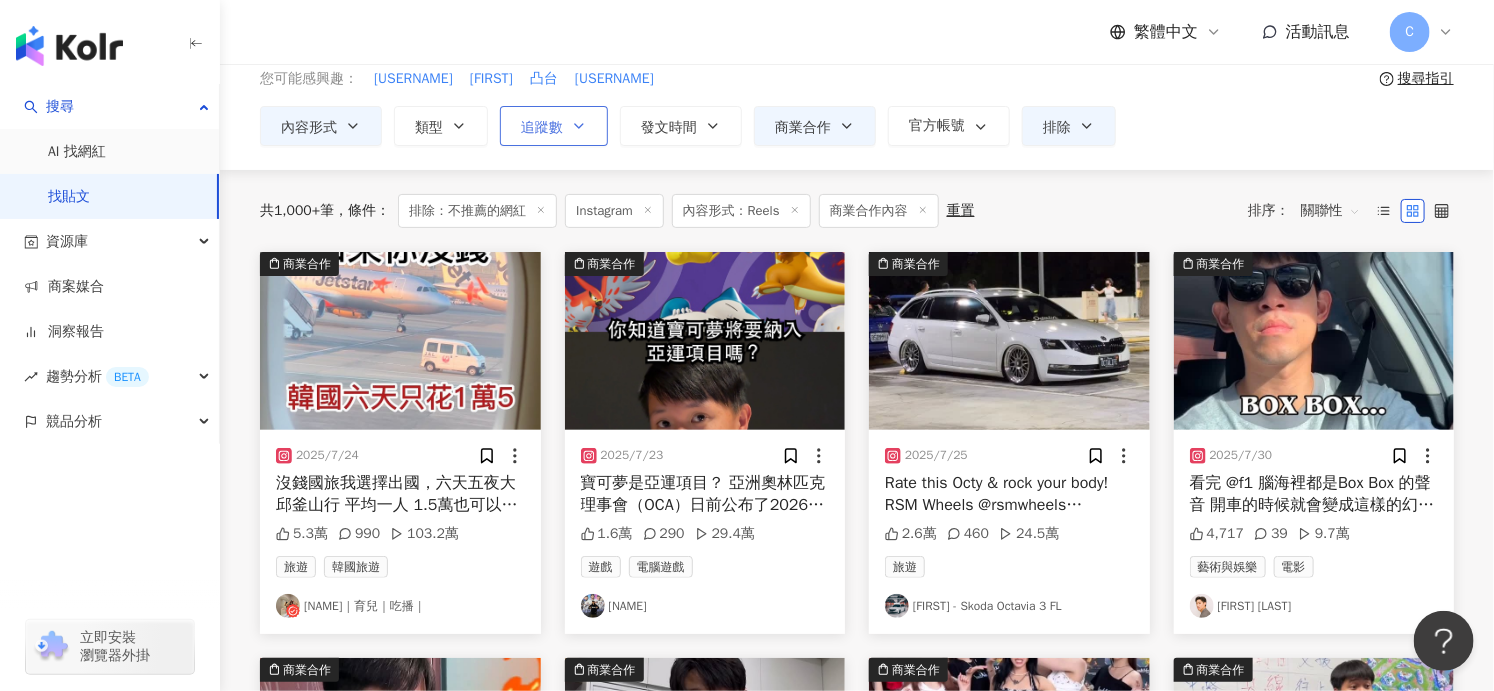 click on "追蹤數" at bounding box center (542, 128) 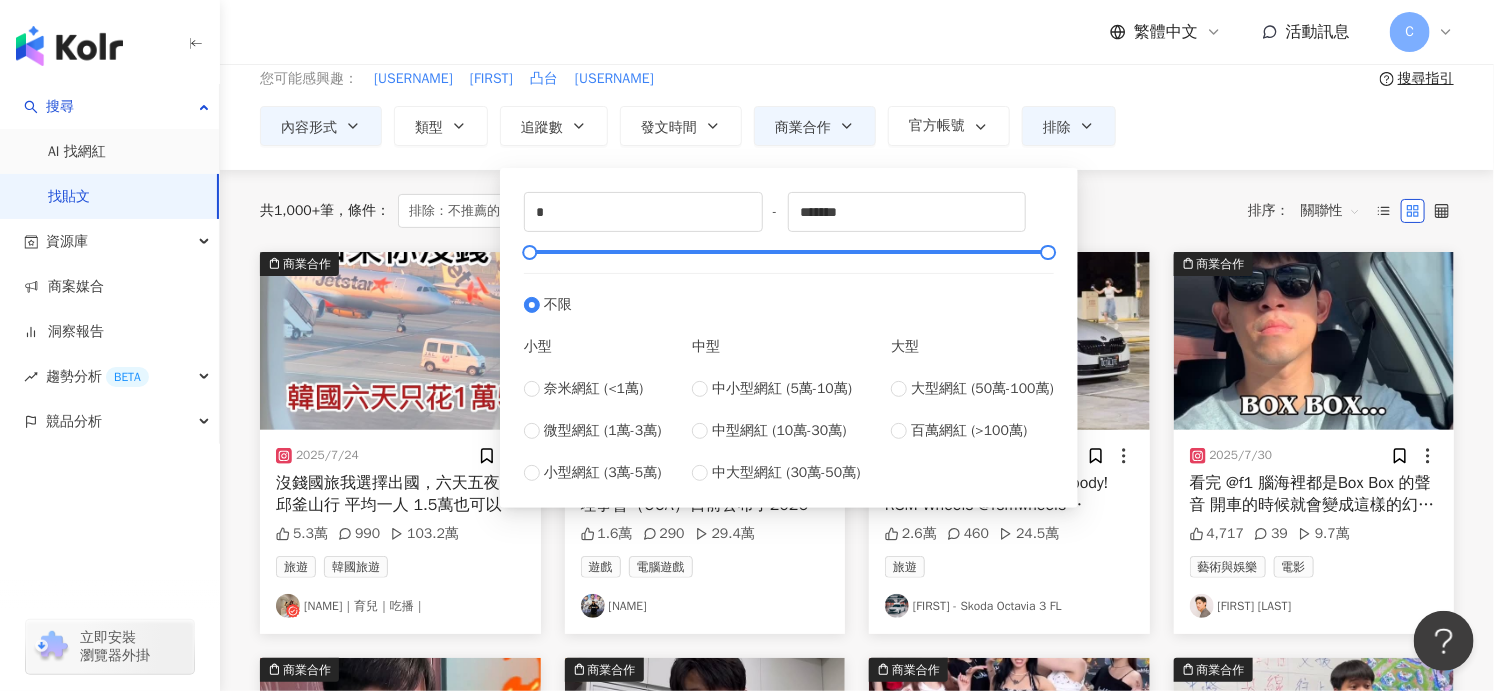 scroll, scrollTop: 91, scrollLeft: 0, axis: vertical 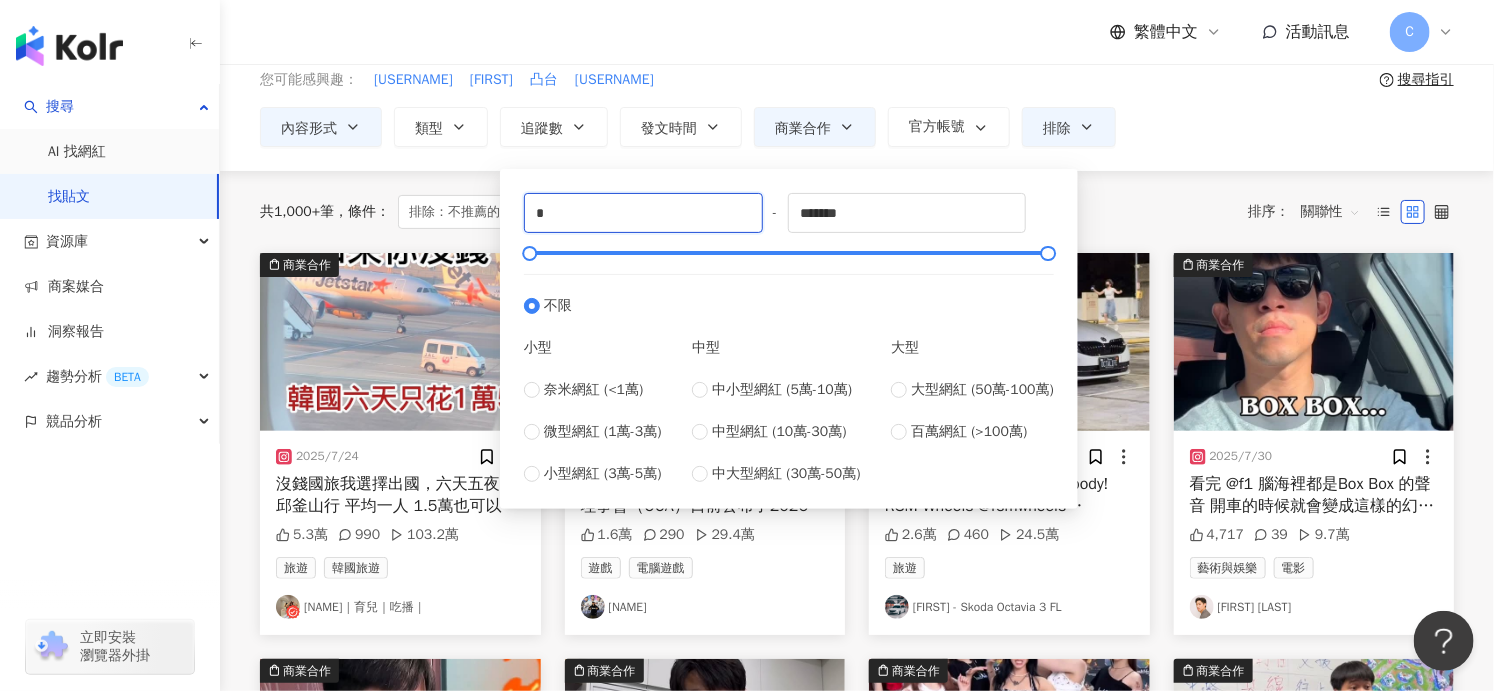drag, startPoint x: 617, startPoint y: 214, endPoint x: 455, endPoint y: 205, distance: 162.2498 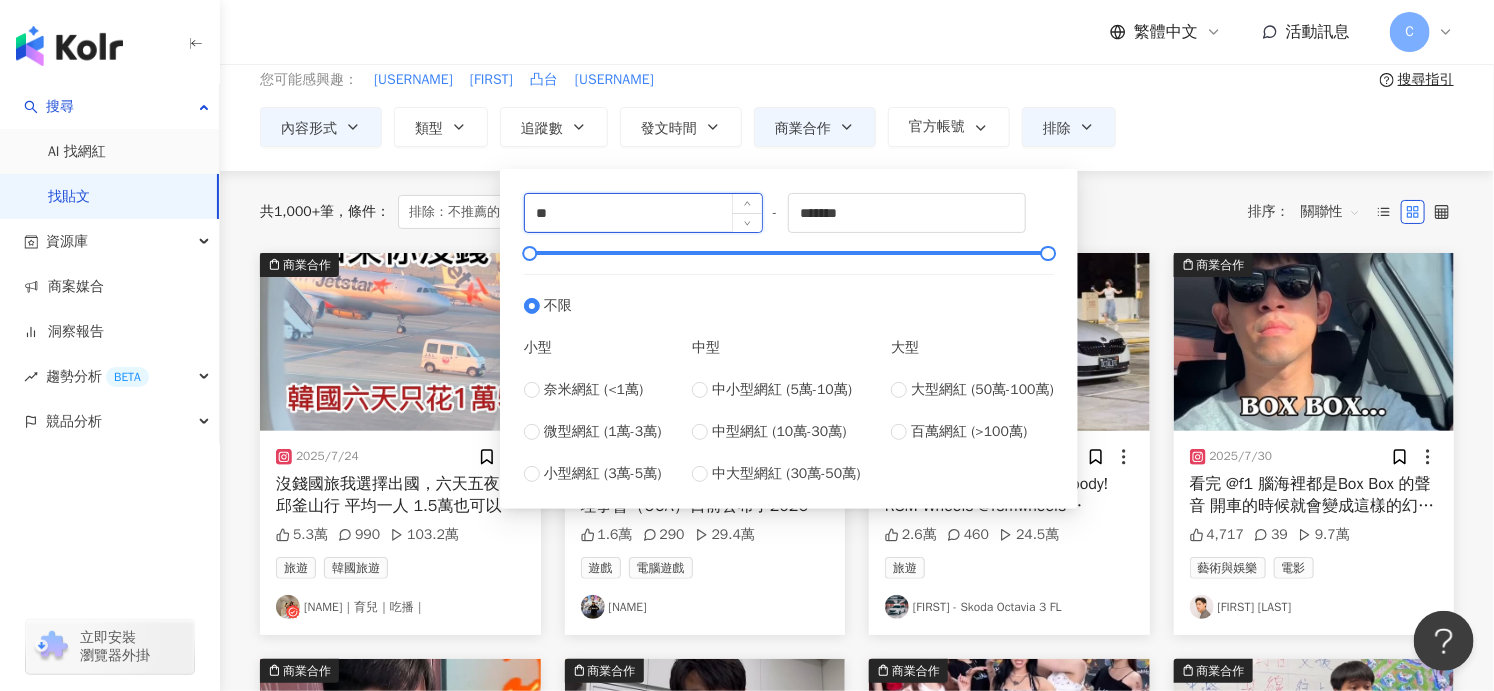 type on "*" 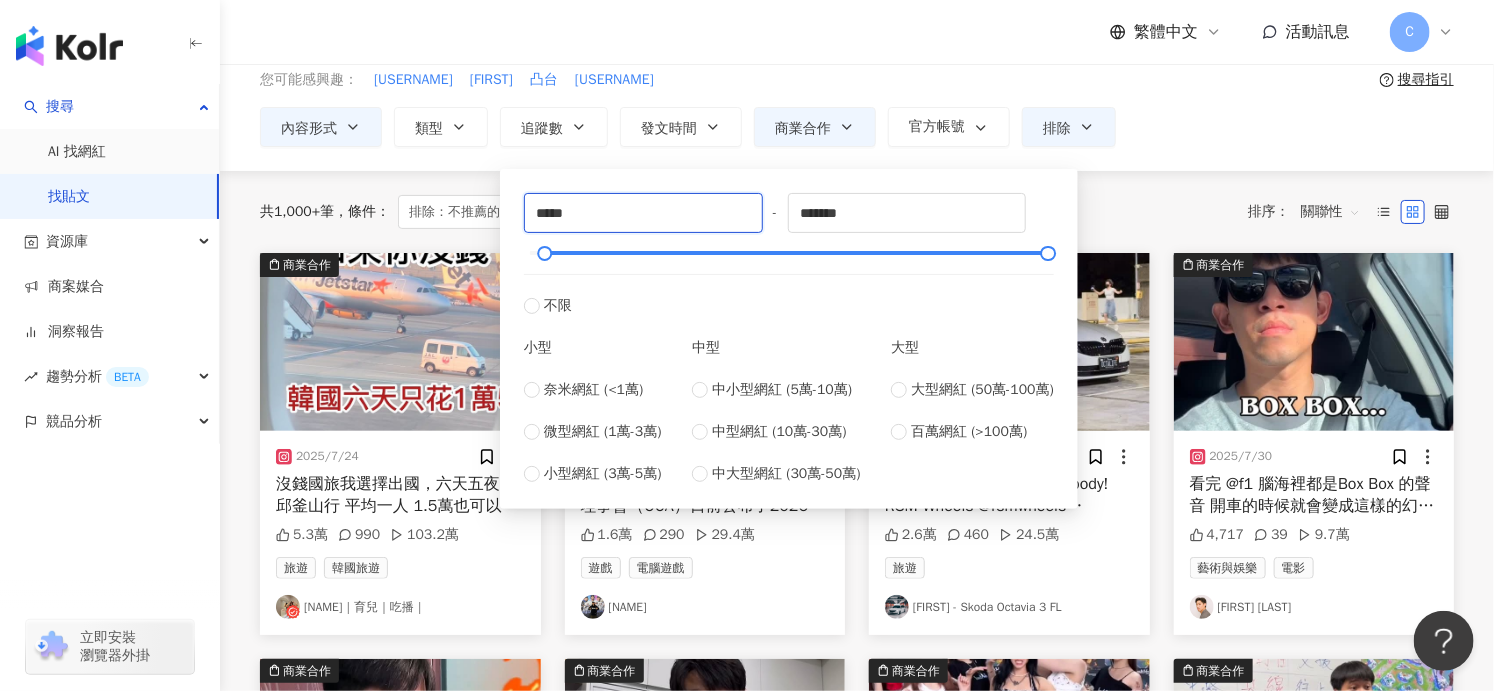 type on "*****" 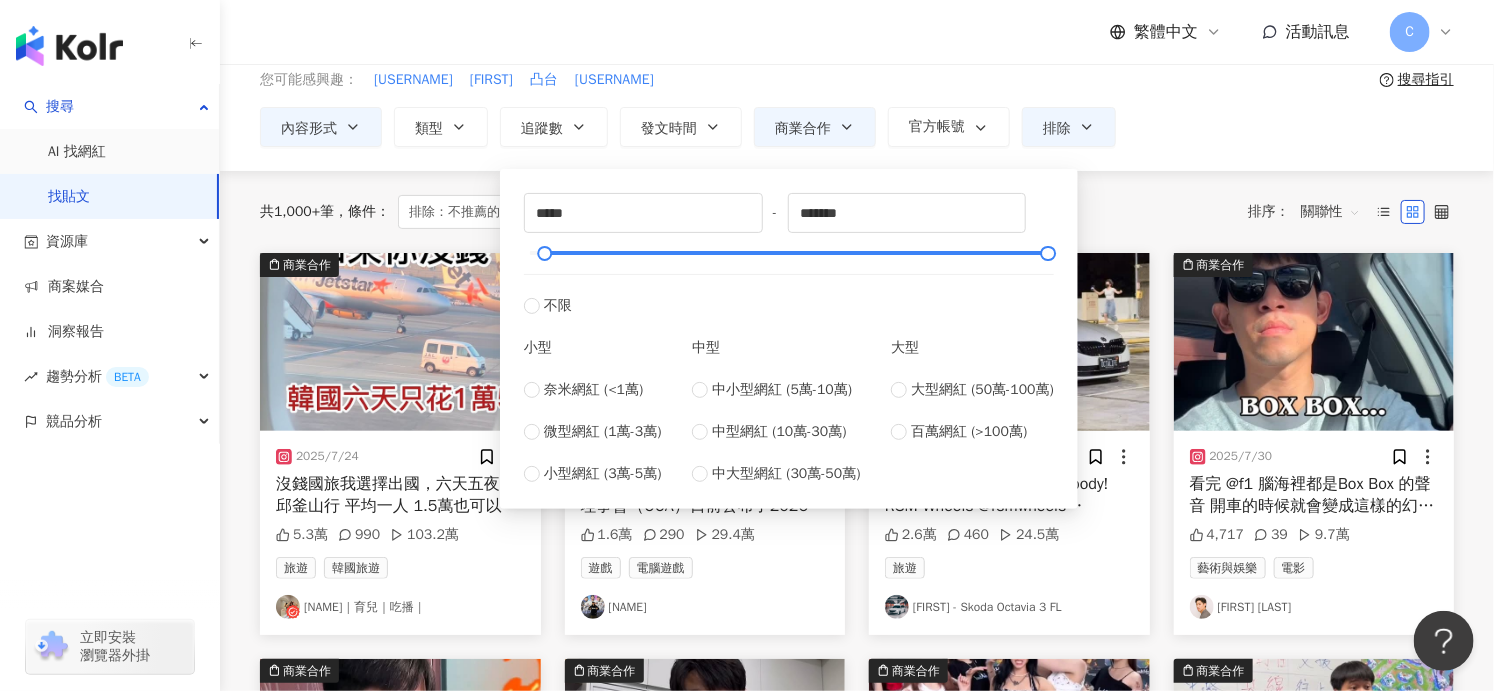 click on "內容形式 類型 追蹤數 發文時間 Aug [YEAR] Su Mo Tu We Th Fr Sa 27 28 29 30 31 1 2 3 4 5 6 7 8 9 10 11 12 13 14 15 16 17 18 19 20 21 22 23 24 25 26 27 28 29 30 31 1 2 3 4 5 6 Sep [YEAR] Su Mo Tu We Th Fr Sa 31 1 2 3 4 5 6 7 8 9 10 11 12 13 14 15 16 17 18 19 20 21 22 23 24 25 26 27 28 29 30 1 2 3 4 5 6 7 8 9 10 11 商業合作 官方帳號 排除 不限 貼文 全部影音 Reels 非 Reels 影音 ***** - ******* 不限 小型 奈米網紅 (<1萬) 微型網紅 (1萬-3萬) 小型網紅 (3萬-5萬) 中型 中小型網紅 (5萬-10萬) 中型網紅 (10萬-30萬) 中大型網紅 (30萬-50萬) 大型 大型網紅 (50萬-100萬) 百萬網紅 (>100萬) 不限 商業合作內容 非商業合作內容 不顯示 顯示 收藏中的網紅 合作過的網紅 不推薦的網紅" at bounding box center [857, 127] 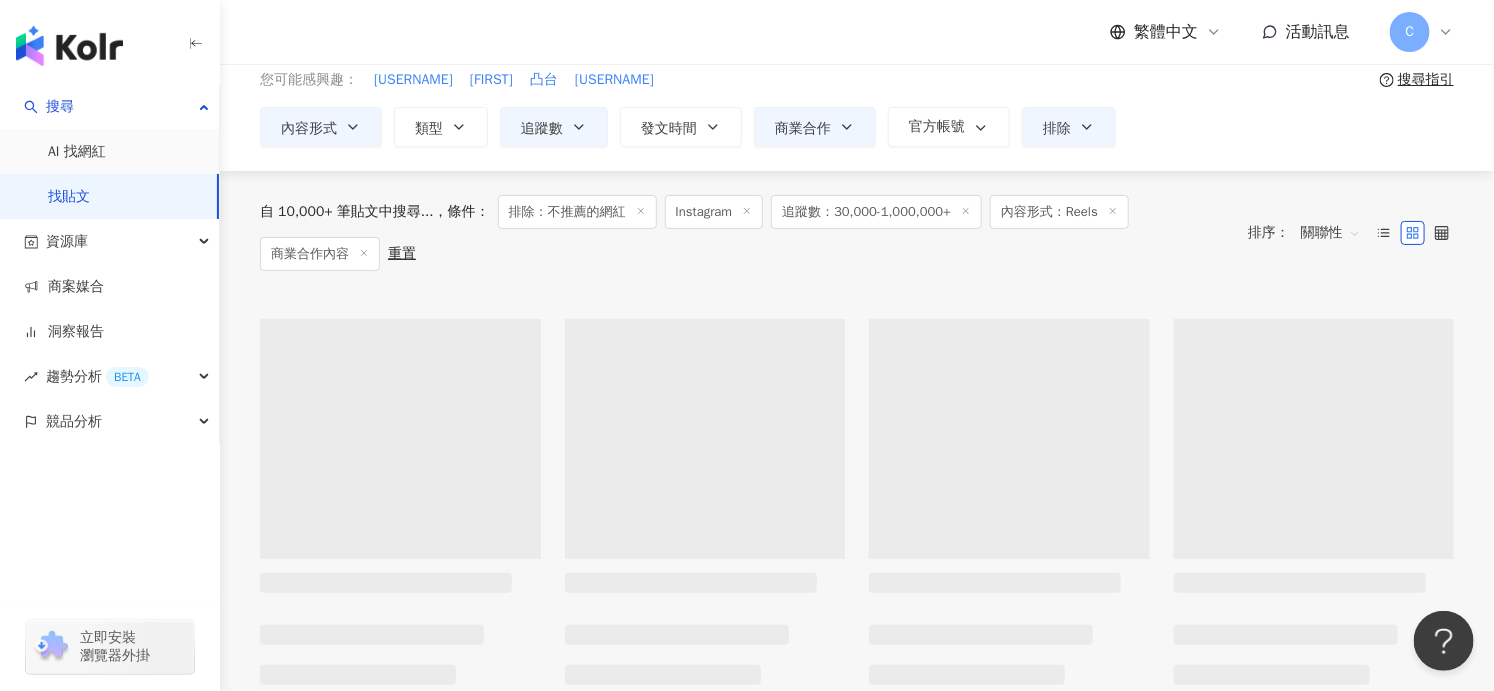 scroll, scrollTop: 0, scrollLeft: 0, axis: both 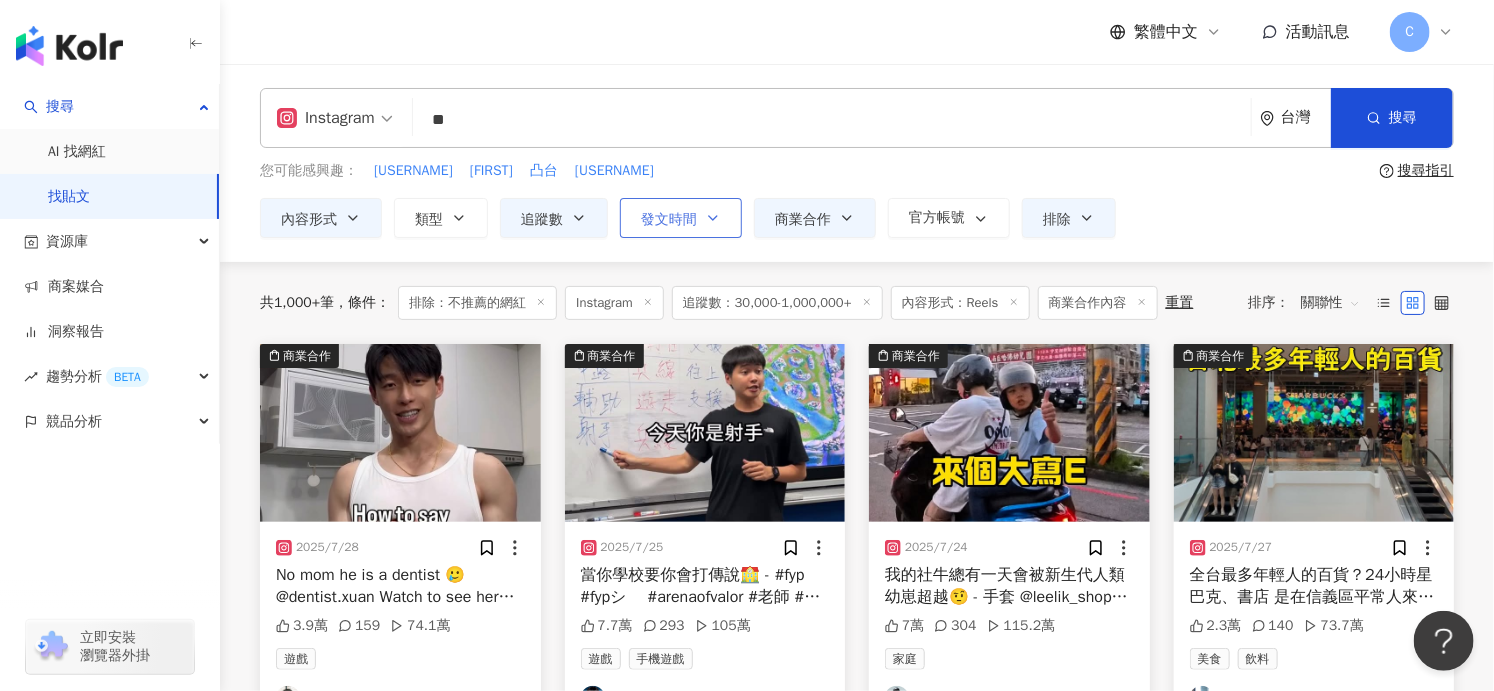 click on "發文時間" at bounding box center [669, 220] 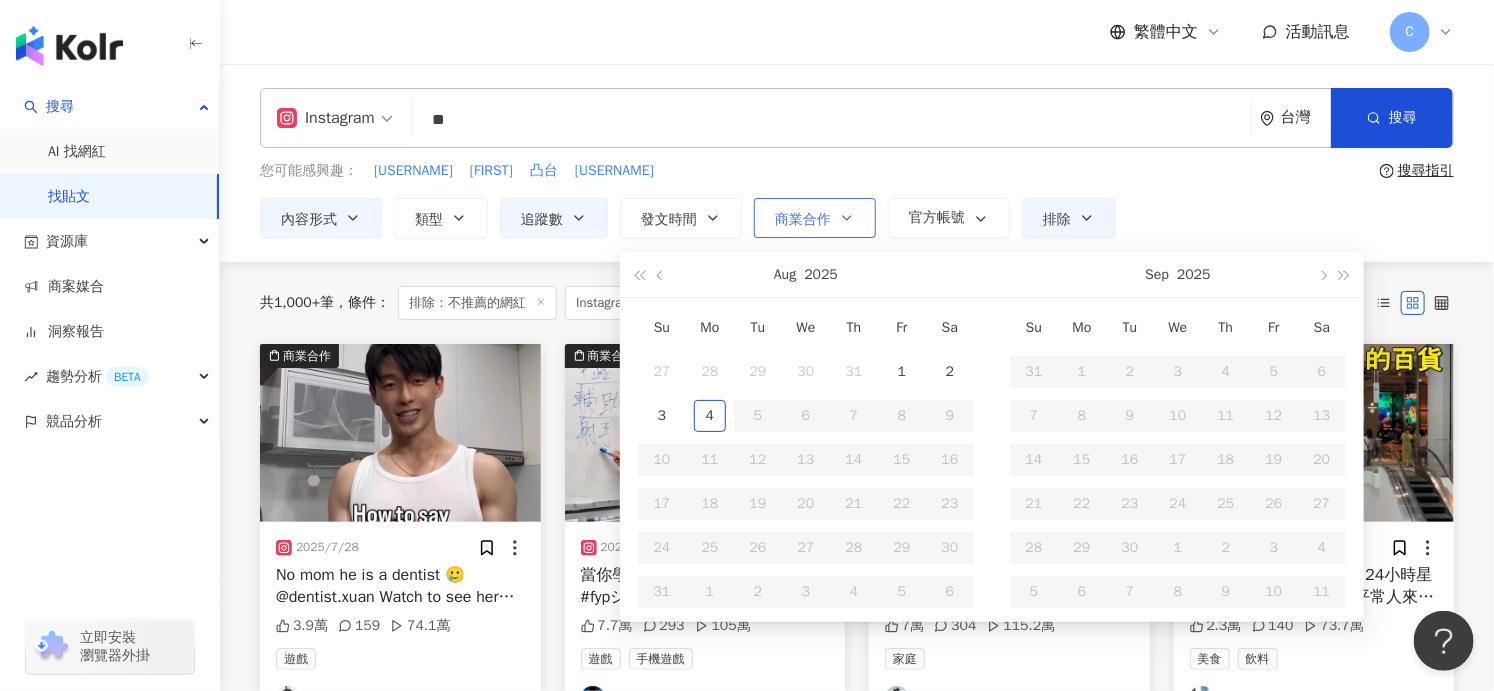 drag, startPoint x: 687, startPoint y: 219, endPoint x: 756, endPoint y: 216, distance: 69.065186 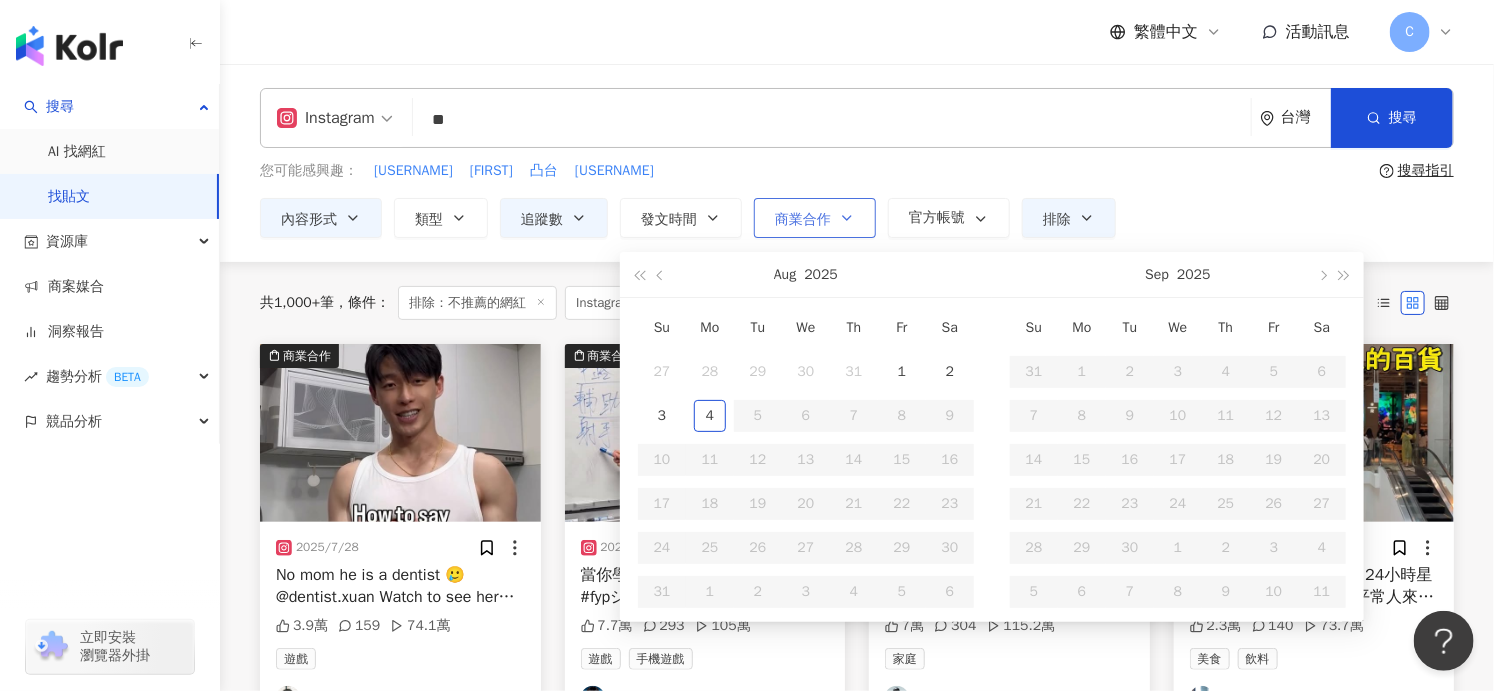 click on "發文時間" at bounding box center (669, 220) 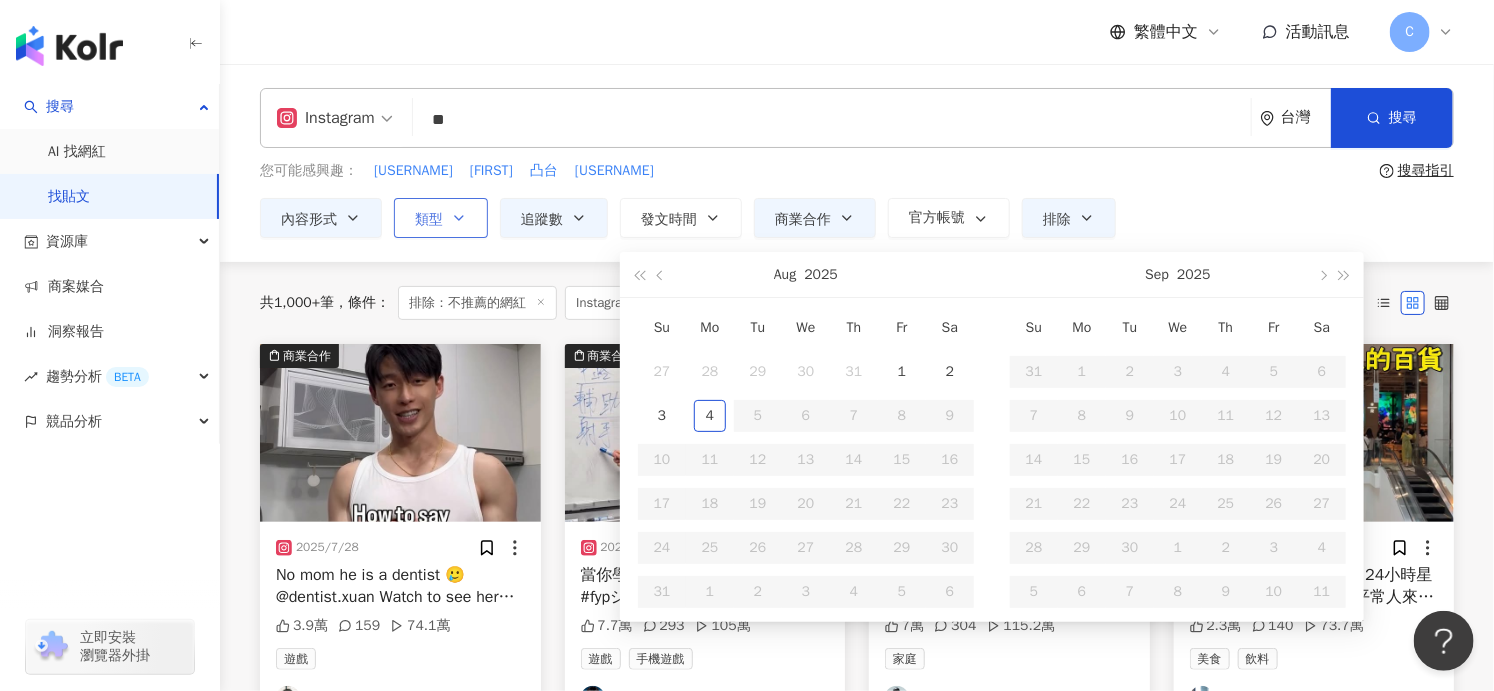 click on "類型" at bounding box center (441, 218) 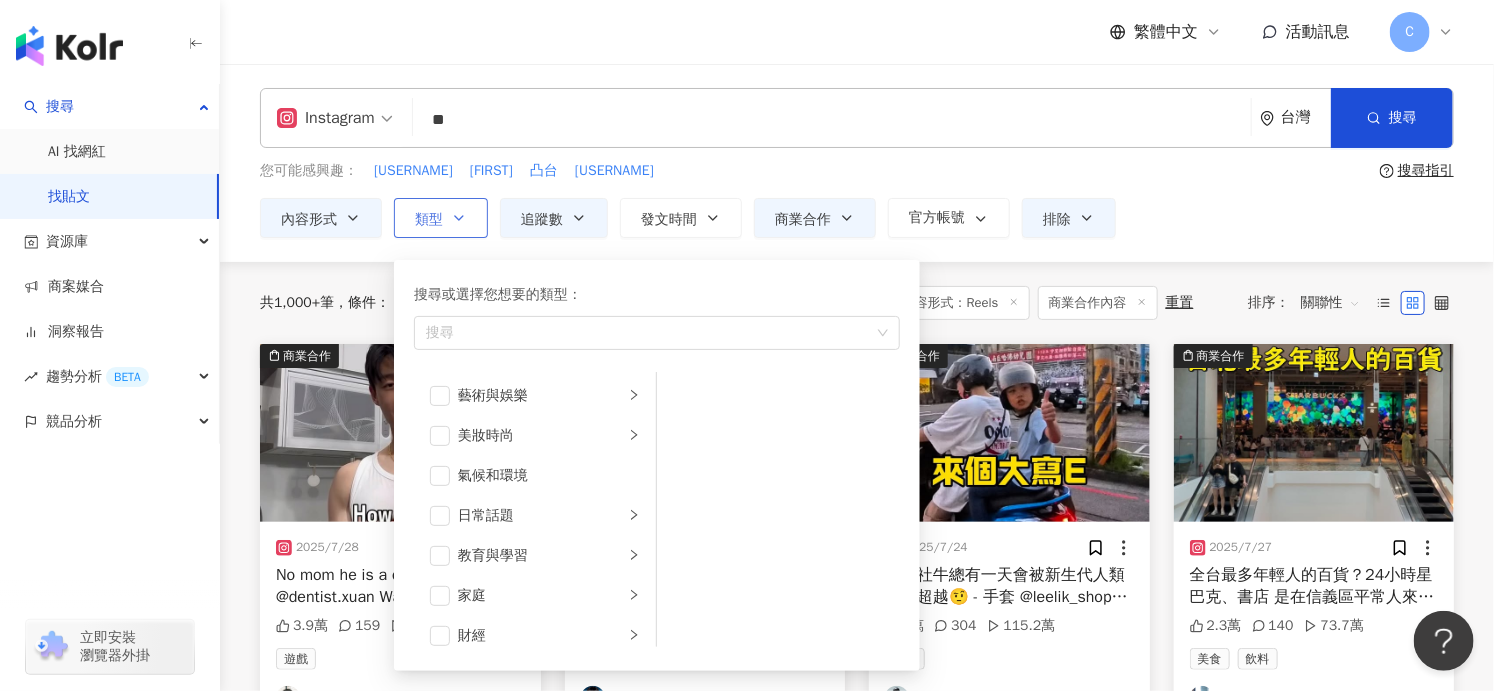 click on "類型 搜尋或選擇您想要的類型：   搜尋 藝術與娛樂 美妝時尚 氣候和環境 日常話題 教育與學習 家庭 財經 美食 命理占卜 遊戲 法政社會 生活風格 影視娛樂 醫療與健康 寵物 攝影 感情 宗教 促購導購 運動 科技 交通工具 旅遊 成人" at bounding box center (441, 218) 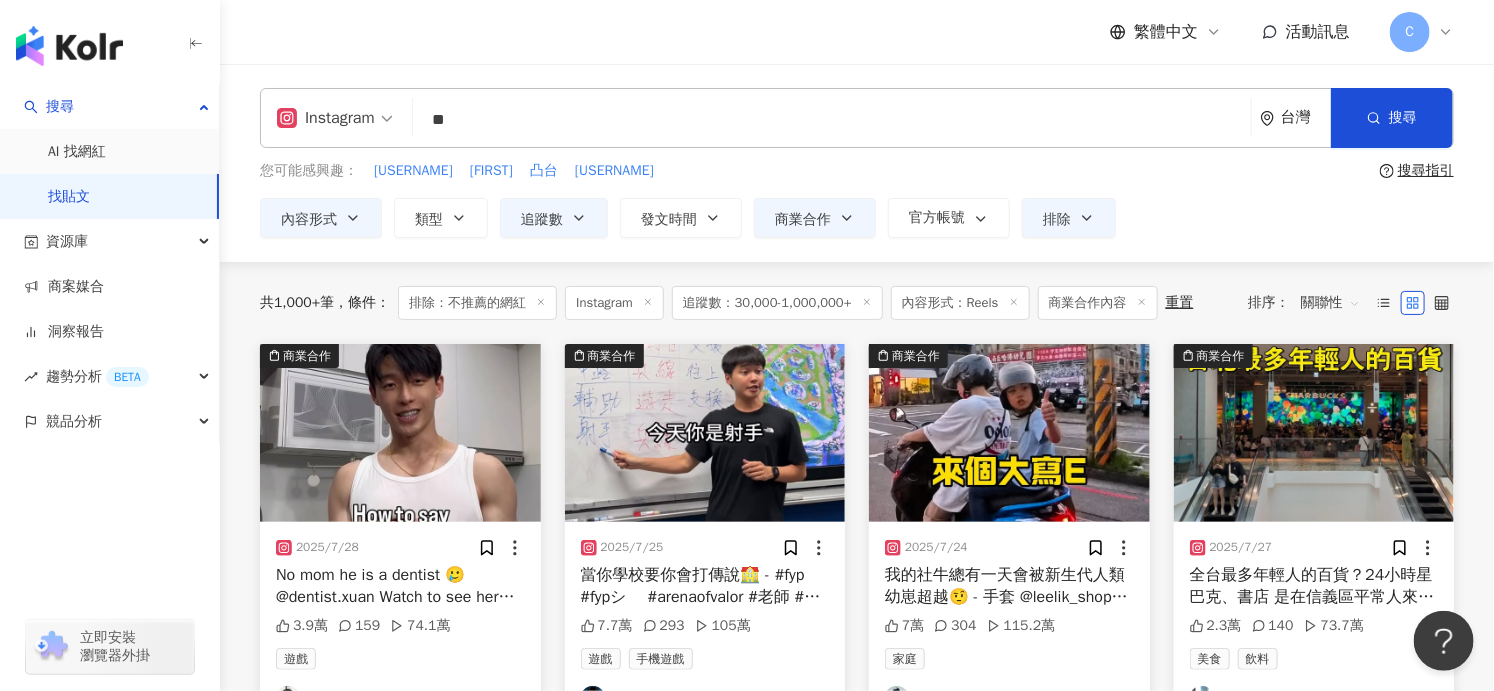 click on "No mom he is a dentist 🥲@dentist.xuan
Watch to see her reaction to this video at the end 😂
Let me know in the comments if you want to see more of us
#learnchinese #learnmandarin #fyp" at bounding box center (400, 586) 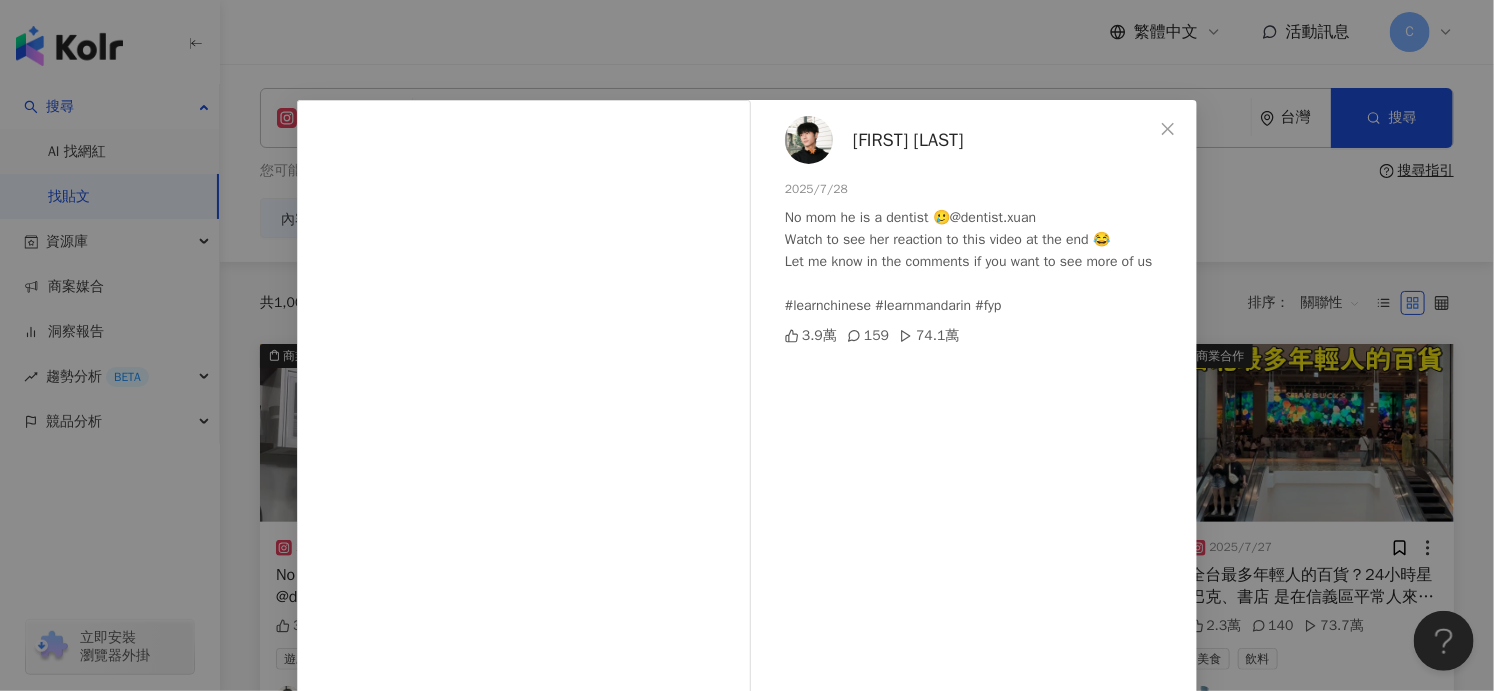 click on "[NAME] [LAST NAME] [DATE] No mom he is a dentist 🥲@dentist.xuan
Watch to see her reaction to this video at the end 😂
Let me know in the comments if you want to see more of us
#learnchinese #learnmandarin #fyp 3.9萬 159 74.1萬 查看原始貼文" at bounding box center (747, 345) 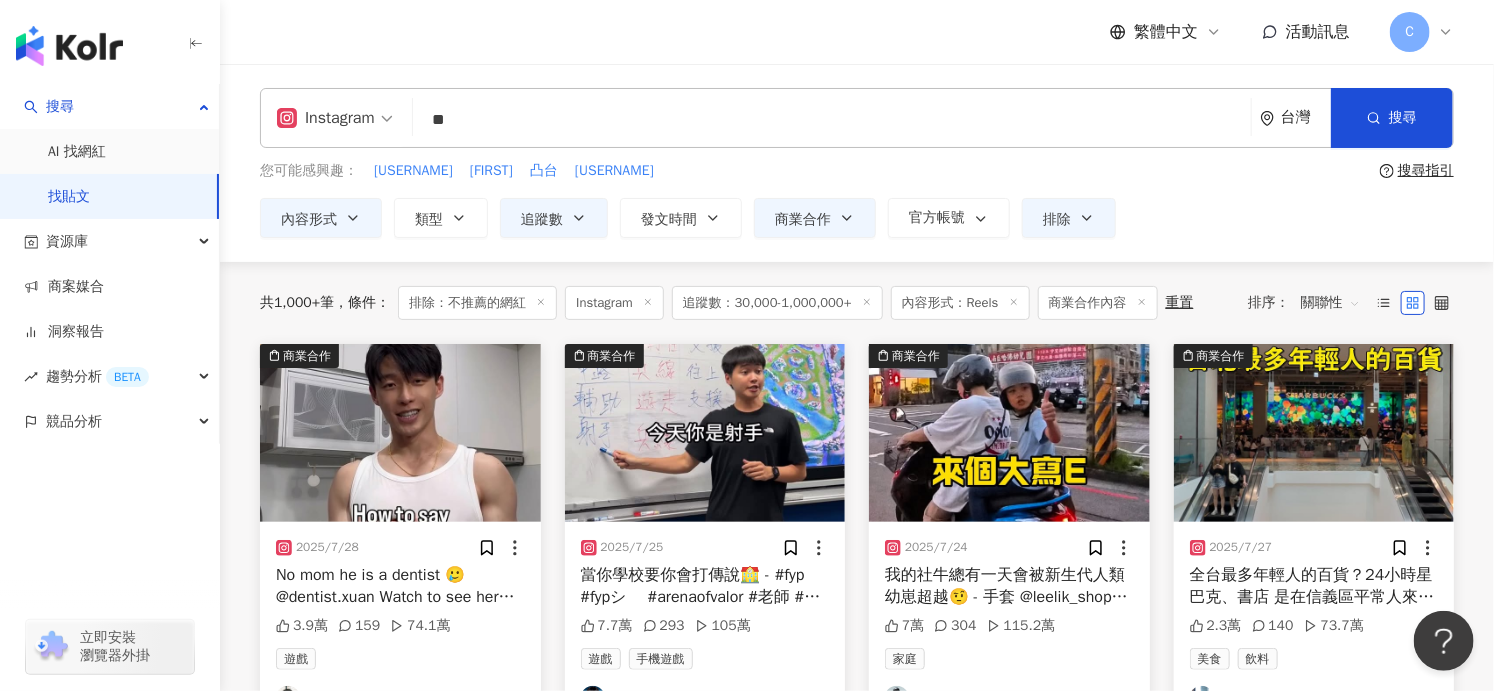 click on "當你學校要你會打傳說🏫
-
#fyp #fypシ゚ #arenaofvalor #老師 #傳說對決 #726傳說日 #超7玩家 #[LAST NAME]
-
學生要成績
傳說玩家也要排位戰績💥
乙班老師看不下去🙂‍↔️
全班傳說戰術開課！
從地圖解析到英雄分工
每個操作都要S級水準😤
但！這次就算你排位沒上S
也別緊張～
📅 [DATE]登入《傳說對決》
就能免費領【凱恩神聖造型】＋刮刮樂
🎁 保底送 710 點券
再抽全英雄全造型、機車
[DATE]-[DATE] 好友互助任務還送安奈特造型
神聖、傳說、典藏級造型
也能免費體驗✨
還不揪班上同學一起衝S？
📲下載《傳說對決》開戰" at bounding box center [705, 586] 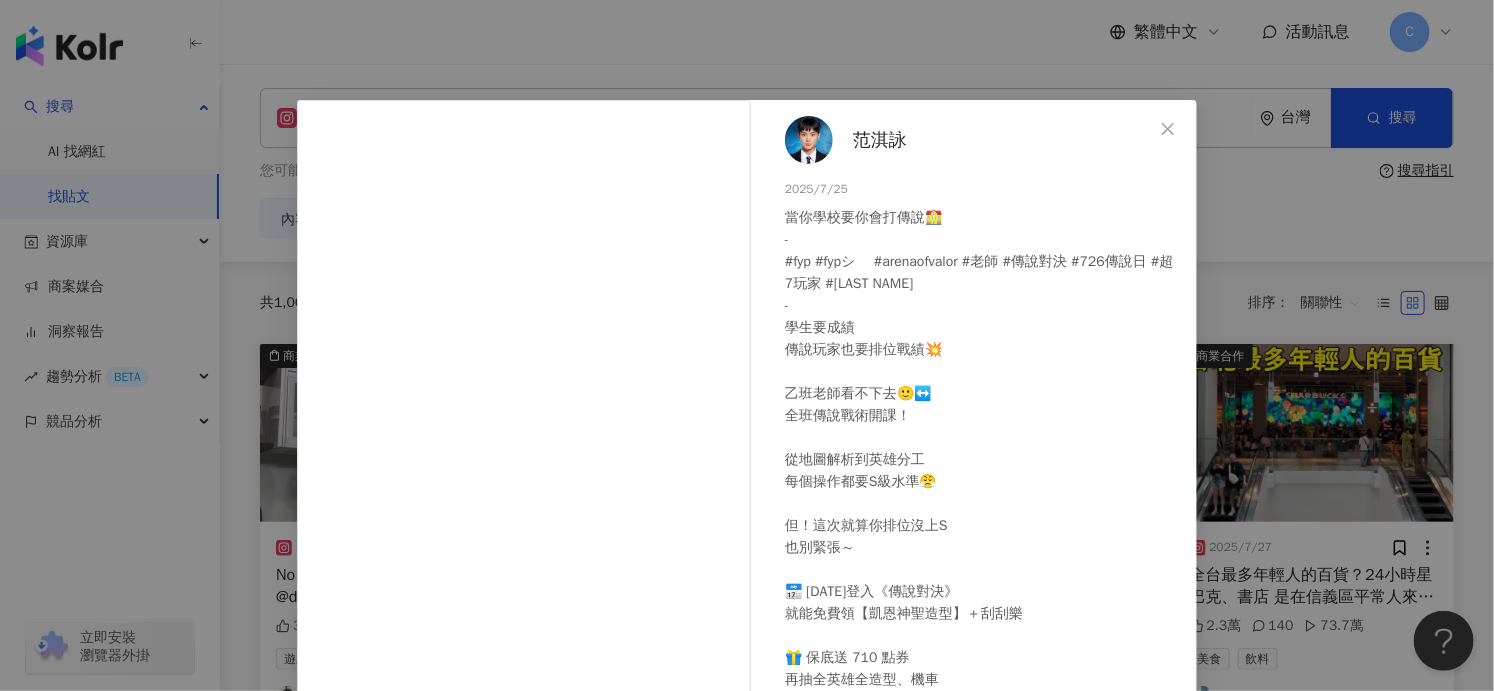 click on "當你學校要你會打傳說🏫
-
#fyp #fypシ゚ #arenaofvalor #老師 #傳說對決 #726傳說日 #超7玩家 #[LAST NAME]
-
學生要成績
傳說玩家也要排位戰績💥
乙班老師看不下去🙂‍↔️
全班傳說戰術開課！
從地圖解析到英雄分工
每個操作都要S級水準😤
但！這次就算你排位沒上S
也別緊張～
📅 [DATE]登入《傳說對決》
就能免費領【凱恩神聖造型】＋刮刮樂
🎁 保底送 710 點券
再抽全英雄全造型、機車
[DATE]-[DATE] 好友互助任務還送安奈特造型
神聖、傳說、典藏級造型
也能免費體驗✨
還不揪班上同學一起衝S？
📲下載《傳說對決》開戰" at bounding box center (983, 537) 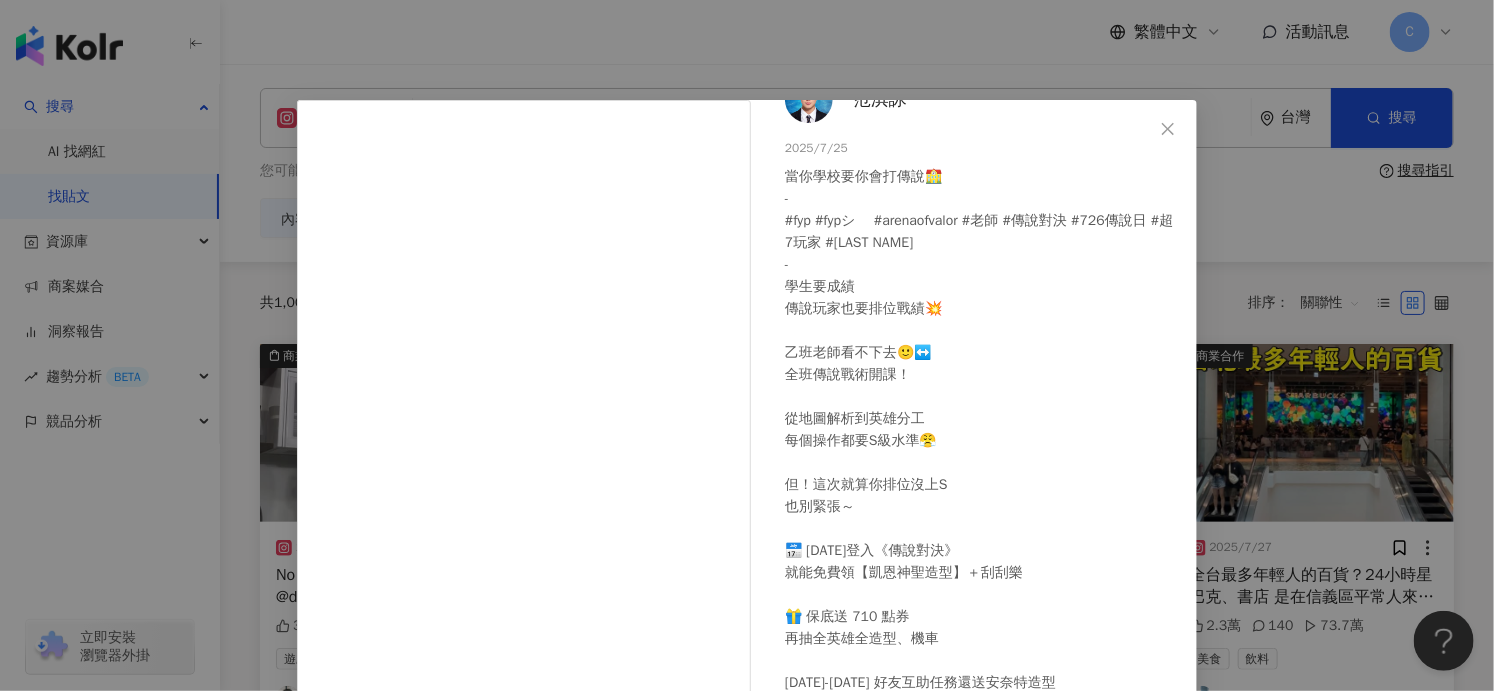 scroll, scrollTop: 0, scrollLeft: 0, axis: both 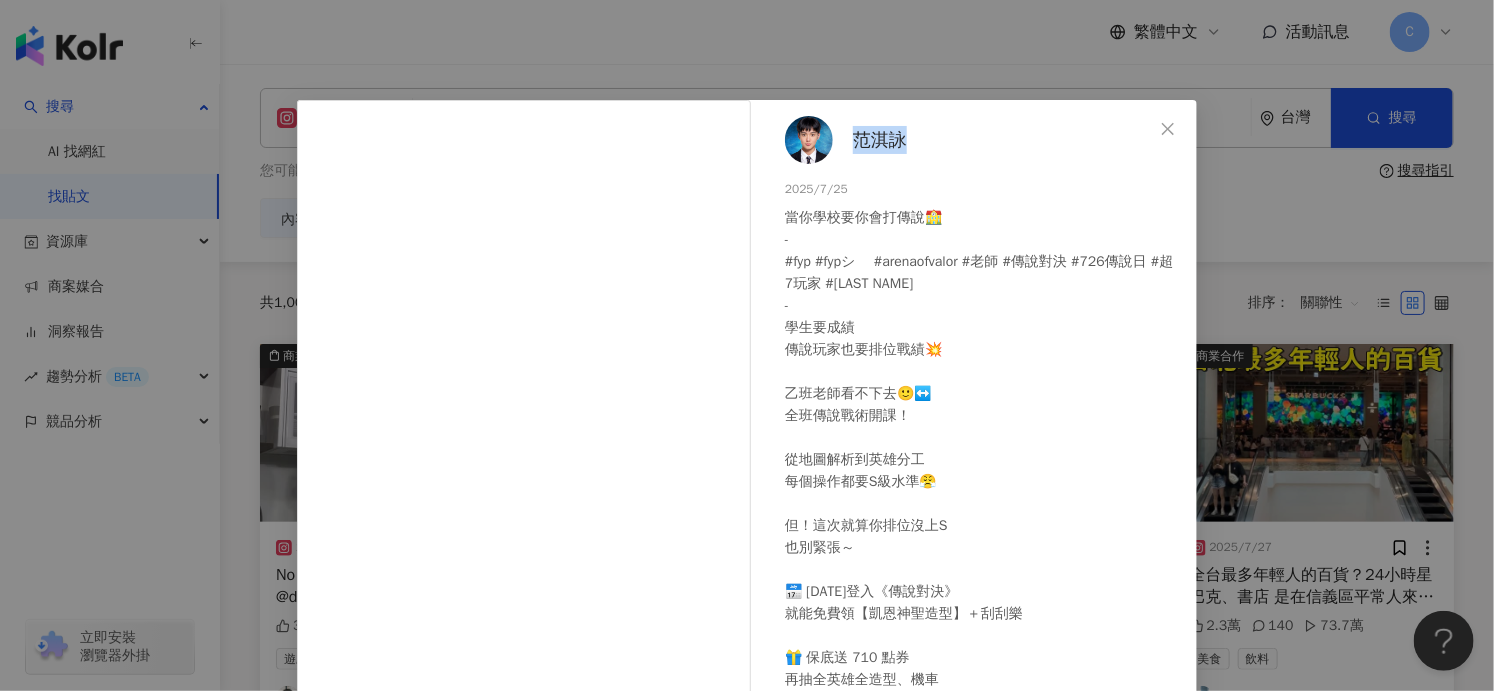 drag, startPoint x: 897, startPoint y: 136, endPoint x: 843, endPoint y: 141, distance: 54.230988 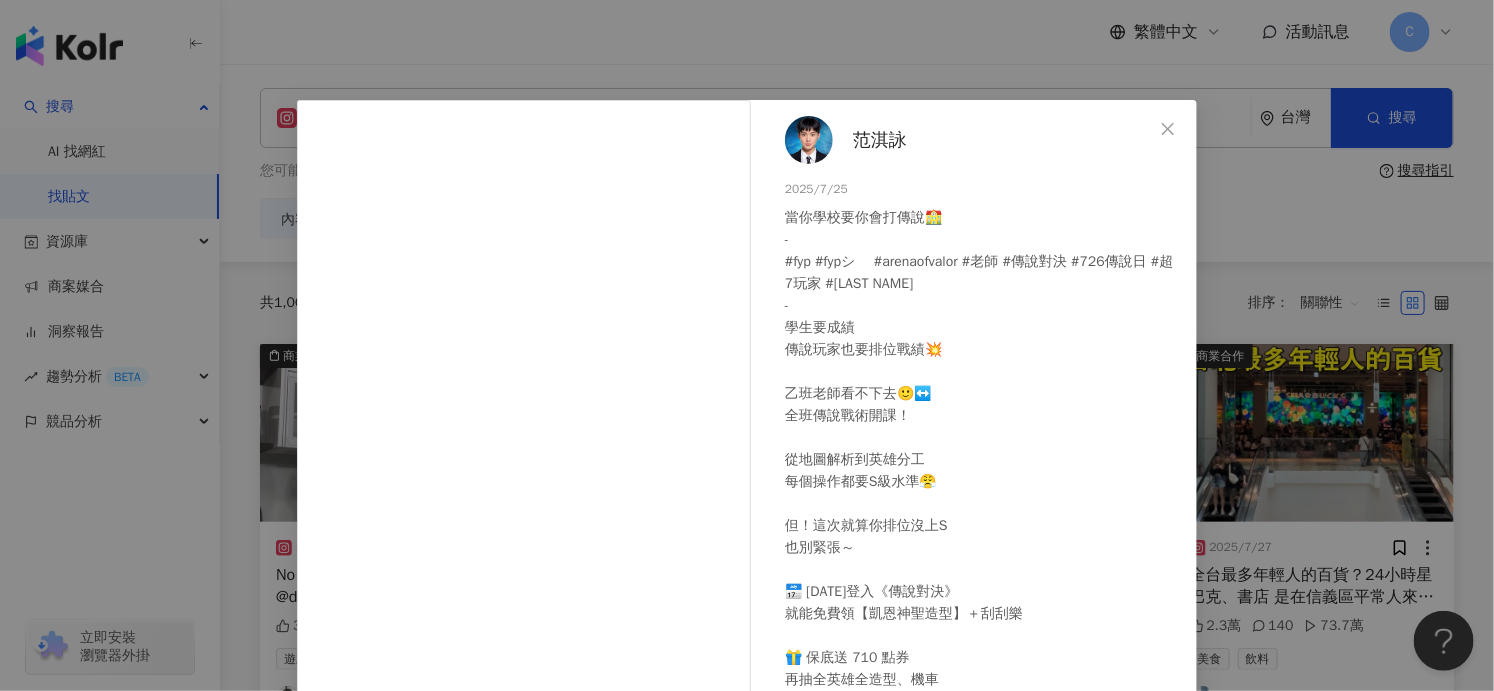 click on "范淇詠 [DATE] 當你學校要你會打傳說🏫
-
#fyp #fypシ゚ #arenaofvalor #老師 #傳說對決 #726傳說日 #超7玩家 #范76
-
學生要成績
傳說玩家也要排位戰績💥
乙班老師看不下去🙂‍↔️
全班傳說戰術開課！
從地圖解析到英雄分工
每個操作都要S級水準😤
但！這次就算你排位沒上S
也別緊張～
📅 [DATE]登入《傳說對決》
就能免費領【凱恩神聖造型】＋刮刮樂
🎁 保底送 710 點券
再抽全英雄全造型、機車
7/18-[DATE] 好友互助任務還送安奈特造型
神聖、傳說、典藏級級造型
也能免費體驗✨
還不揪班上同學一起衝S？
📲下載《傳說對決》開戰 7.7萬 293 105萬 查看原始貼文" at bounding box center [747, 345] 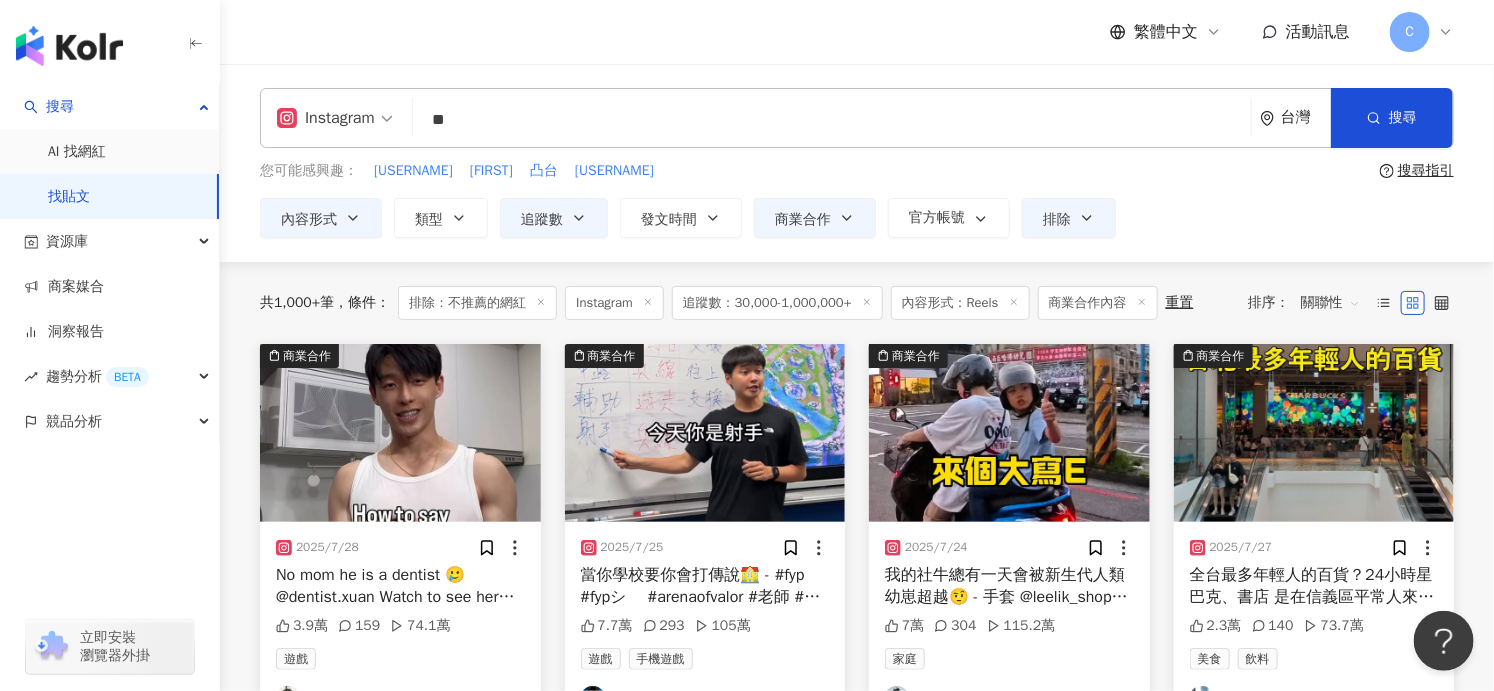 click on "當你學校要你會打傳說🏫
-
#fyp #fypシ゚ #arenaofvalor #老師 #傳說對決 #726傳說日 #超7玩家 #[LAST NAME]
-
學生要成績
傳說玩家也要排位戰績💥
乙班老師看不下去🙂‍↔️
全班傳說戰術開課！
從地圖解析到英雄分工
每個操作都要S級水準😤
但！這次就算你排位沒上S
也別緊張～
📅 [DATE]登入《傳說對決》
就能免費領【凱恩神聖造型】＋刮刮樂
🎁 保底送 710 點券
再抽全英雄全造型、機車
[DATE]-[DATE] 好友互助任務還送安奈特造型
神聖、傳說、典藏級造型
也能免費體驗✨
還不揪班上同學一起衝S？
📲下載《傳說對決》開戰" at bounding box center (705, 586) 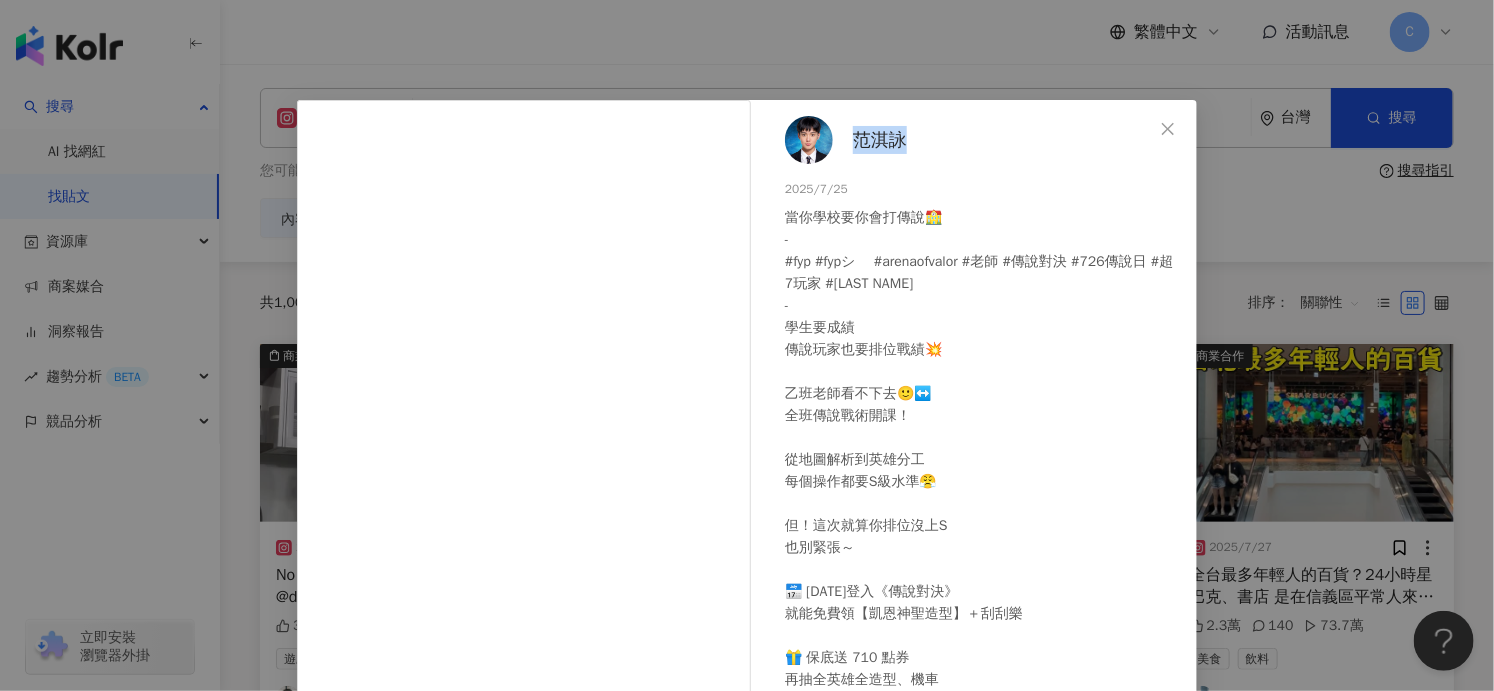 drag, startPoint x: 894, startPoint y: 140, endPoint x: 833, endPoint y: 141, distance: 61.008198 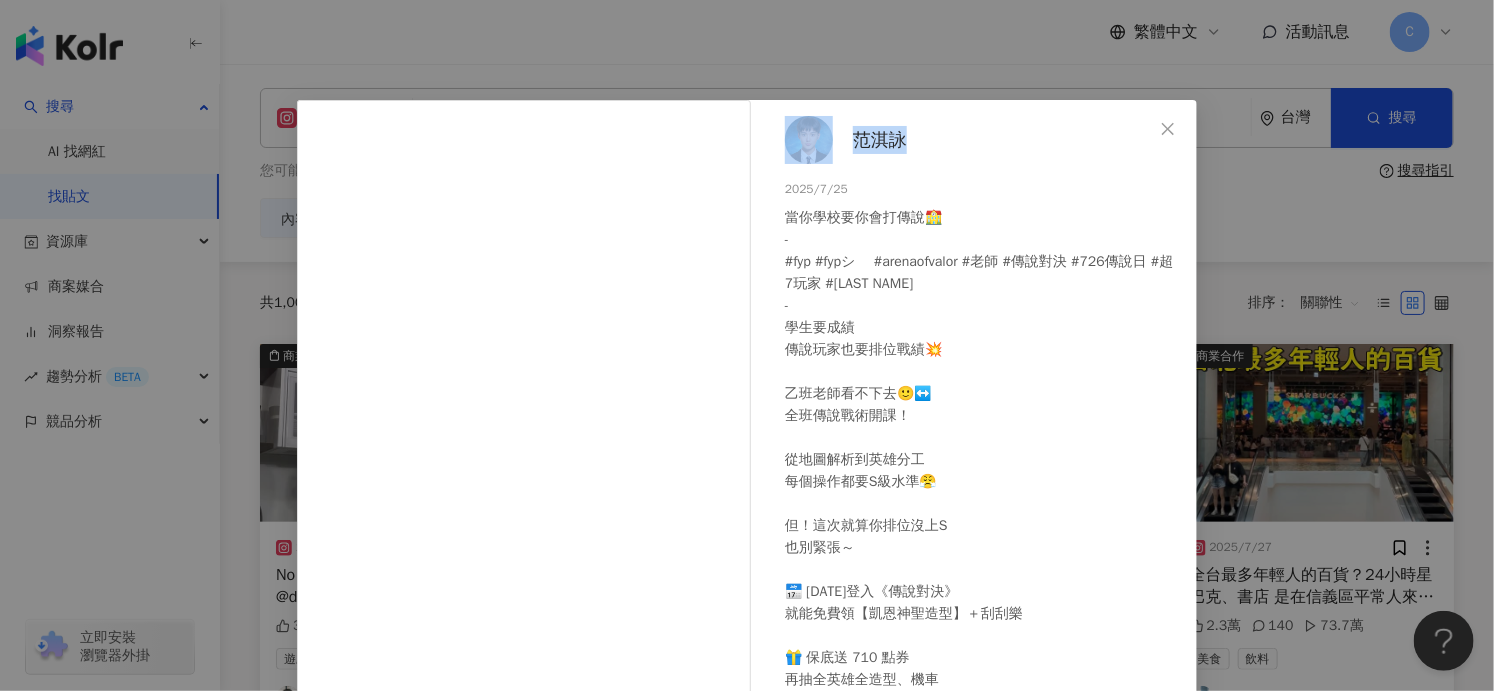 copy on "范淇詠" 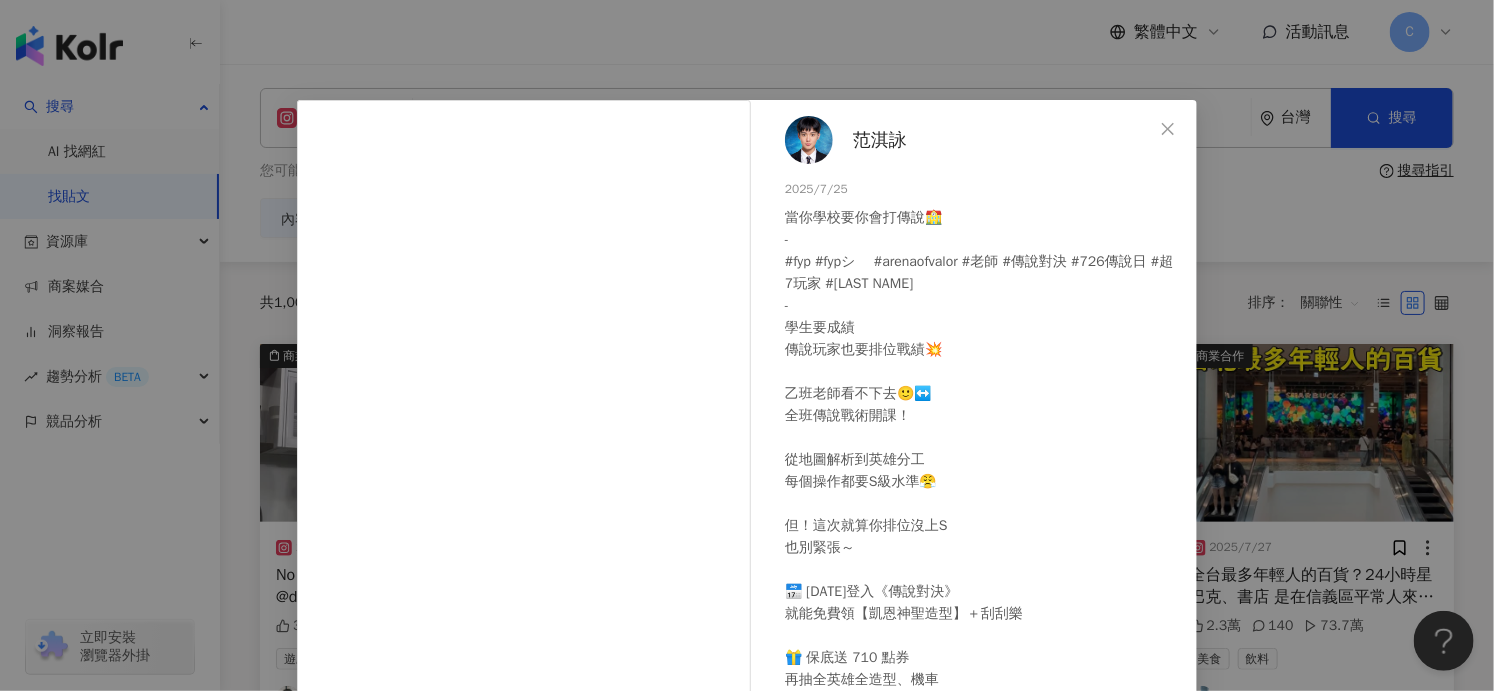 click on "[NAME] [LAST NAME] [DATE] 當你學校要你會打傳說🏫
-
#fyp #fypシ゚ #arenaofvalor #老師 #傳說對決 #726傳說日 #超7玩家 #[LAST NAME]
-
學生要成績
傳說玩家也要排位戰績💥
乙班老師看不下去🙂‍↔️
全班傳說戰術開課！
從地圖解析到英雄分工
每個操作都要S級水準😤
但！這次就算你排位沒上S
也別緊張～
📅 [DATE]登入《傳說對決》
就能免費領【凱恩神聖造型】＋刮刮樂
🎁 保底送 710 點券
再抽全英雄全造型、機車
[DATE]-[DATE] 好友互助任務還送安奈特造型
神聖、傳說、典藏級造型
也能免費體驗✨
還不揪班上同學一起衝S？
📲下載《傳說對決》開戰 7.7萬 293 105萬" at bounding box center (979, 458) 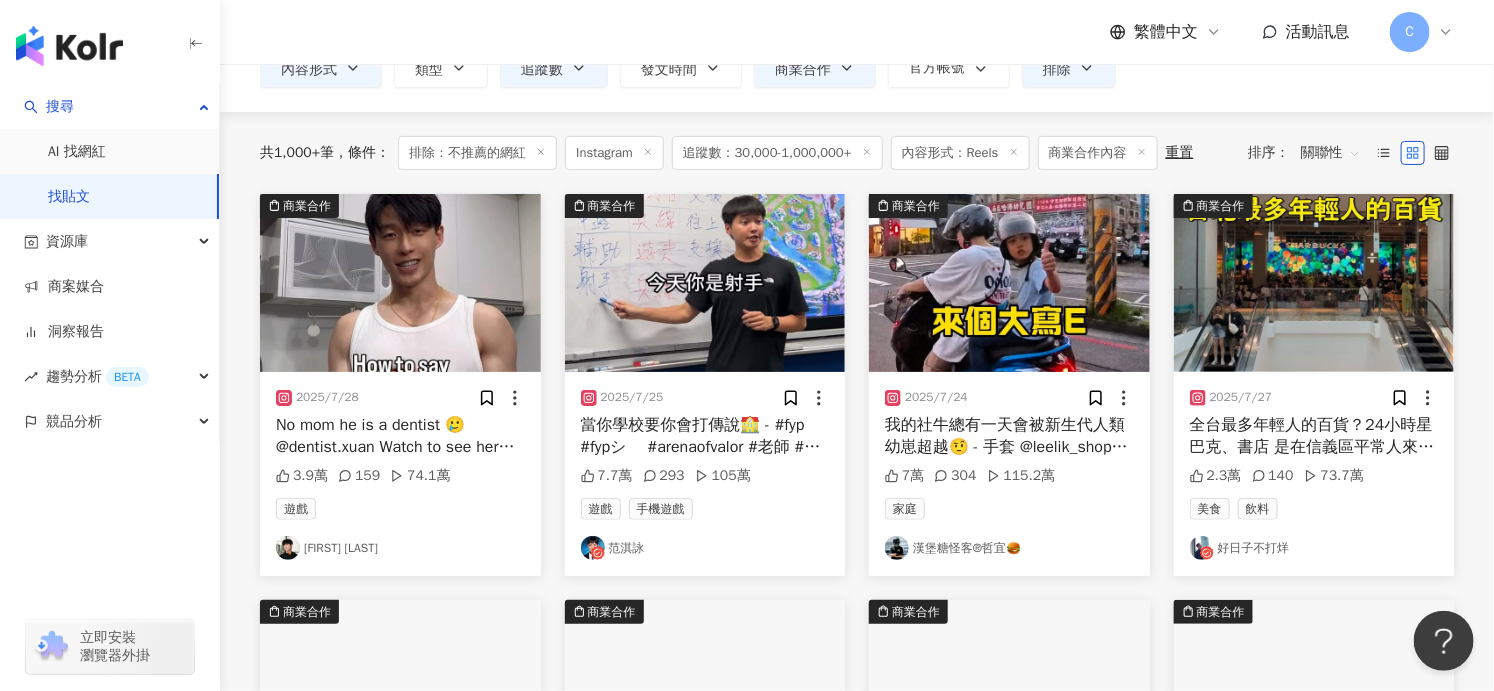 scroll, scrollTop: 136, scrollLeft: 0, axis: vertical 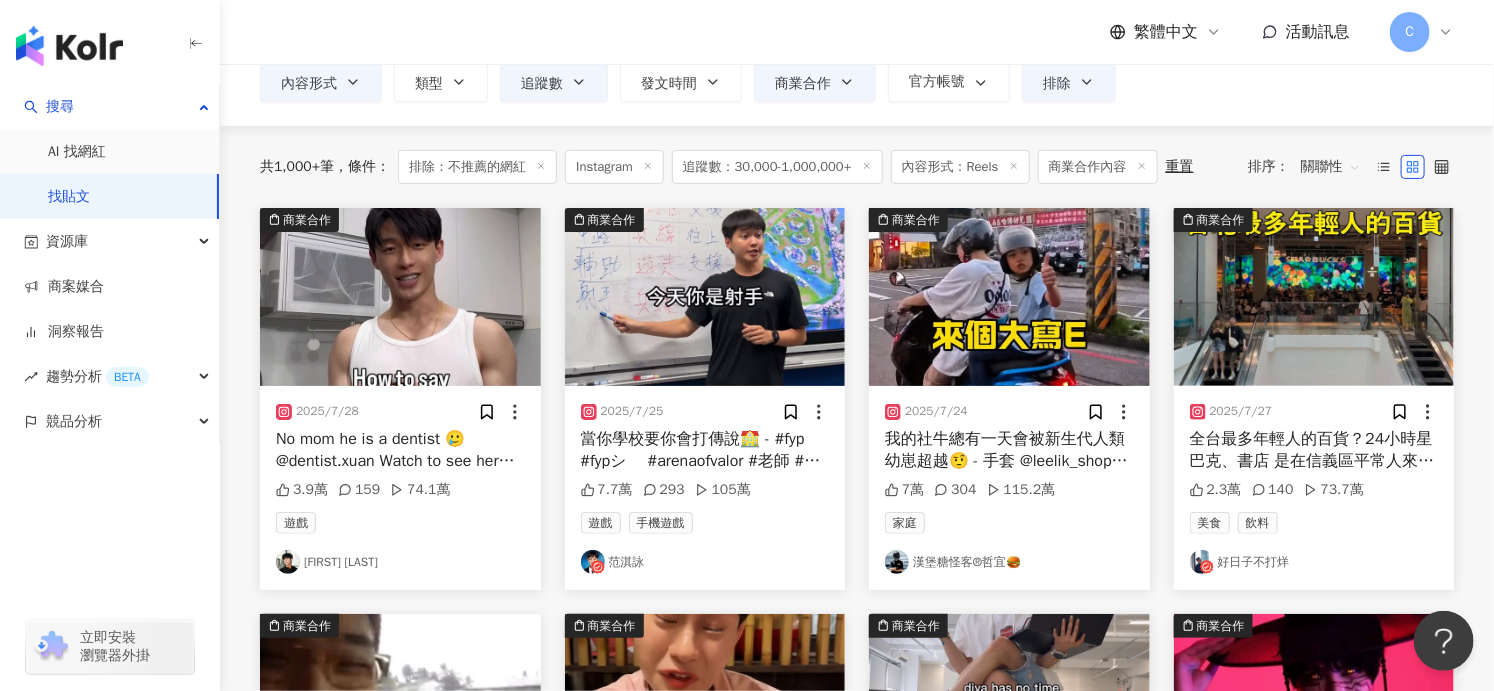 click at bounding box center [1009, 297] 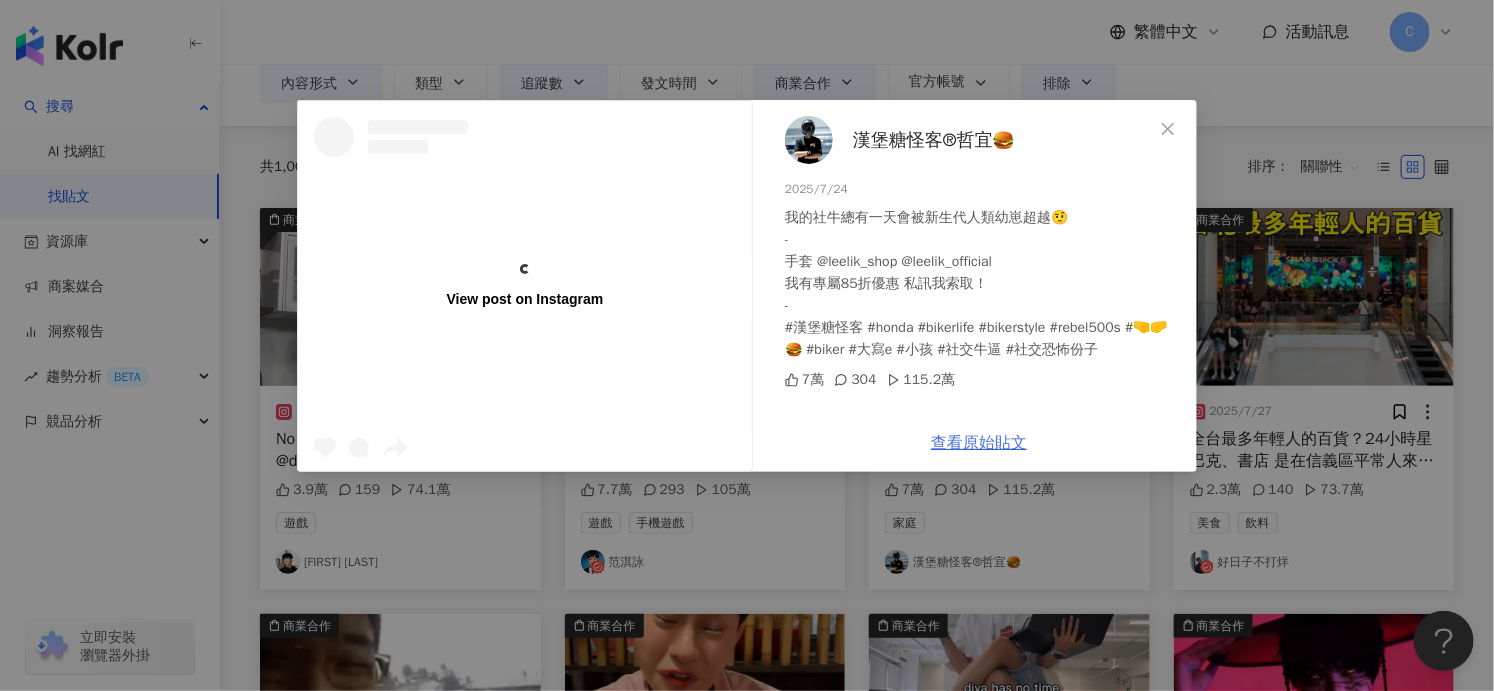 click on "漢堡糖怪客®哲宜🍔 [DATE] 我的社牛總有一天會比新生代人類幼崽超越🤨
-
手套 @leelik_shop @leelik_official
我有專屬85折優惠 私訊我索取！
-
#漢堡糖怪客 #honda #bikerlife #bikerstyle #rebel500s #🤜🤛🍔 #biker #大寫e #小孩 #社交牛逼 #社交恐怖份子 7萬 304 115.2萬" at bounding box center [979, 257] 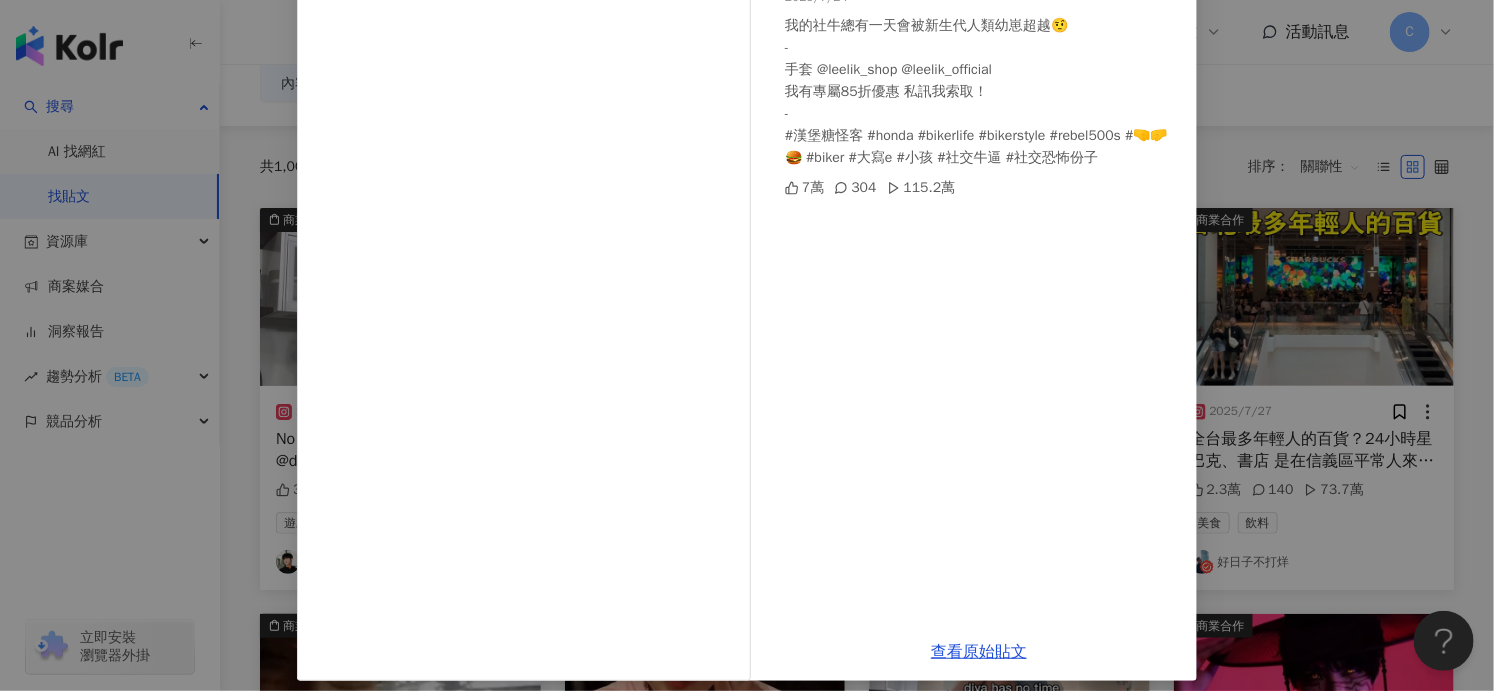 scroll, scrollTop: 205, scrollLeft: 0, axis: vertical 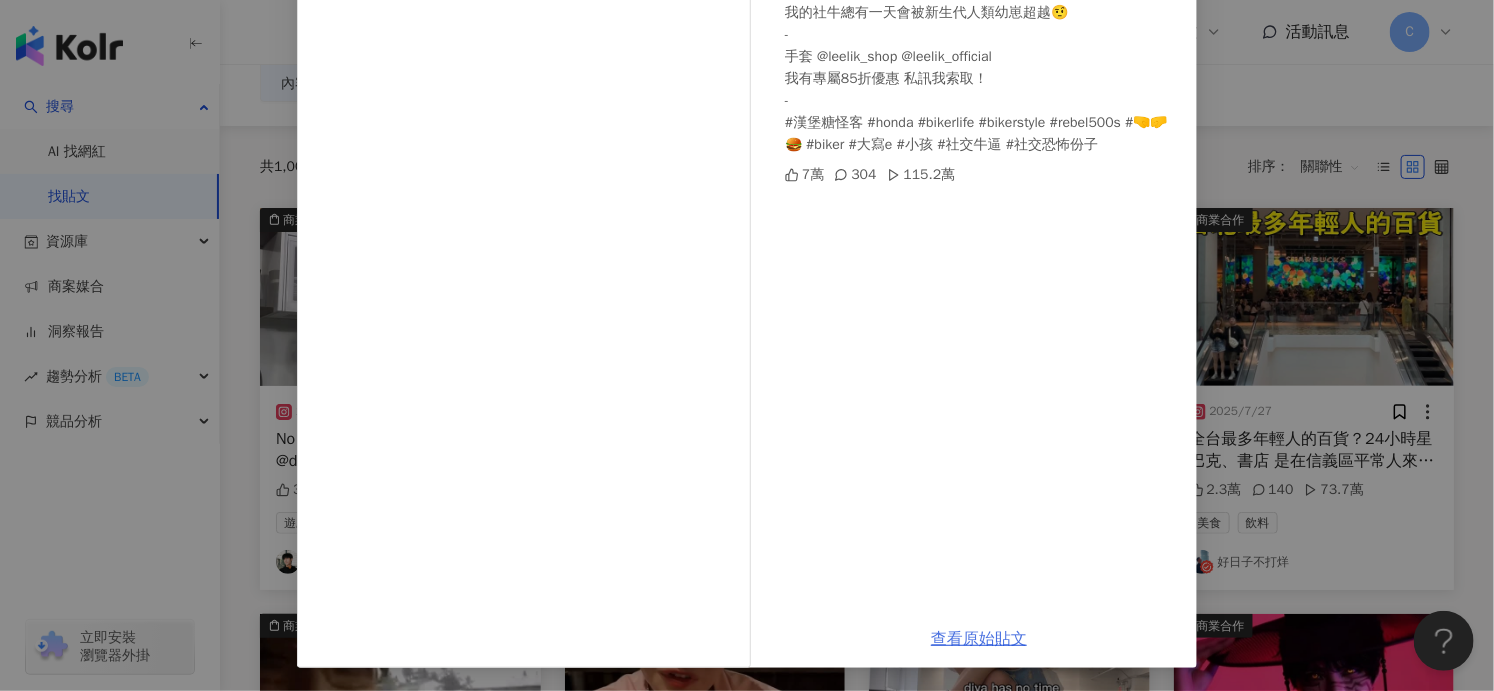click on "查看原始貼文" at bounding box center [979, 639] 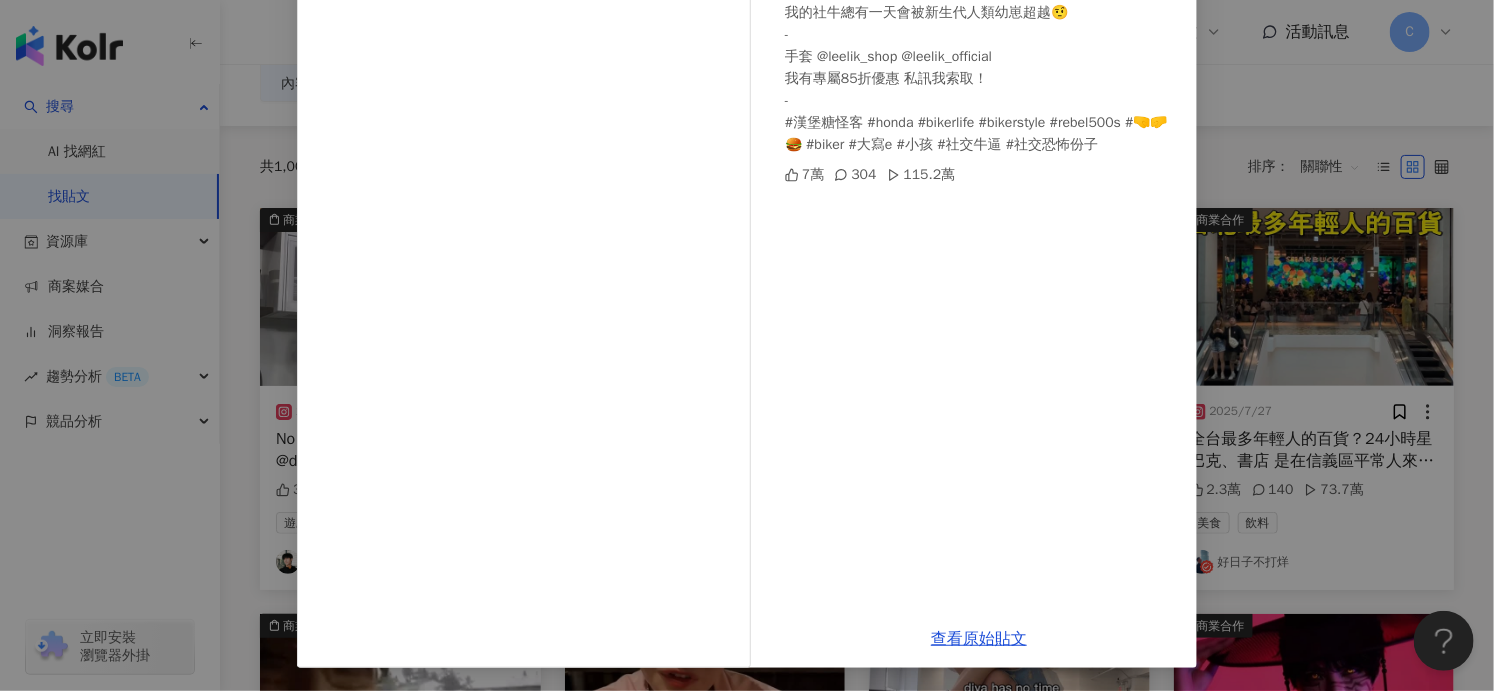 click on "漢堡糖怪客®哲宜🍔 [DATE] 我的社牛總有一天會被新生代人類幼崽超越🤨
-
手套 @leelik_shop @leelik_official
我有專屬85折優惠 私訊我索取！
-
#漢堡糖怪客 #honda #bikerlife #bikerstyle #rebel500s #🤜🤛🍔 #biker #大寫e #小孩 #社交牛逼 #社交恐怖份子 7萬 304 115.2萬 查看原始貼文" at bounding box center (747, 345) 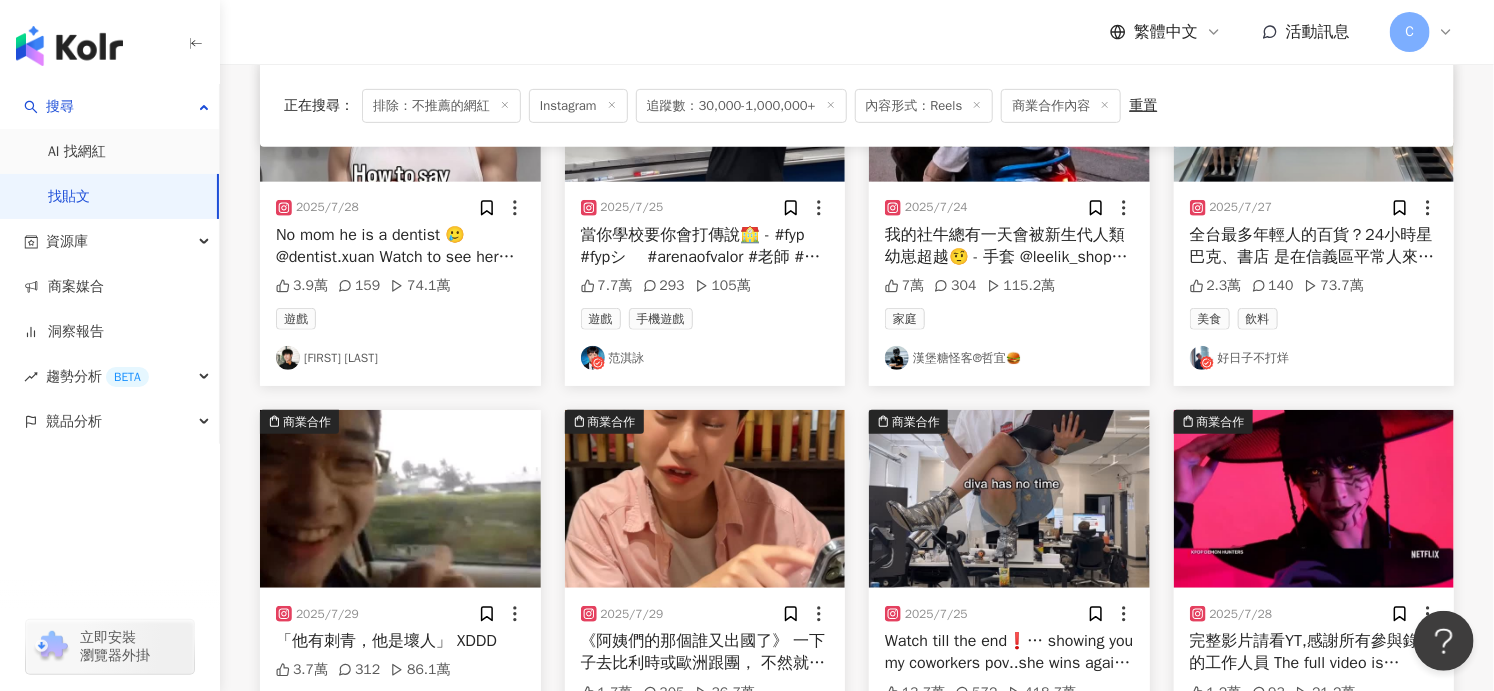 scroll, scrollTop: 355, scrollLeft: 0, axis: vertical 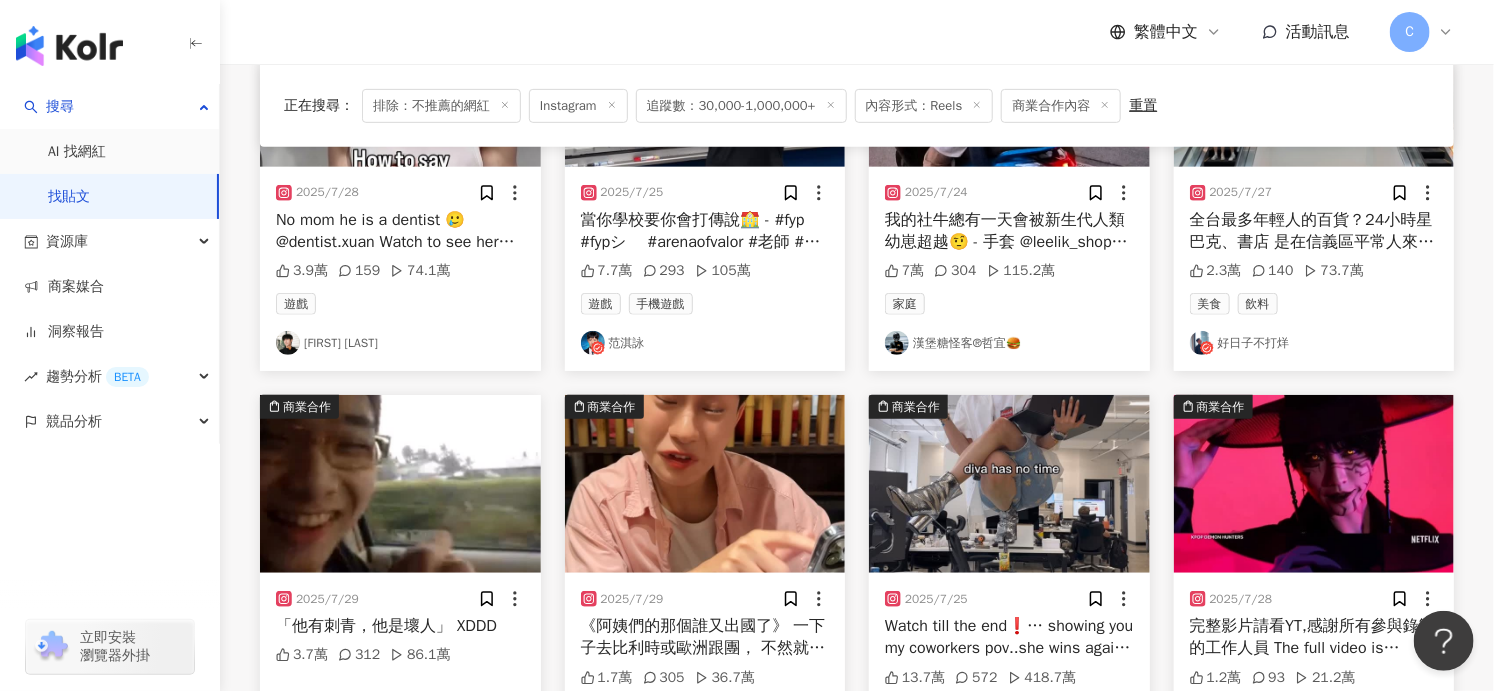 click on "好日子不打烊" at bounding box center (1314, 343) 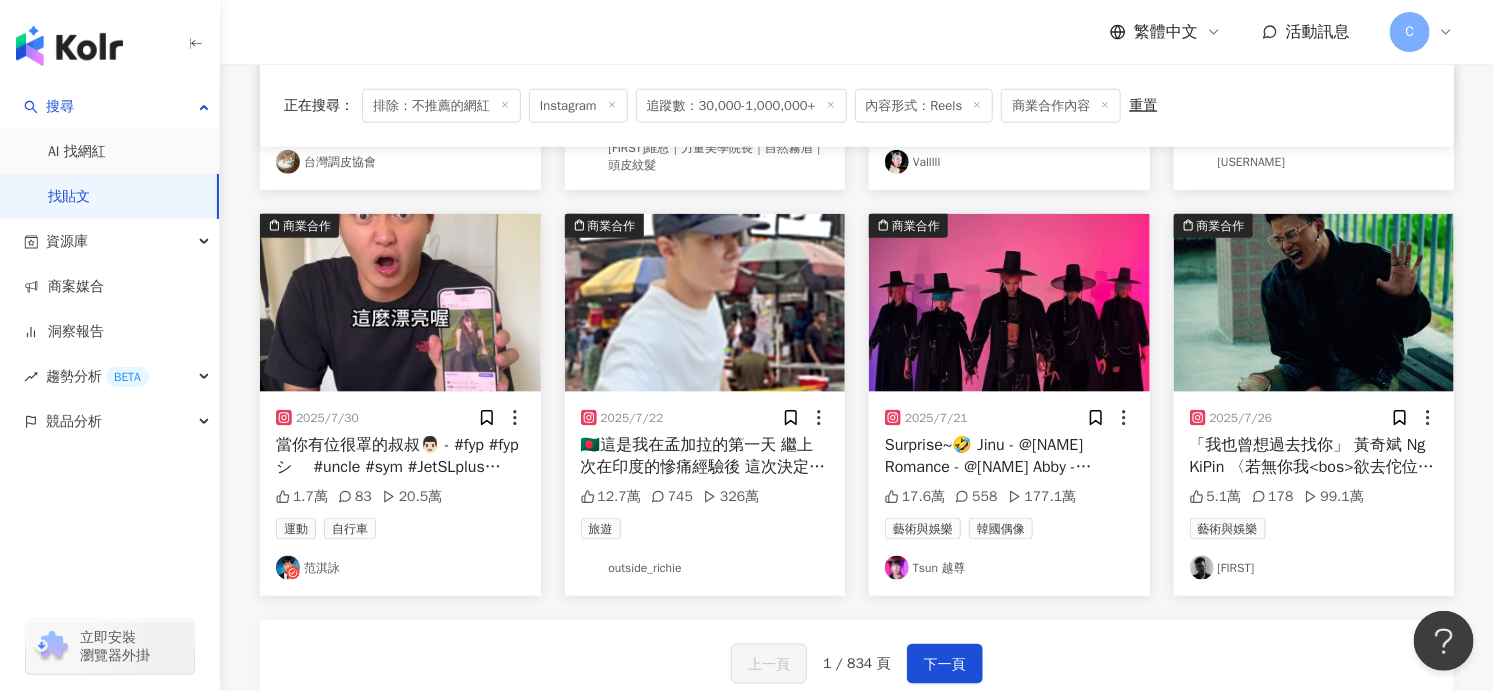 scroll, scrollTop: 1025, scrollLeft: 0, axis: vertical 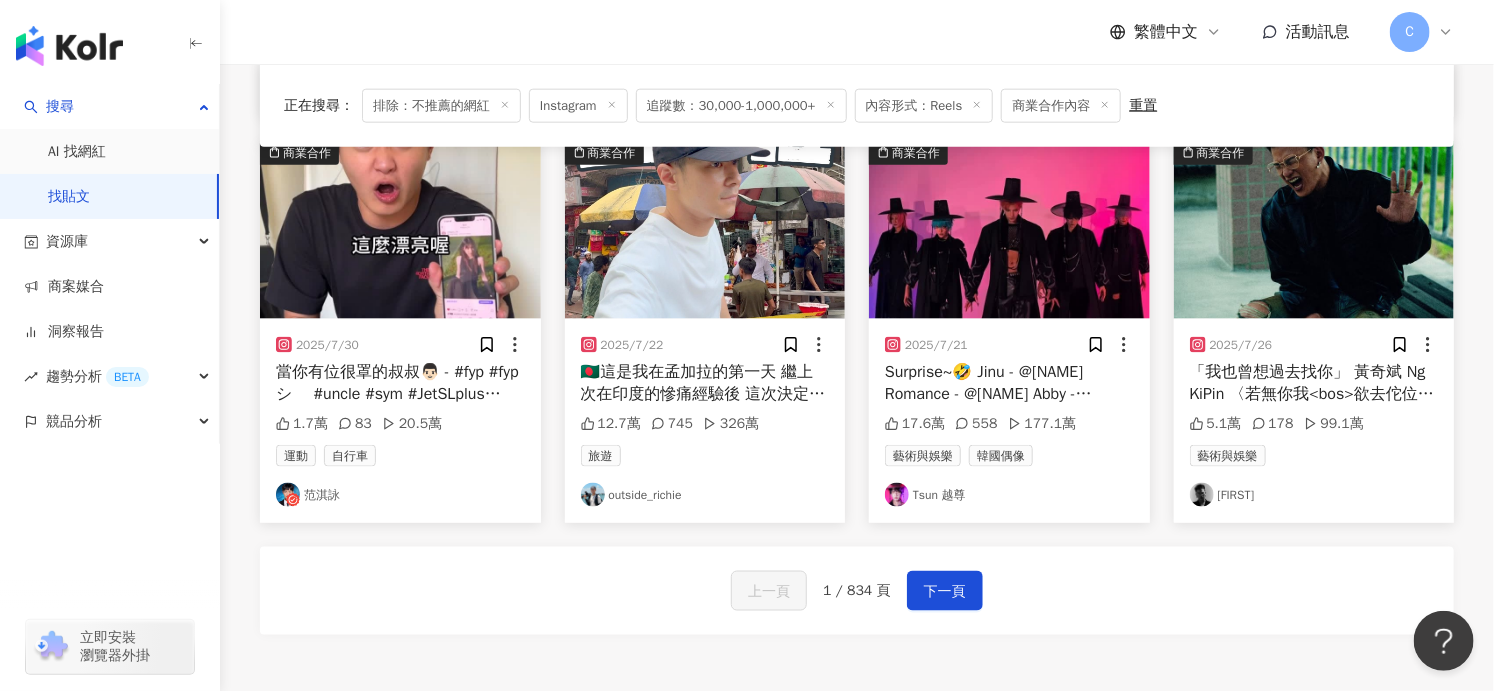 click on "[DATE] 🇧🇩這是我在孟加拉的第一天
繼上次在印度的慘痛經驗後
這次決定到孟加拉的前幾天先住好一點的
讓自己習慣+適應一下這裡的環境
沒想到第一餐又吃到辣的 嘖！
網路上總是說孟加拉是進階版的印度
我在此鄭重表示
對！真的是！
🇧🇩This is my first day in Bangladesh!
After the rough experience I had in India last time,
I decided to stay somewhere nicer for the first few days in Bangladesh—
just to let myself settle in and get used to the environment.
But sadly my very first meal turned out spicy again…
People always say Bangladesh is a “next-level India.”, and I have to say—
YES! IT REALLY IS!
#孟加拉 #獨旅 #背包旅遊 #背包客
#bangladesh #travel #vlog 12.7萬 745 326萬 旅遊 outside_richie" at bounding box center [705, 421] 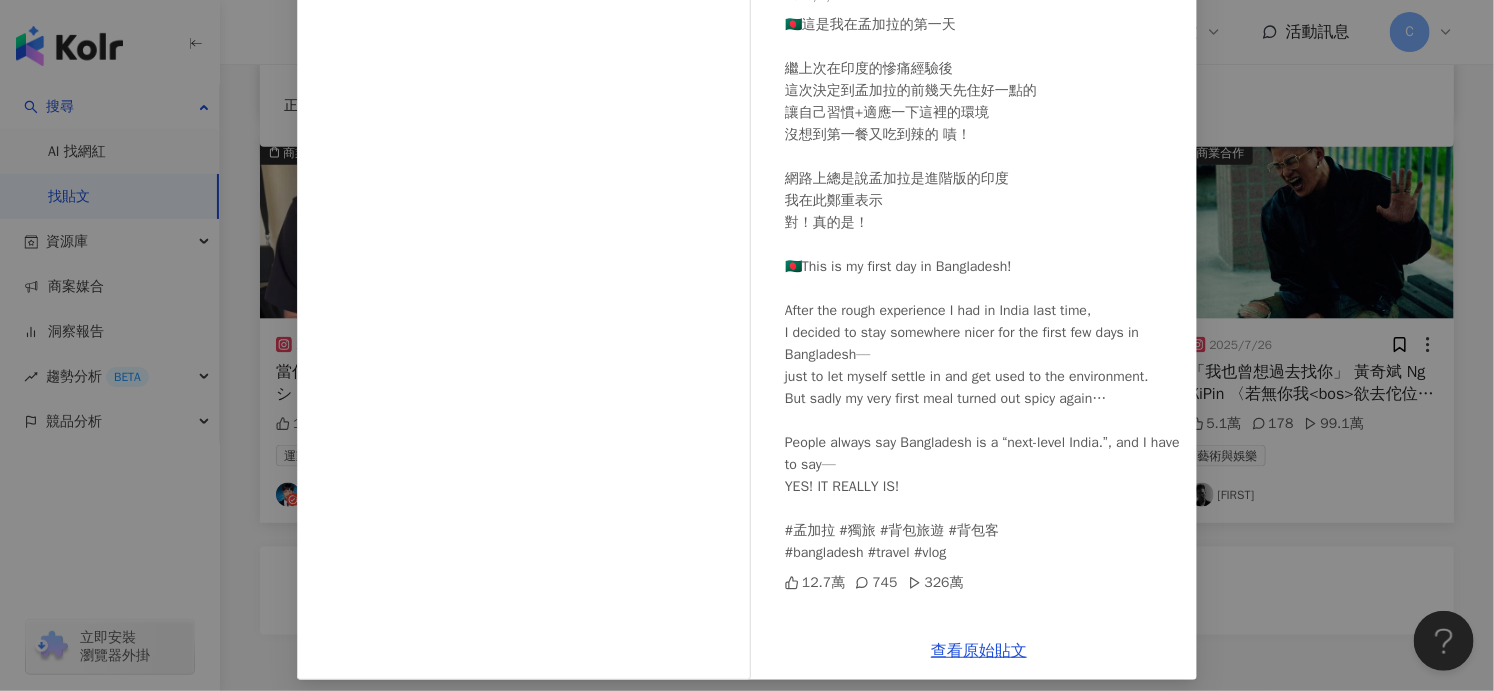 scroll, scrollTop: 205, scrollLeft: 0, axis: vertical 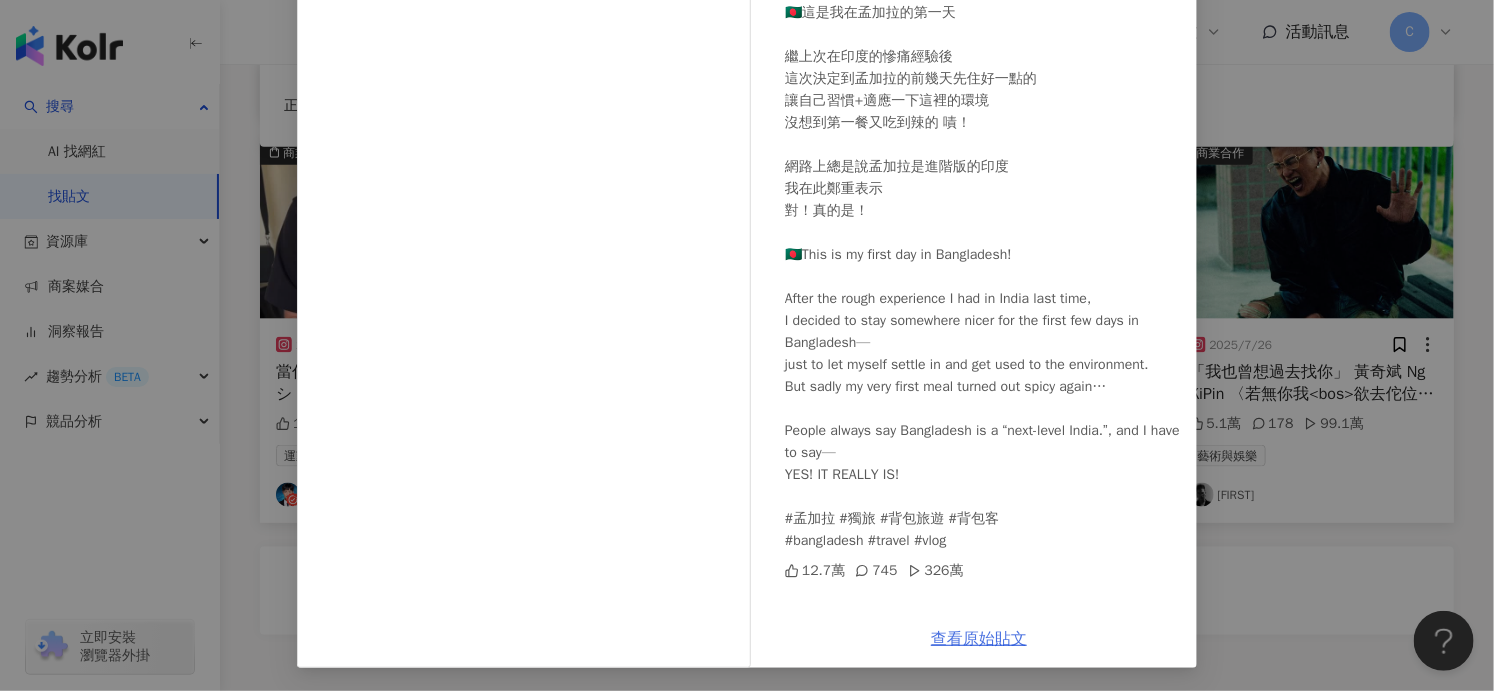 click on "查看原始貼文" at bounding box center (979, 639) 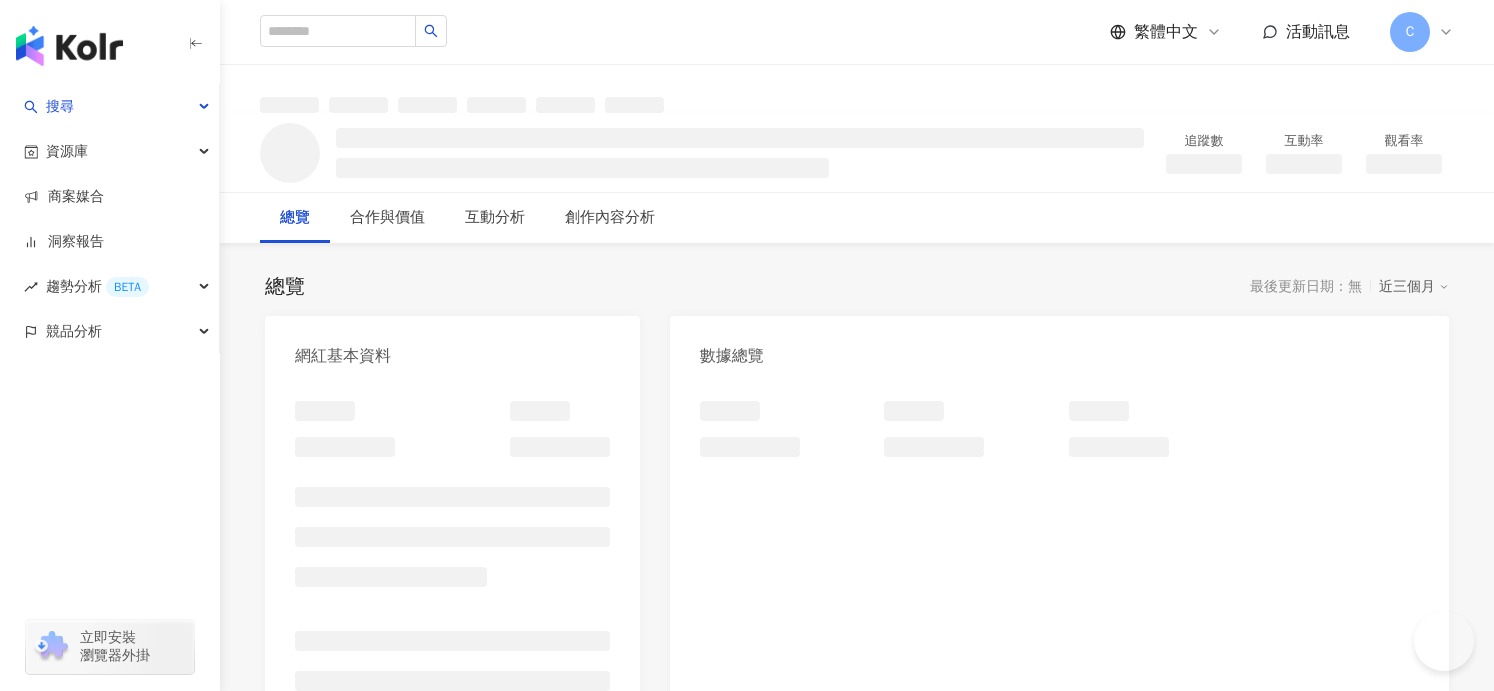 scroll, scrollTop: 0, scrollLeft: 0, axis: both 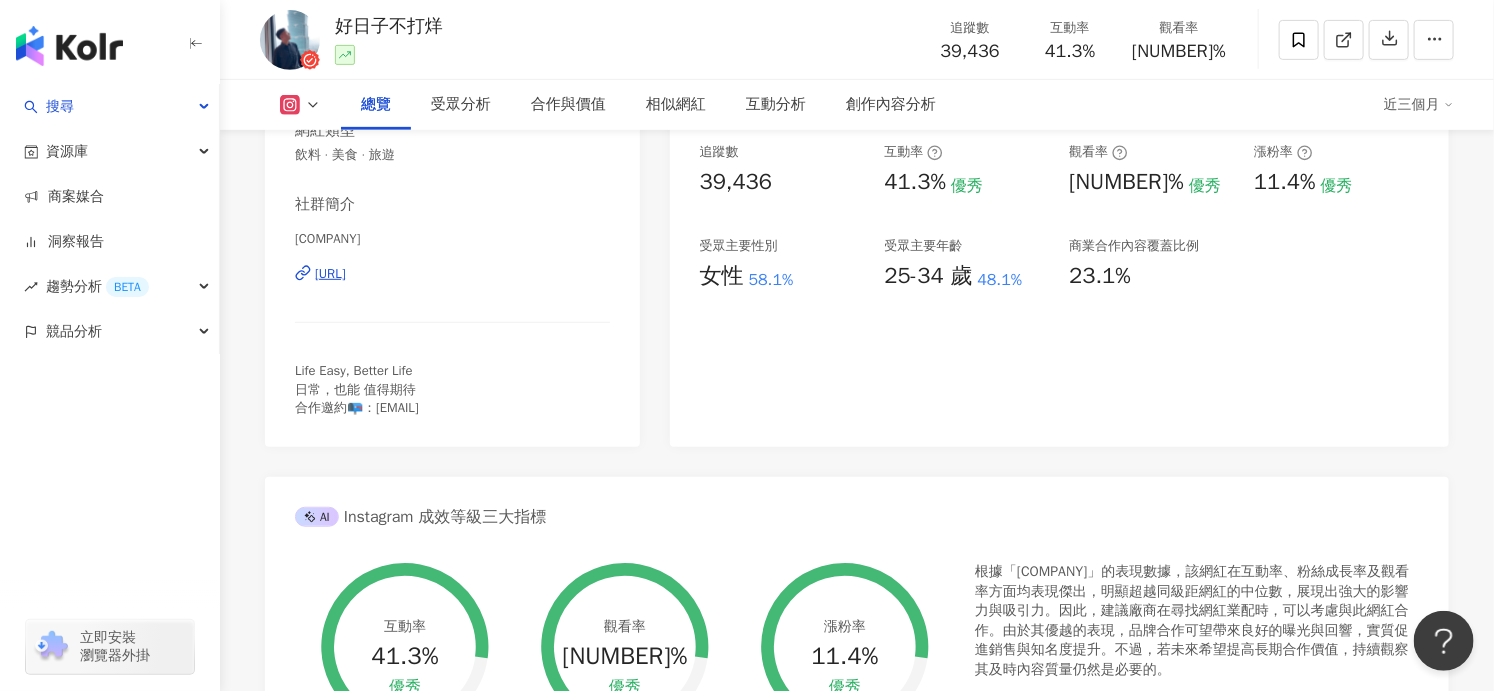 click on "[URL]" at bounding box center [330, 274] 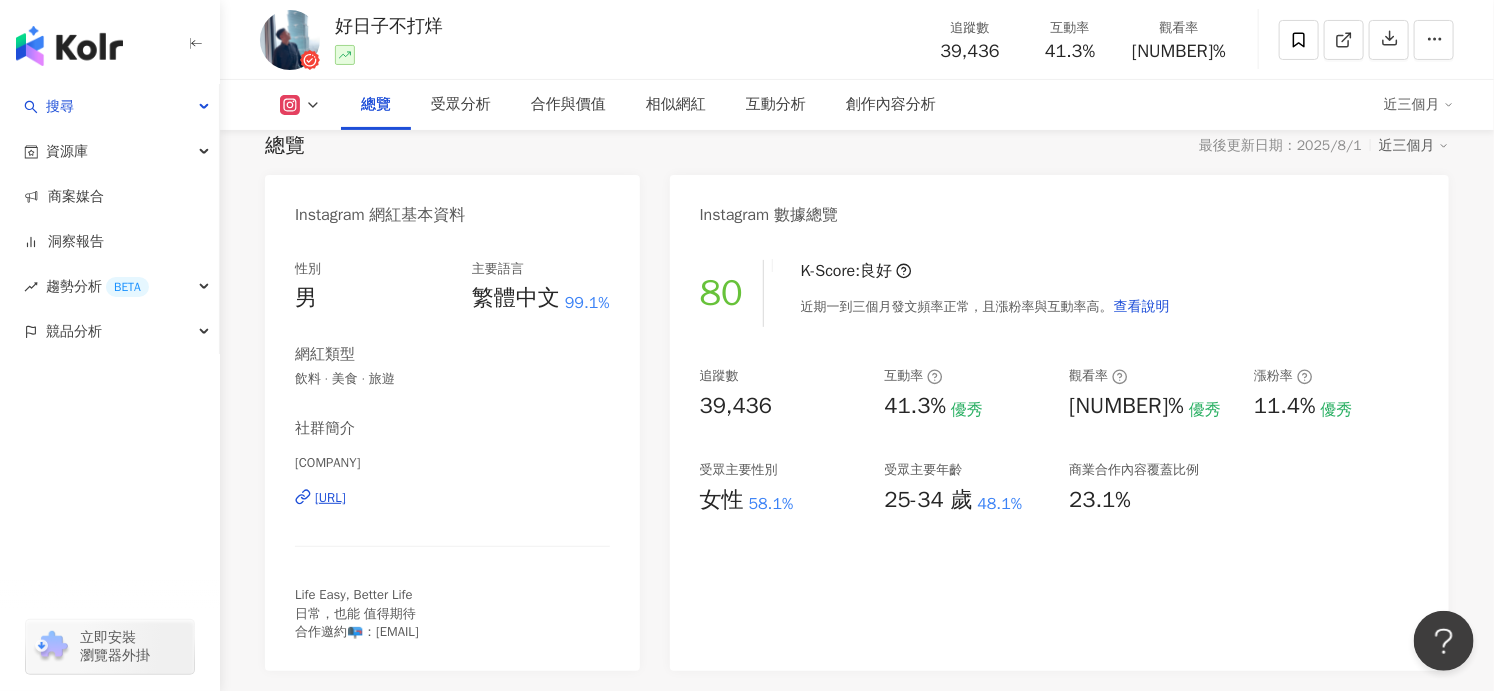 scroll, scrollTop: 0, scrollLeft: 0, axis: both 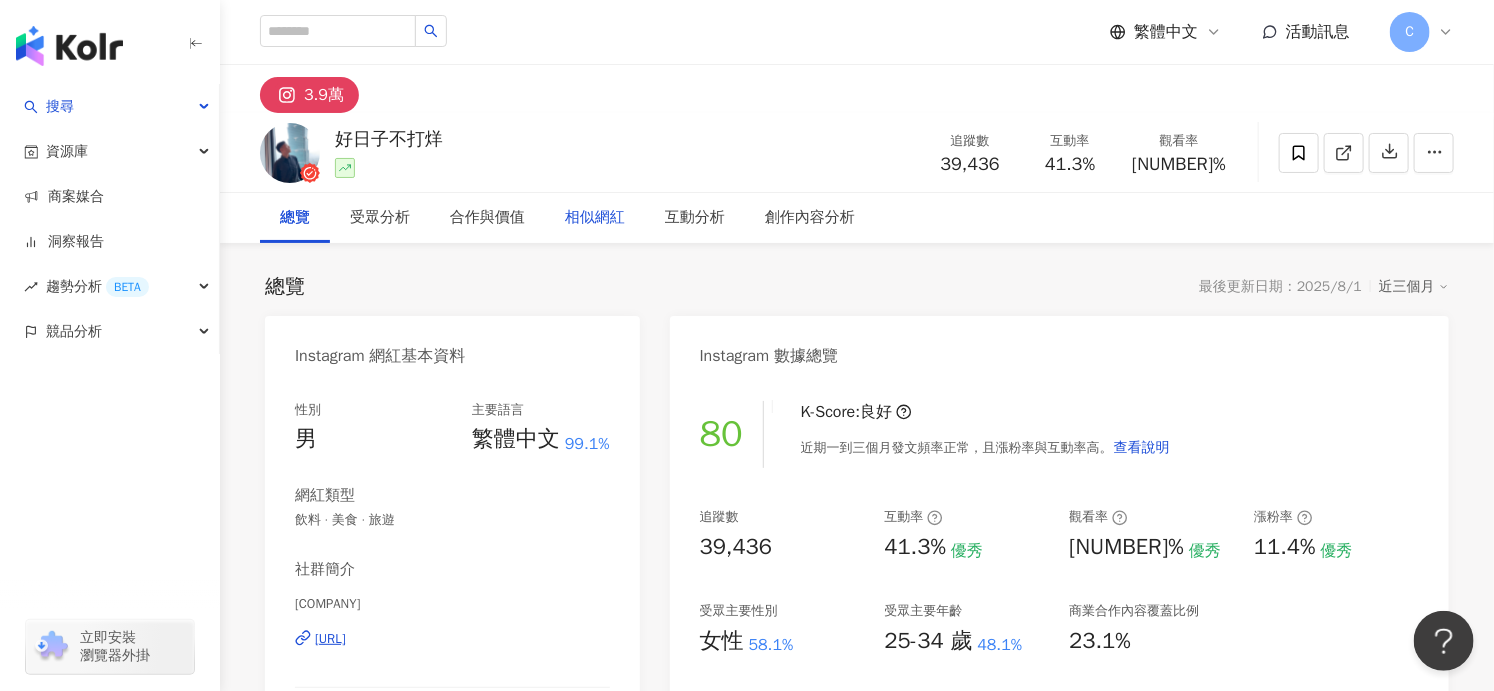 click on "相似網紅" at bounding box center [595, 218] 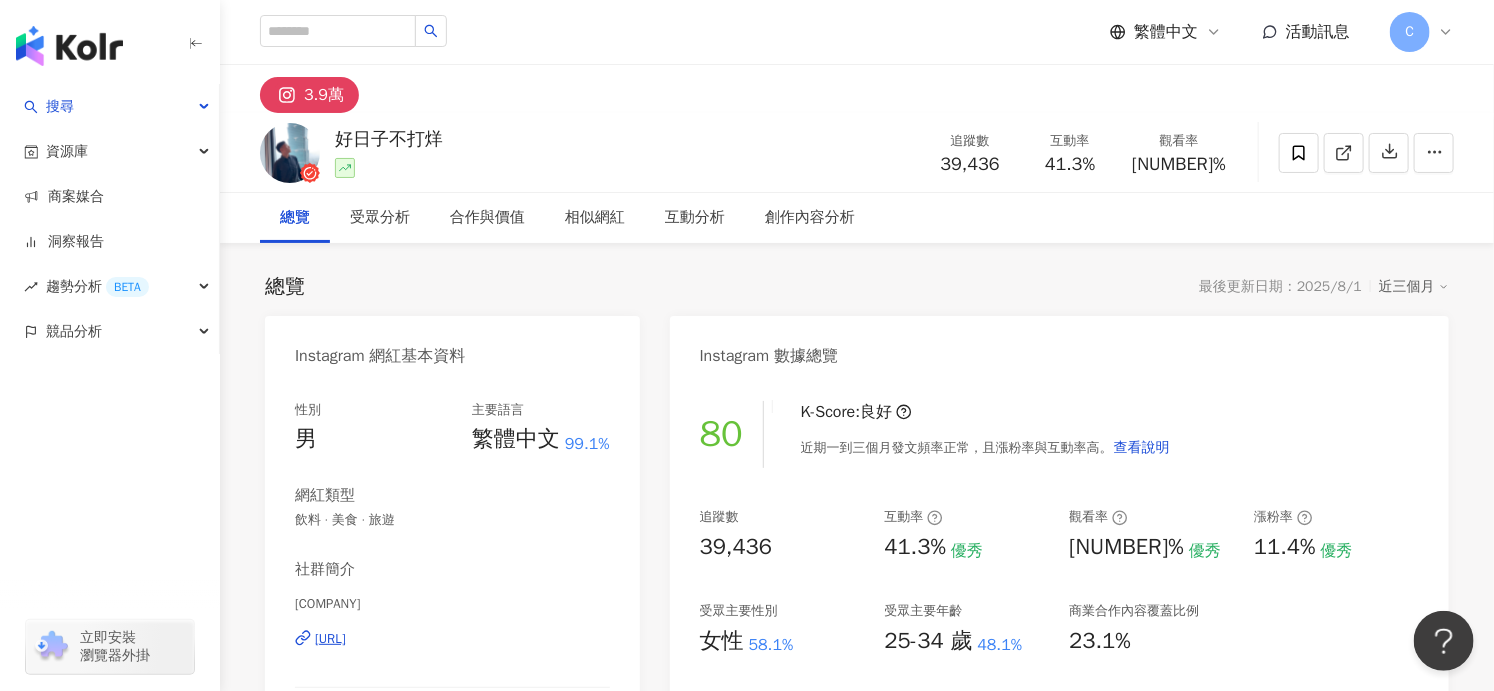 scroll, scrollTop: 3256, scrollLeft: 0, axis: vertical 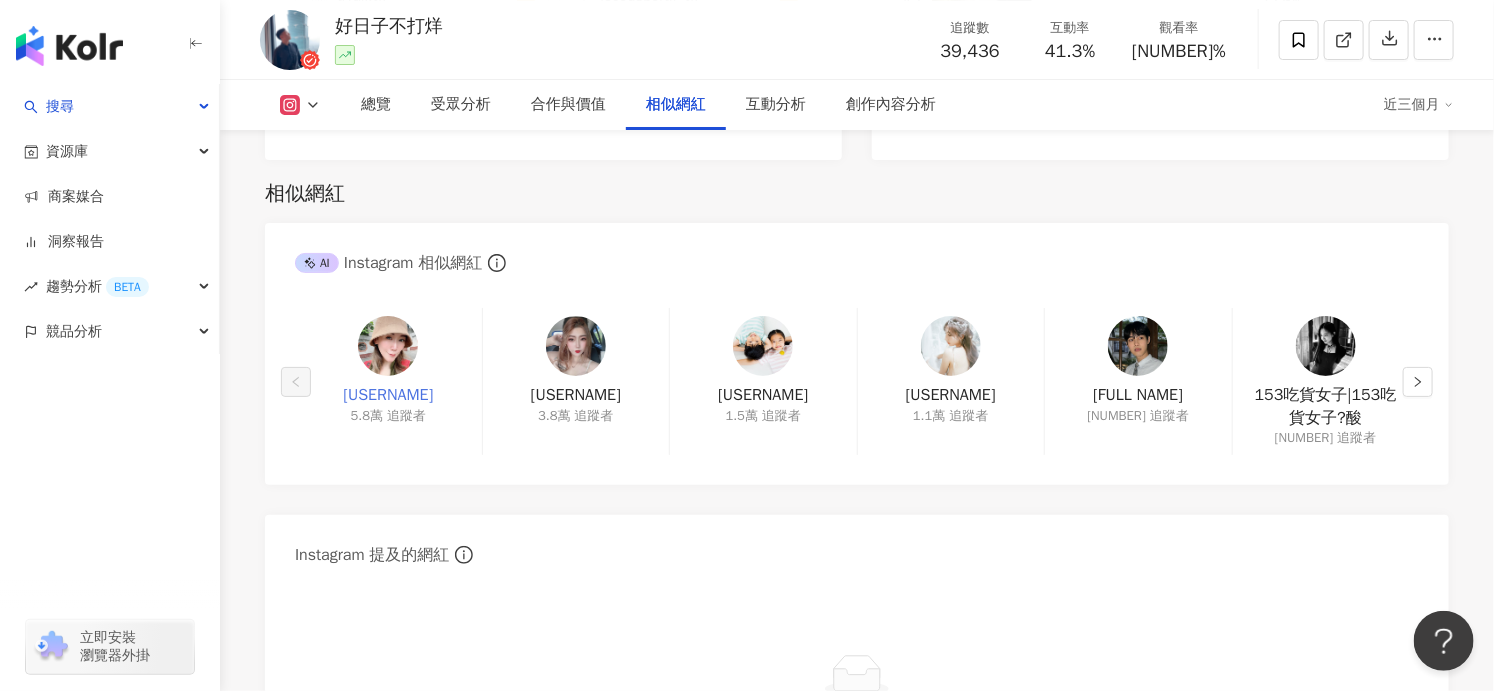 click on "ShaNice食光旅人筆記|shanice_yuan" at bounding box center [388, 395] 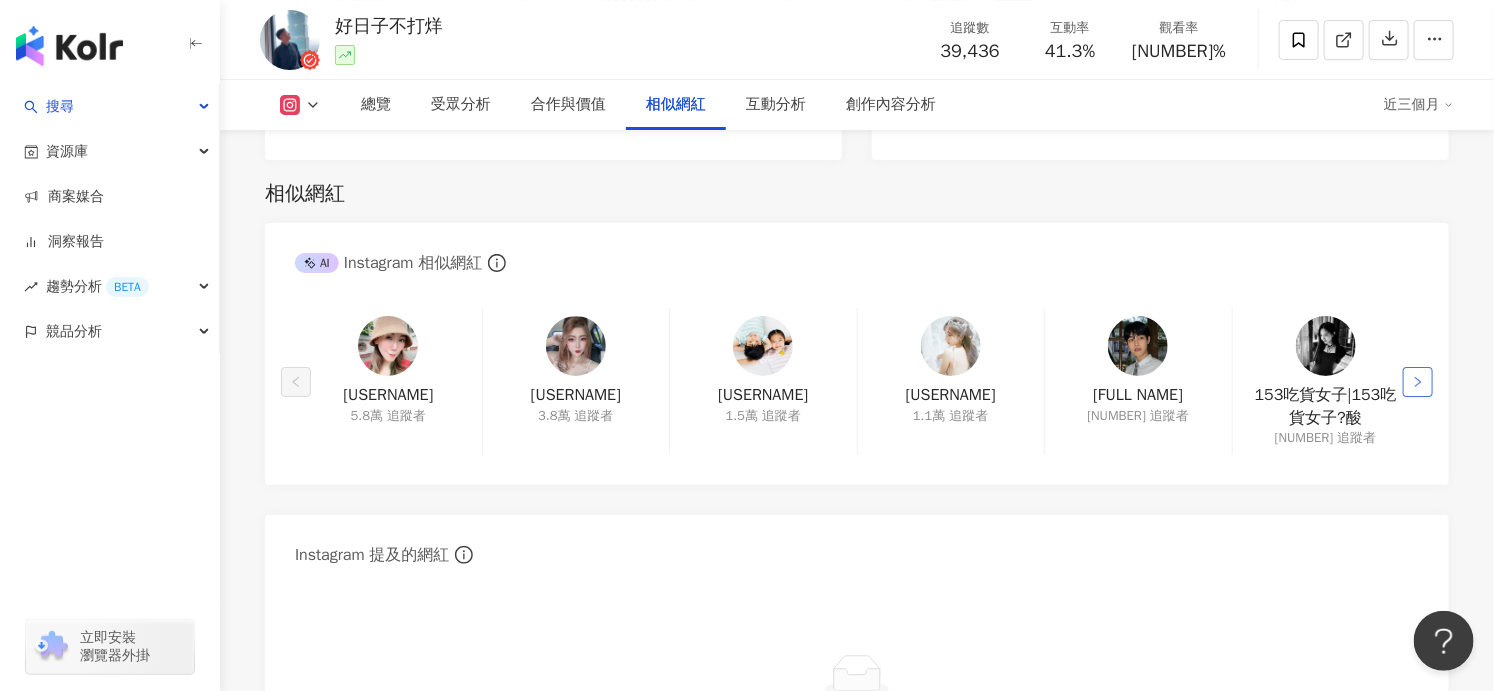 click 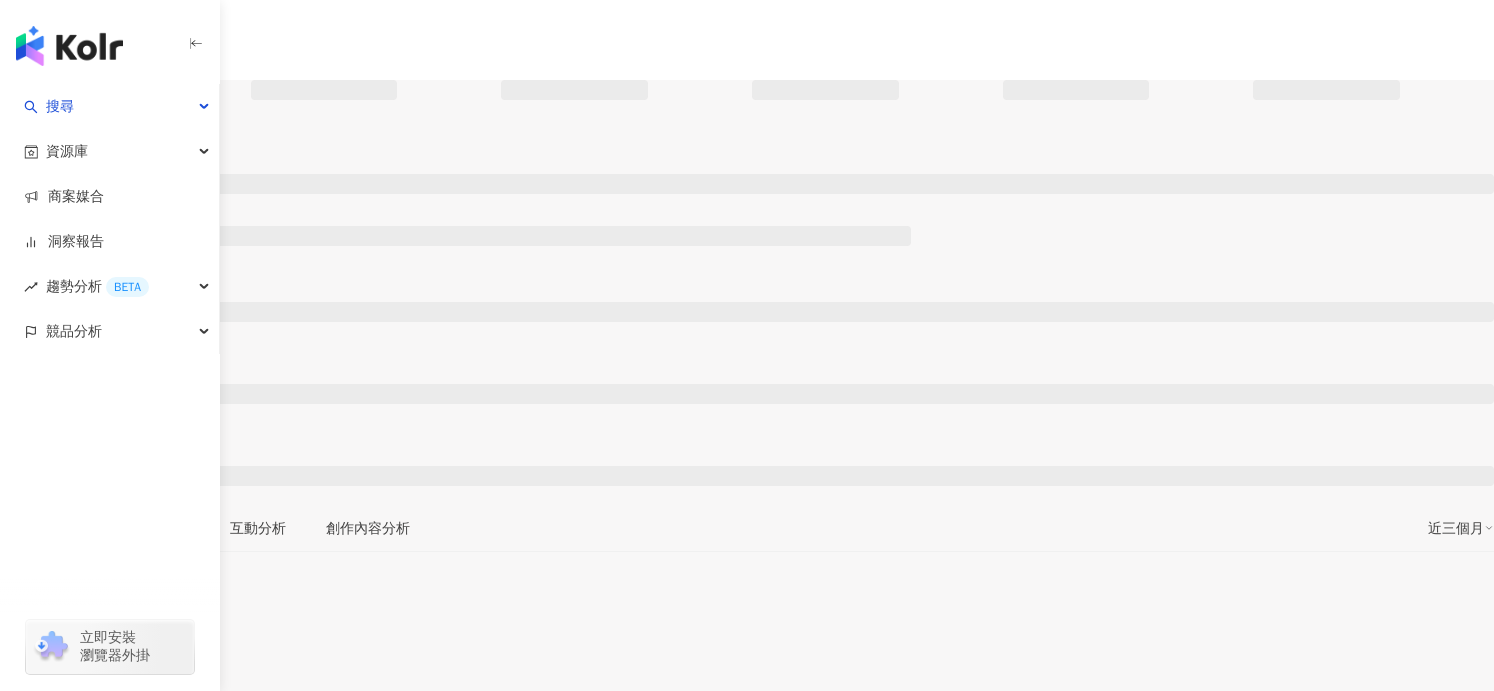 scroll, scrollTop: 0, scrollLeft: 0, axis: both 